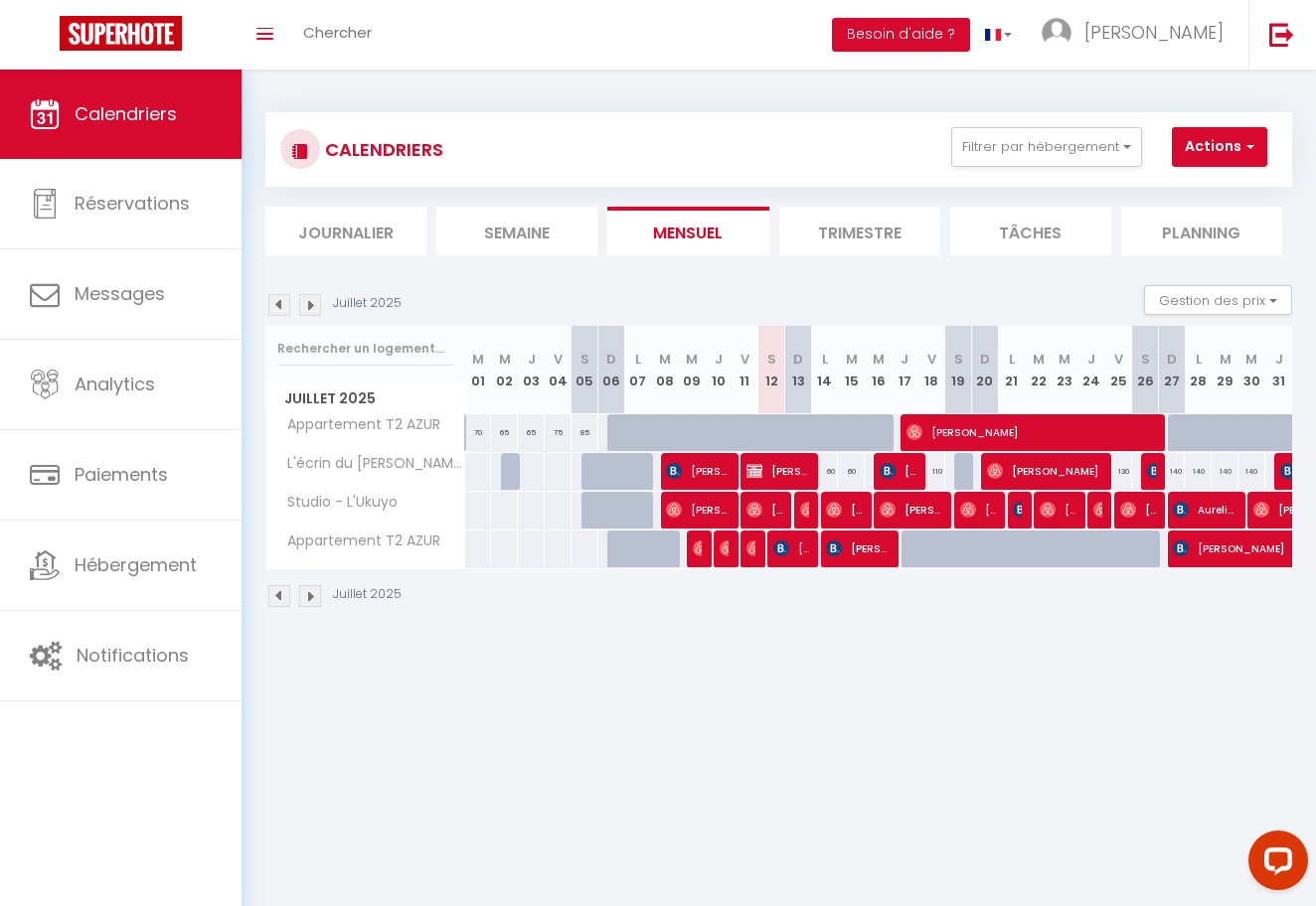 scroll, scrollTop: 0, scrollLeft: 0, axis: both 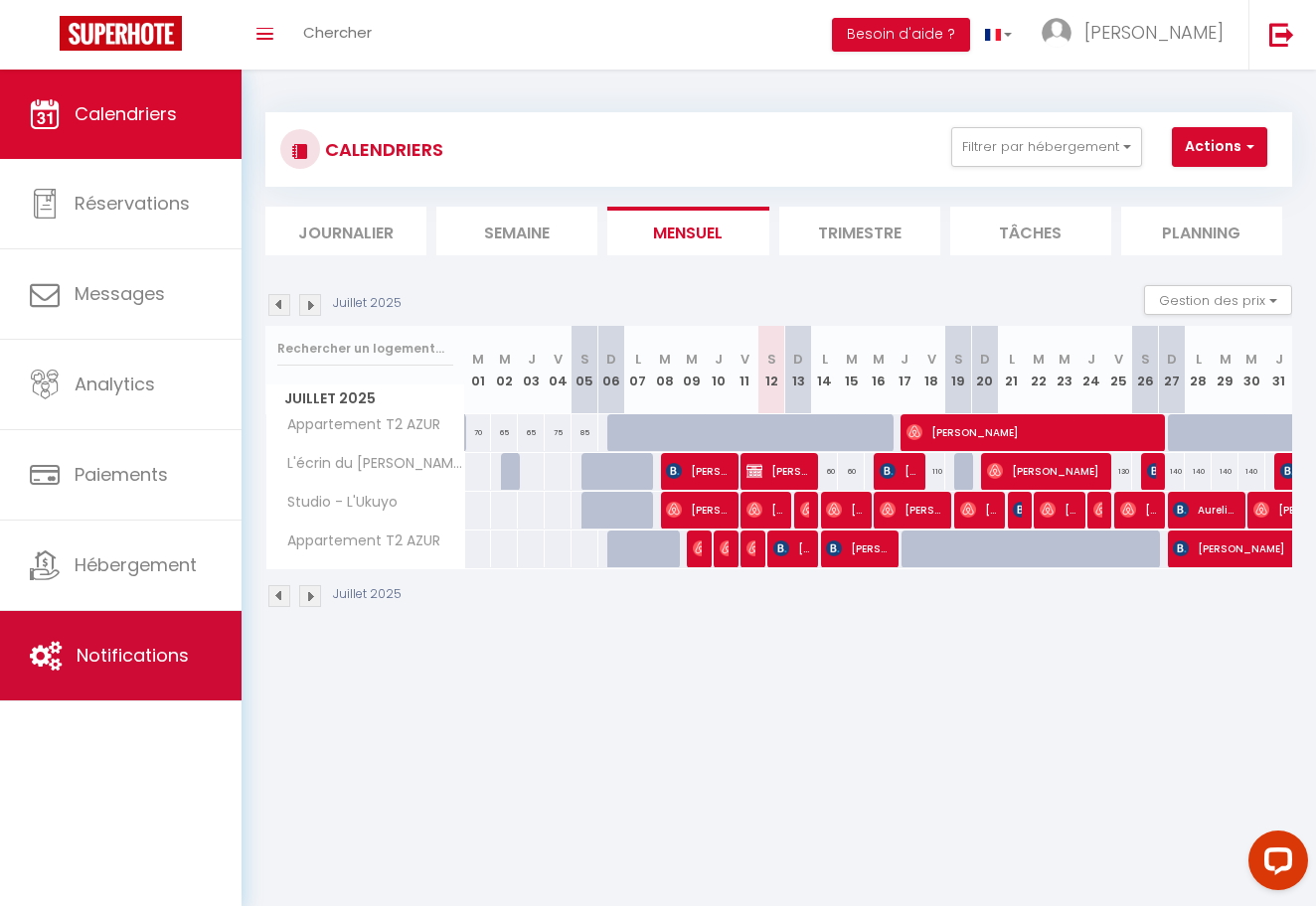 click on "Notifications" at bounding box center [132, 655] 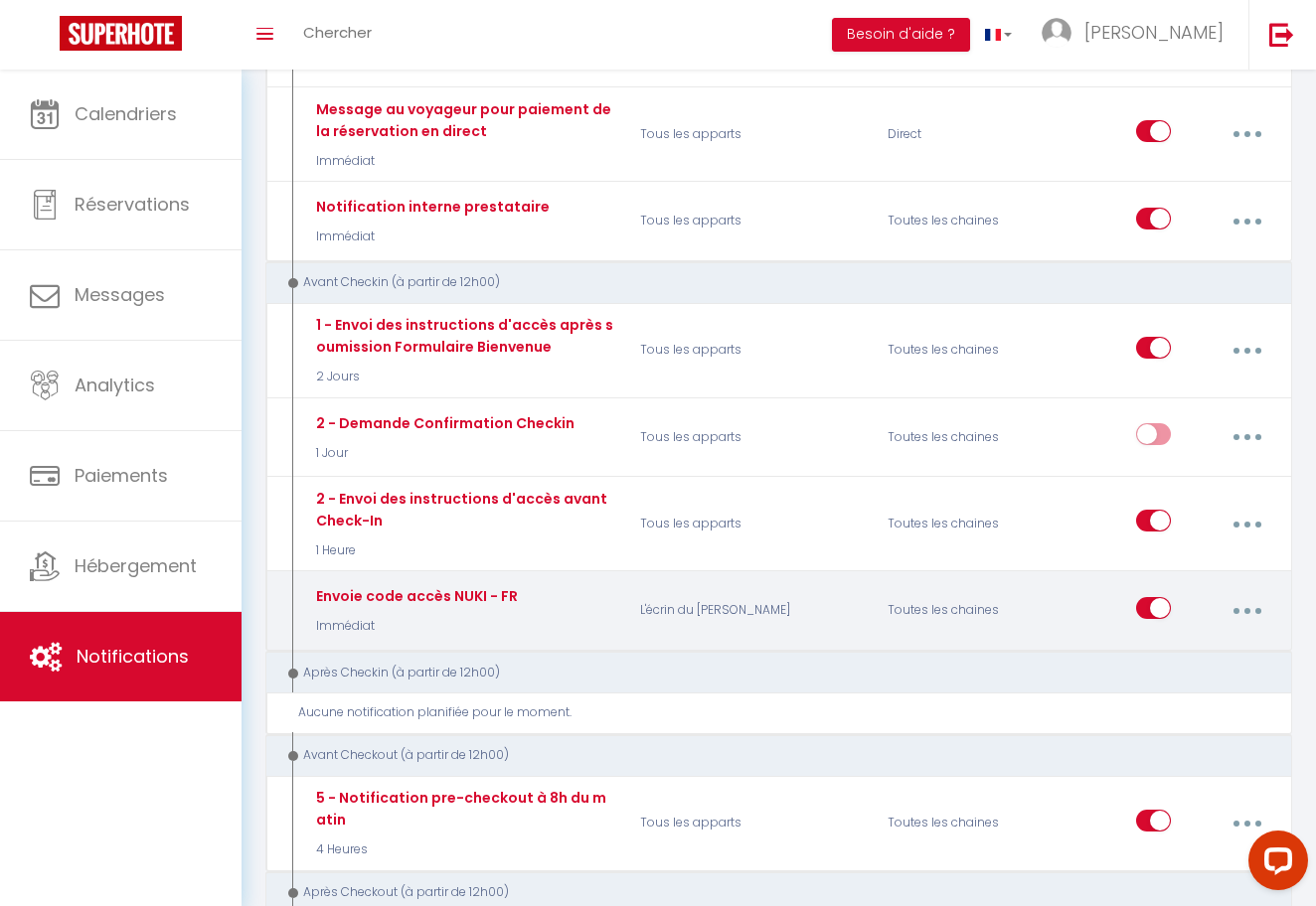 scroll, scrollTop: 507, scrollLeft: 0, axis: vertical 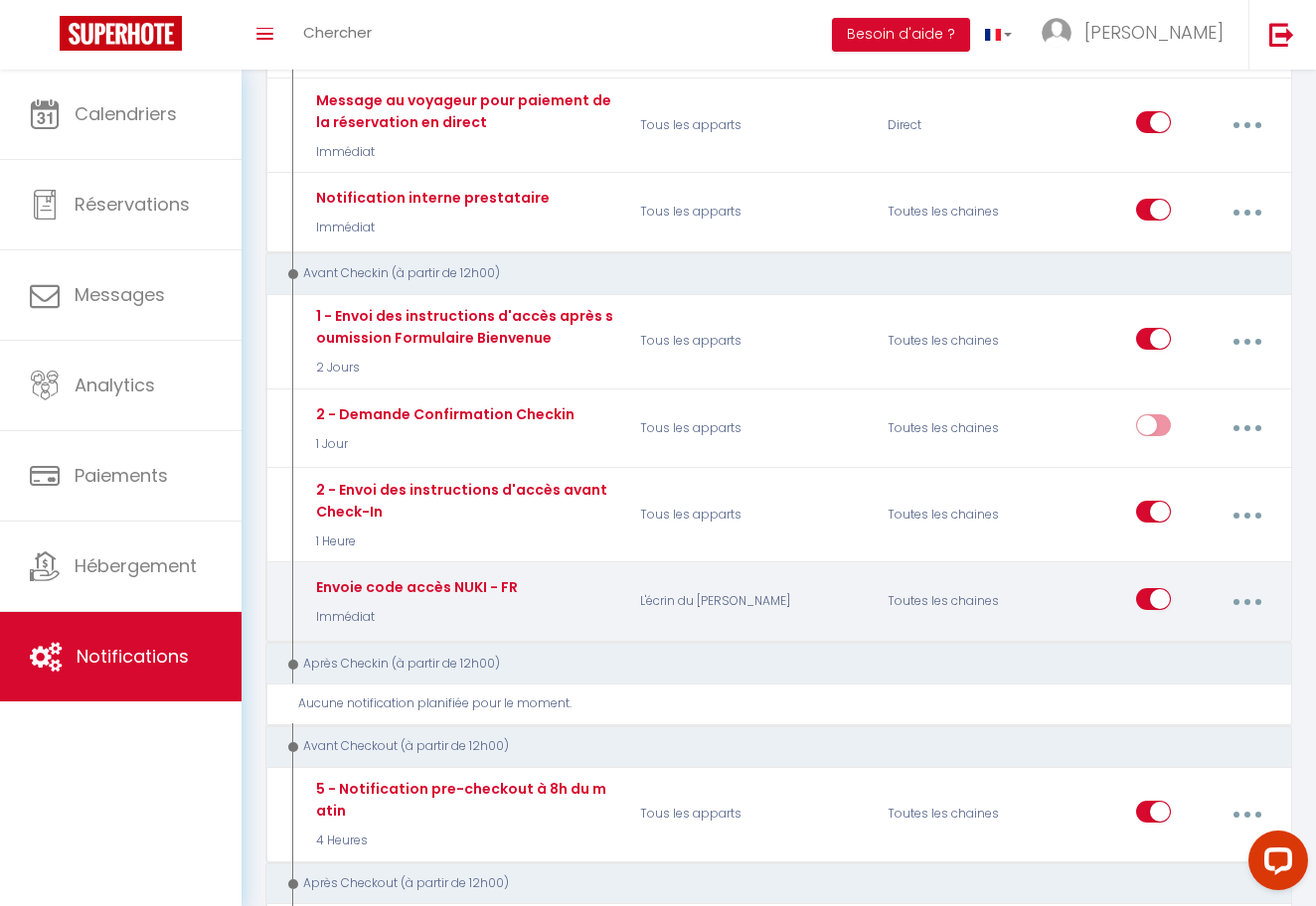 click at bounding box center (1246, 602) 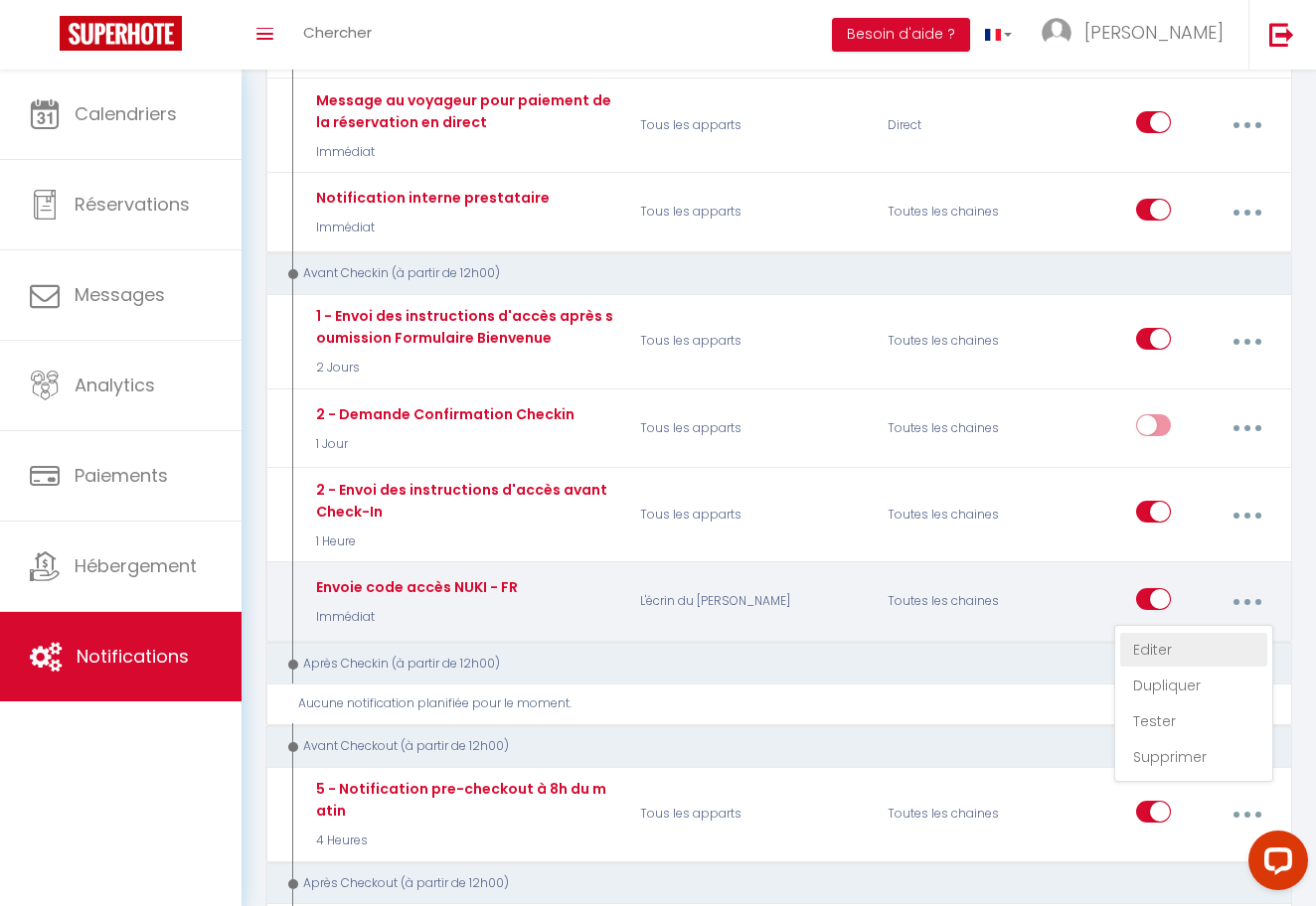 click on "Editer" at bounding box center (1194, 650) 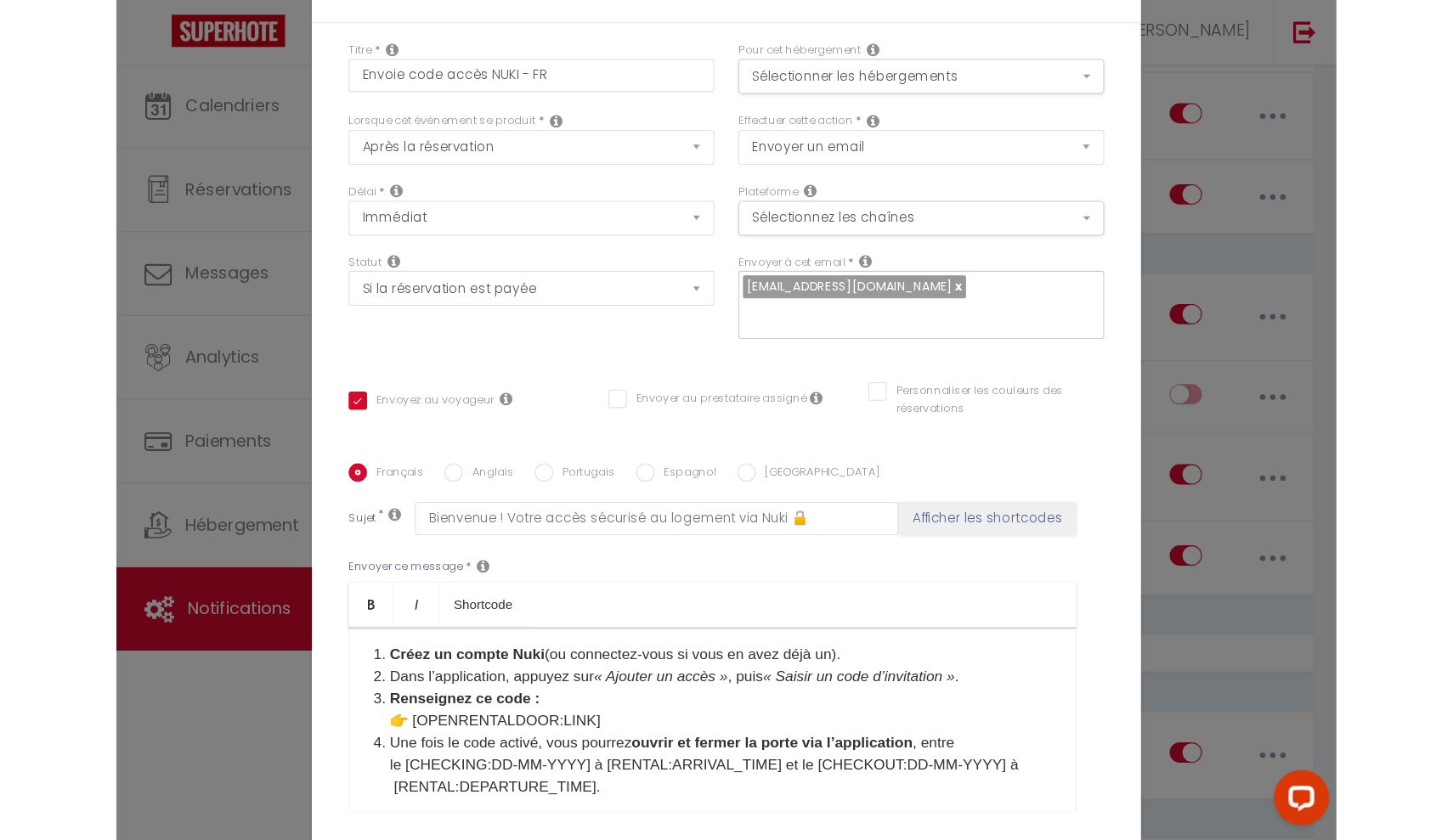 scroll, scrollTop: 301, scrollLeft: 0, axis: vertical 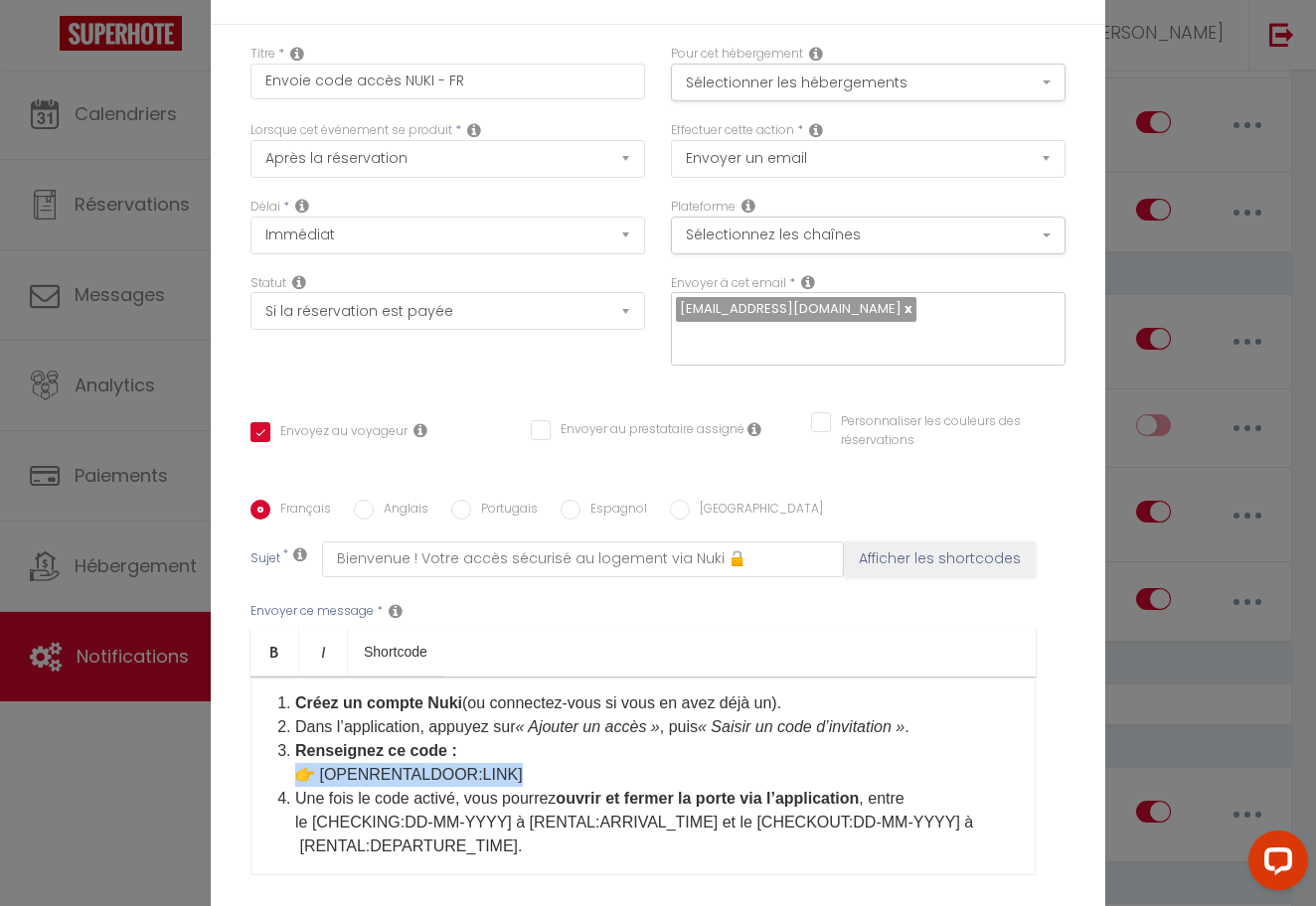 drag, startPoint x: 519, startPoint y: 776, endPoint x: 287, endPoint y: 778, distance: 232.00862 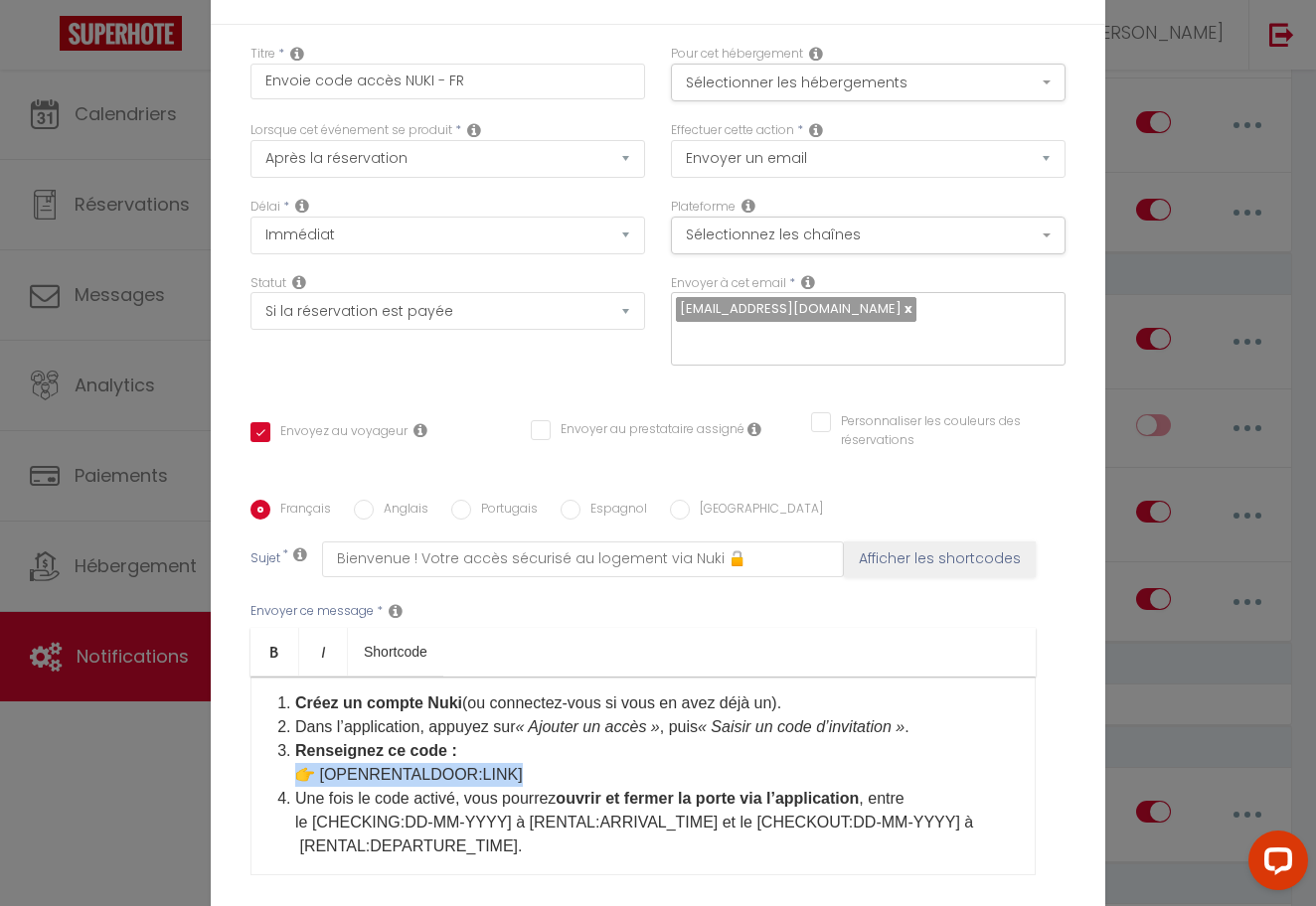 click on "Renseignez ce code : 👉 [OPENRENTALDOOR:LINK]​" at bounding box center (655, 763) 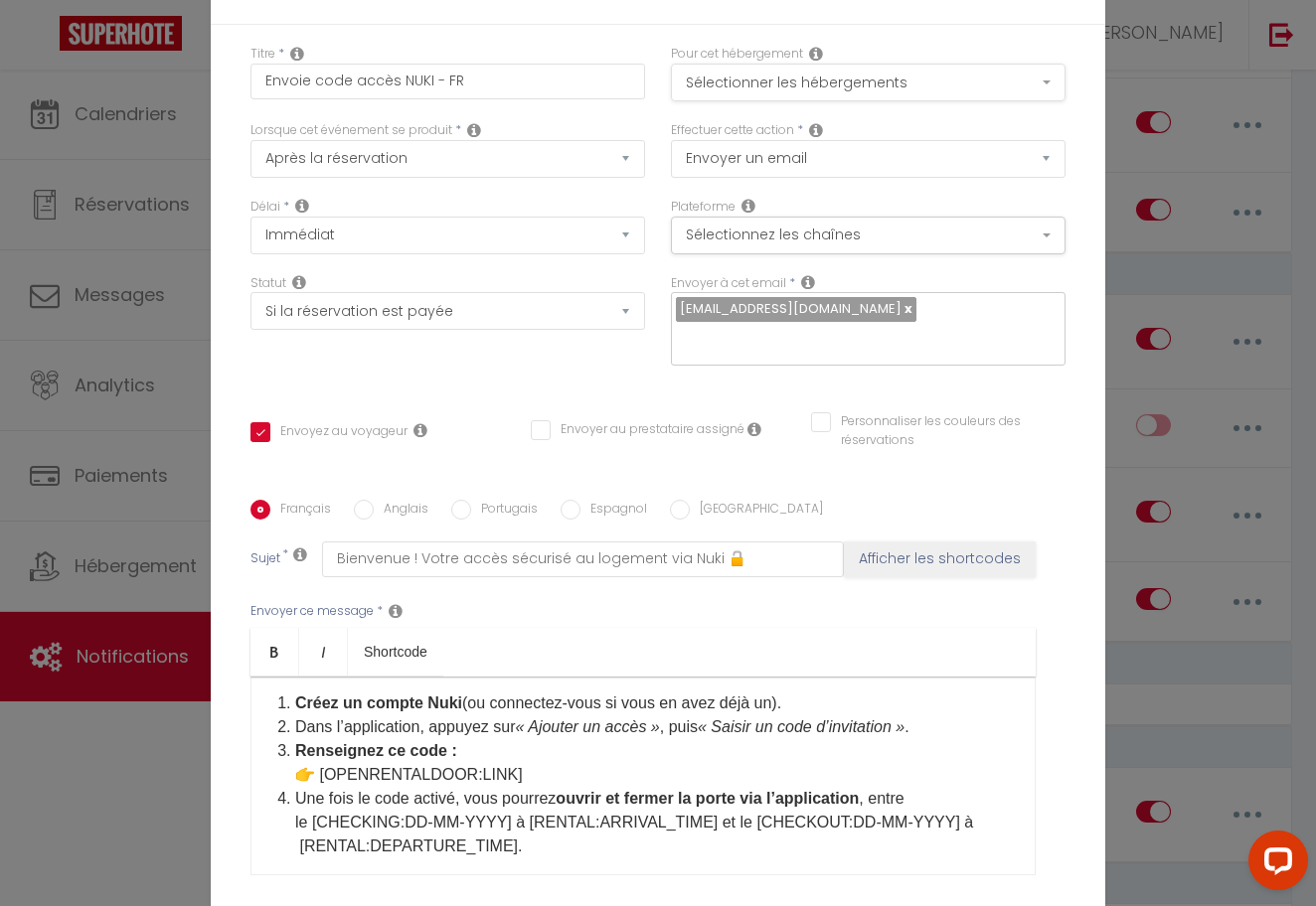 click on "Sélectionner les hébergements" at bounding box center (868, 82) 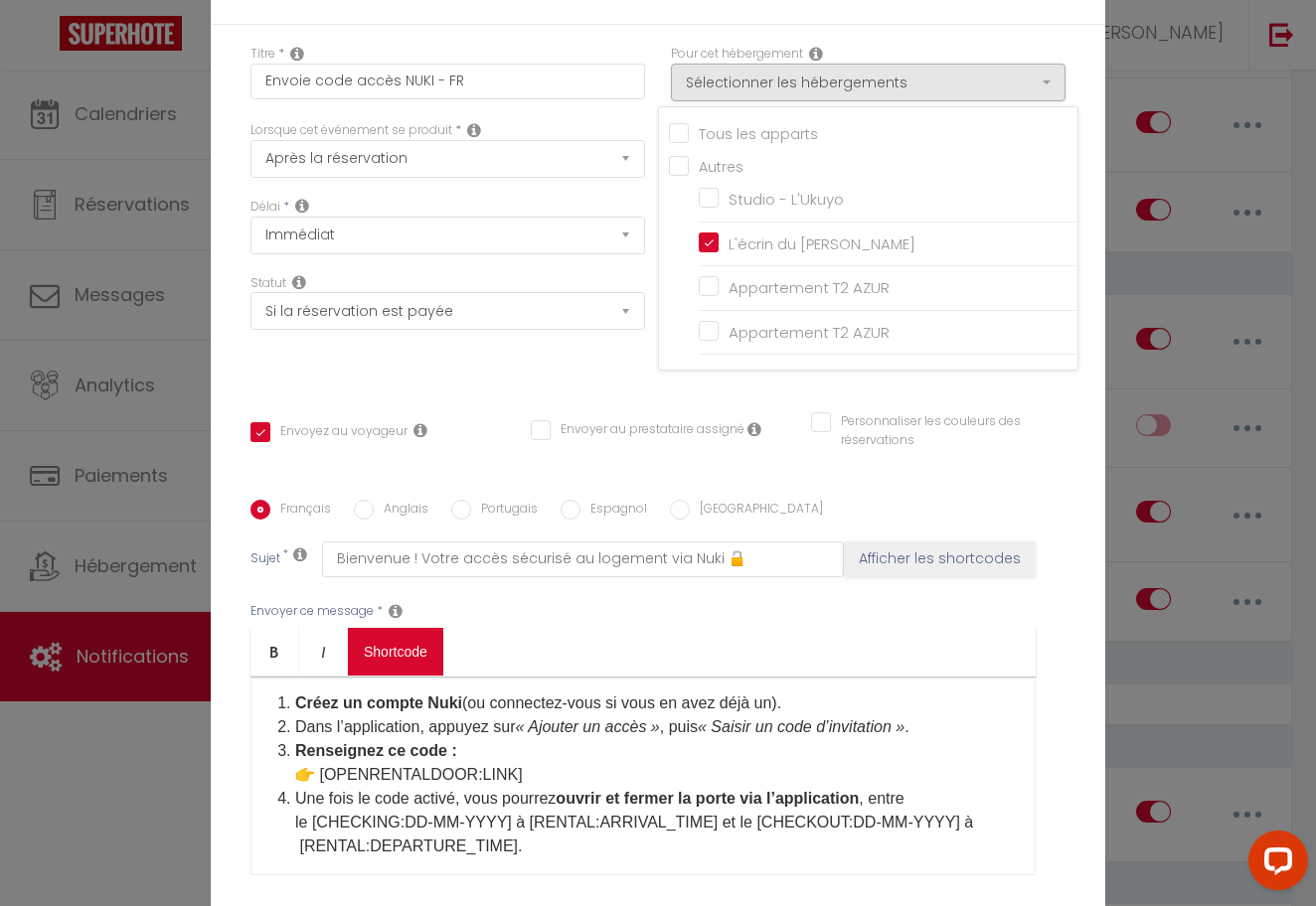 click on "Coaching SuperHote ce soir à 18h00, pour participer:  [URL][DOMAIN_NAME][SECURITY_DATA]   ×     Toggle navigation       Toggle Search     Toggle menubar     Chercher   BUTTON
Besoin d'aide ?
Asa   Paramètres        Équipe     Résultat de la recherche   Aucun résultat     Calendriers     Réservations     Messages     Analytics      Paiements     Hébergement     Notifications                 Résultat de la recherche   Id   Appart   Voyageur    Checkin   Checkout   Nuits   Pers.   Plateforme   Statut     Résultat de la recherche   Aucun résultat          Notifications
Actions
Nouvelle Notification    Exporter    Importer    Tous les apparts    Studio - L'Ukuyo L'écrin du [PERSON_NAME] Appartement T2 AZUR Appartement T2 AZUR
Actions
Nouveau shortcode personnalisé    Notifications" at bounding box center [658, 1503] 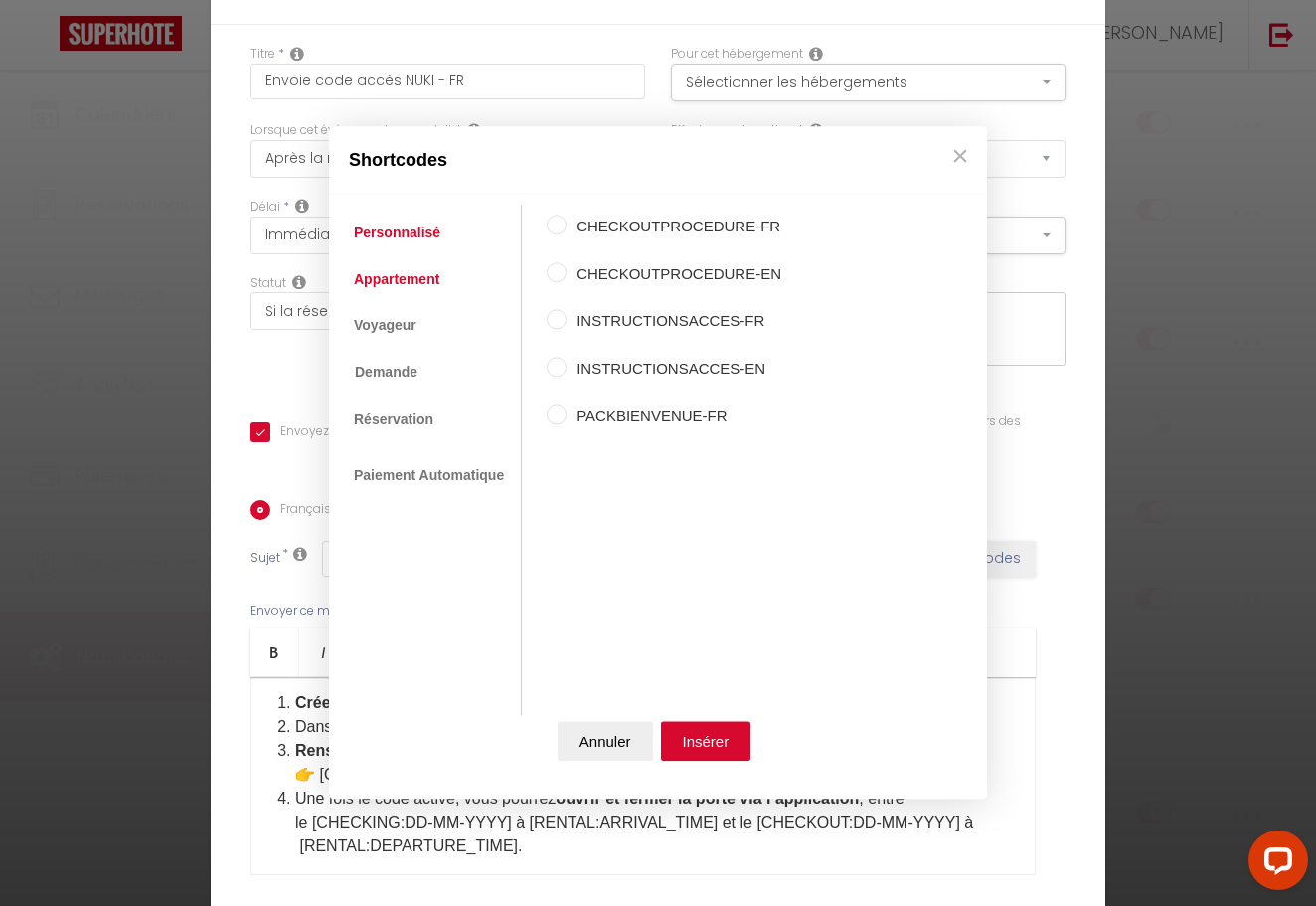 click on "Appartement" at bounding box center (397, 279) 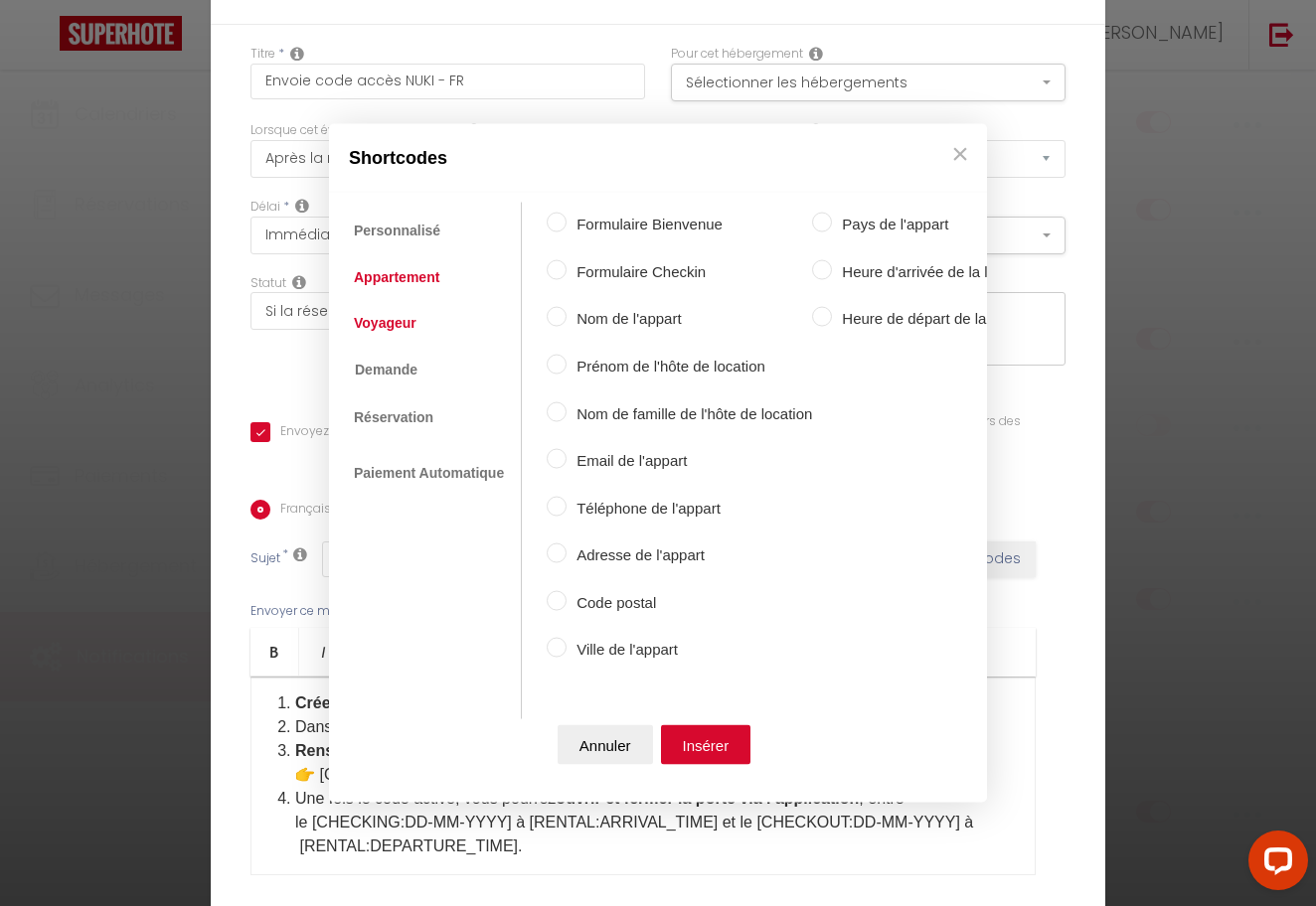 click on "Voyageur" at bounding box center (385, 322) 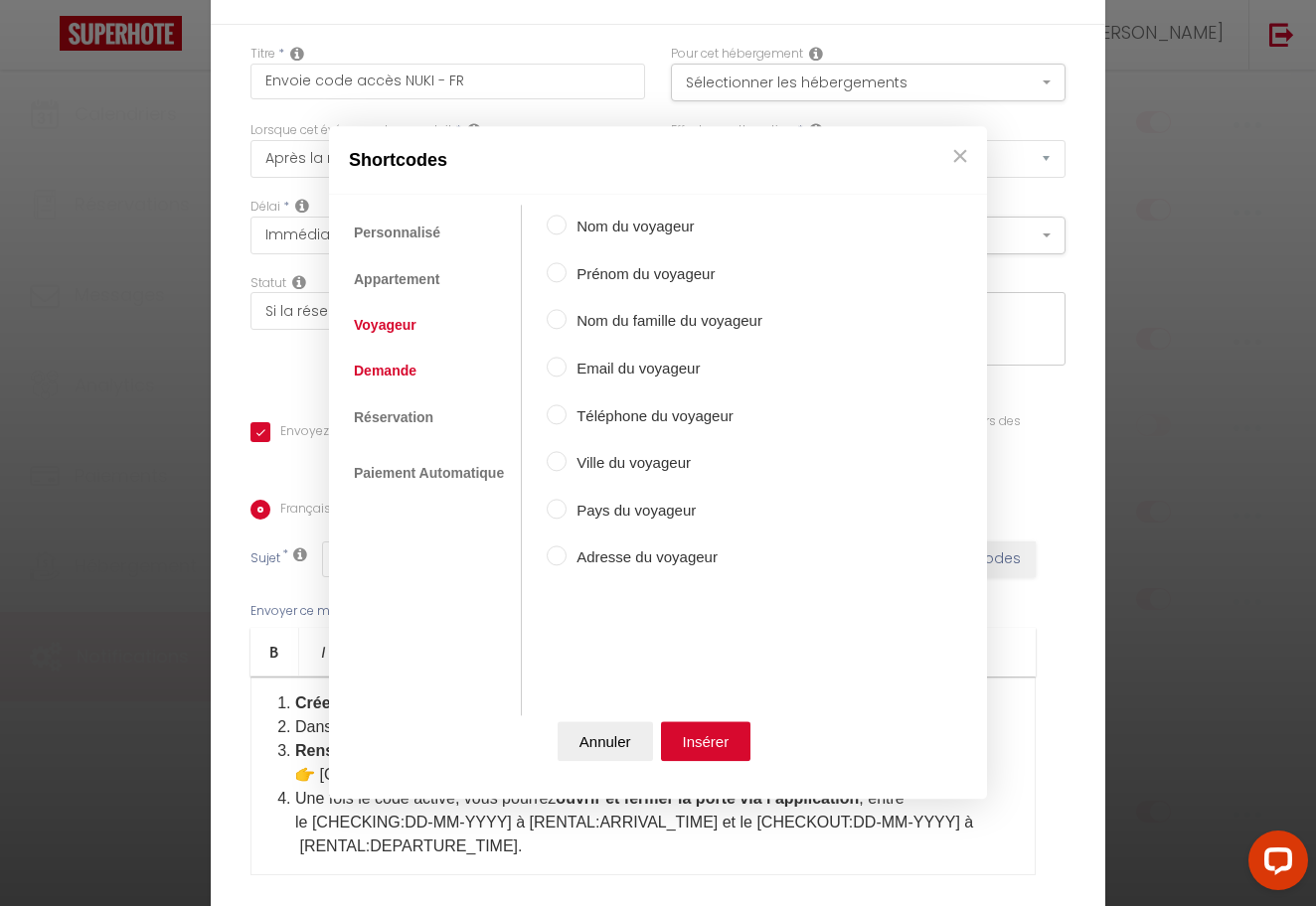 click on "Demande" at bounding box center (385, 372) 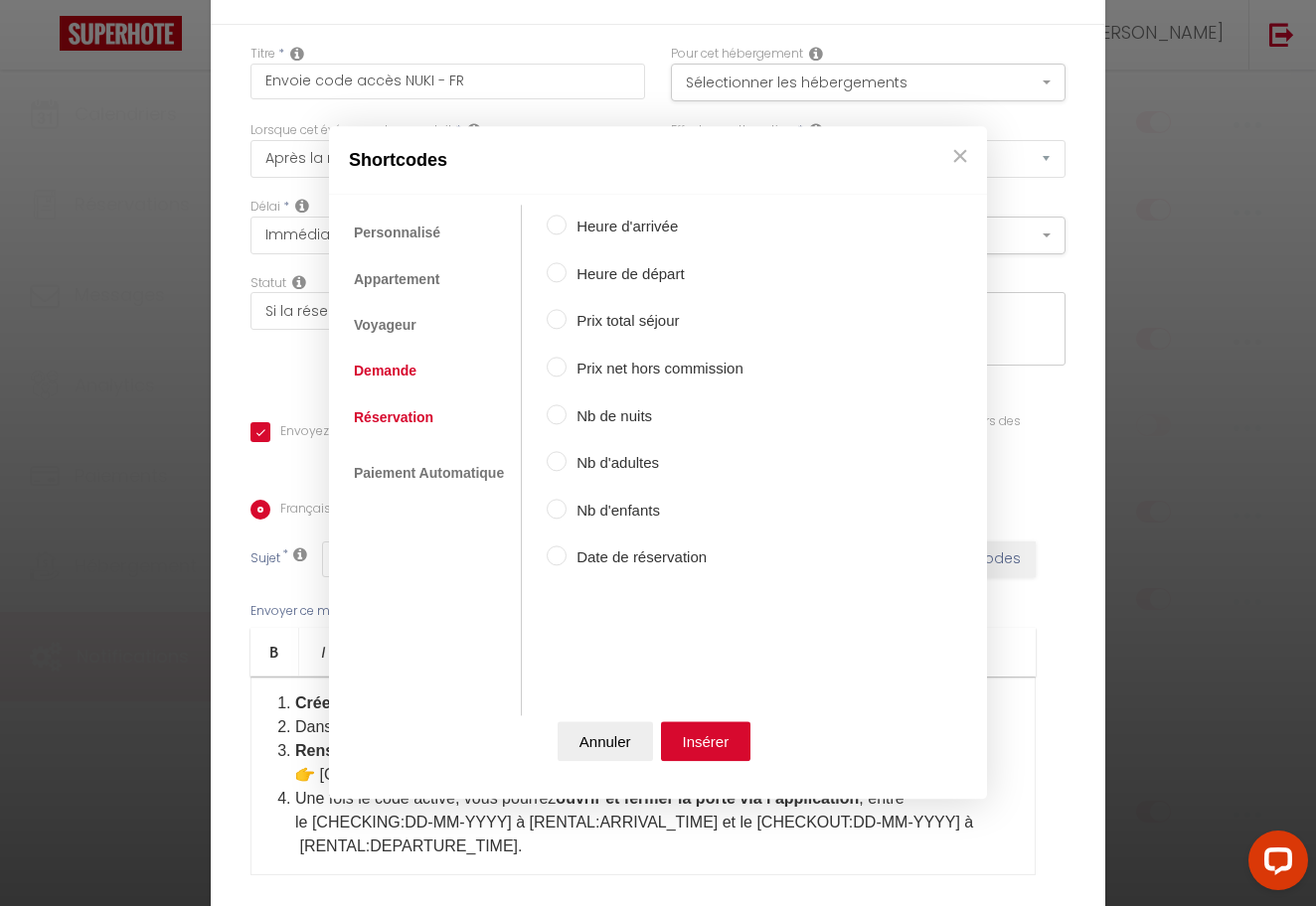 click on "Réservation" at bounding box center (394, 417) 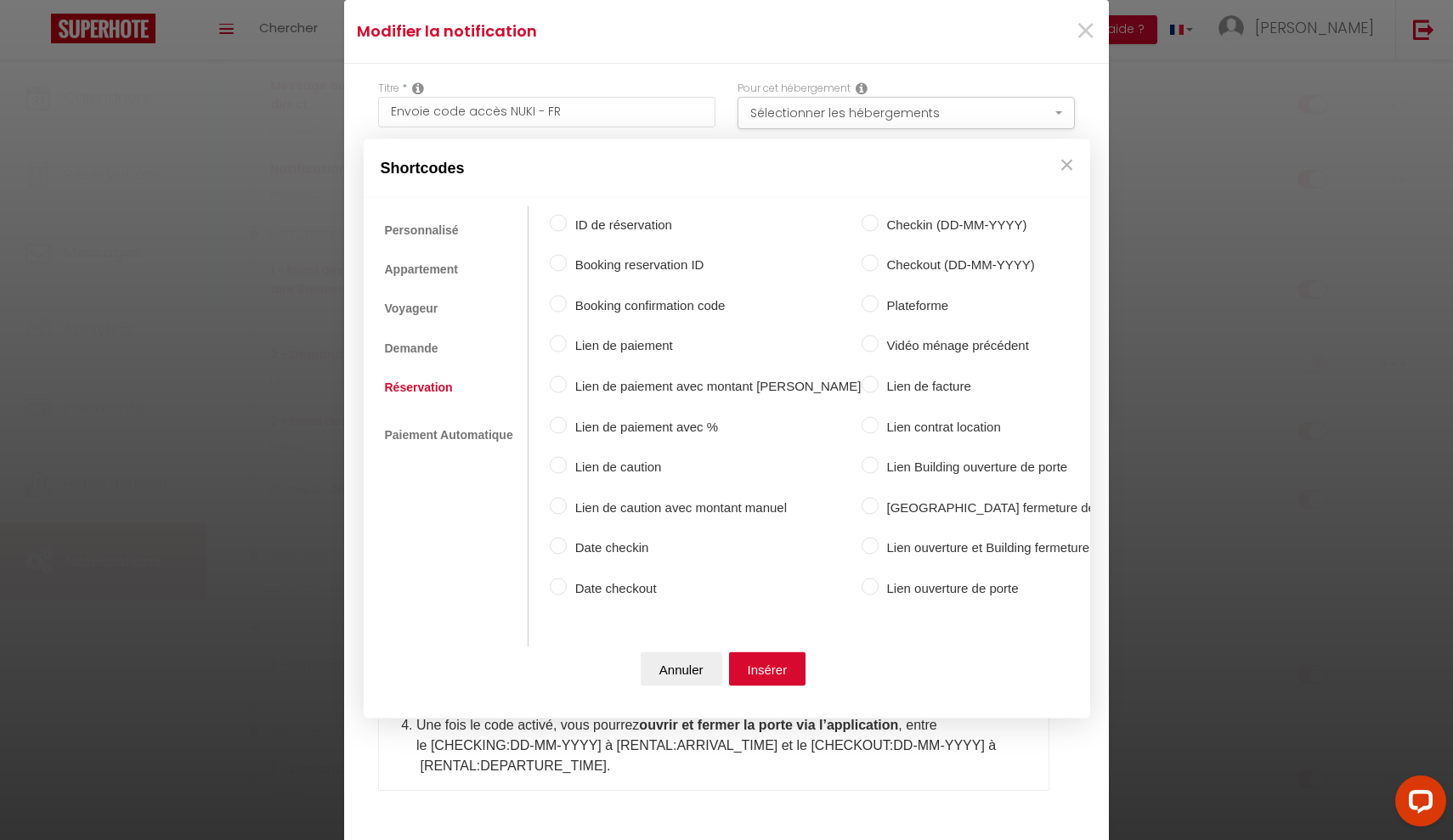 scroll, scrollTop: 0, scrollLeft: 4, axis: horizontal 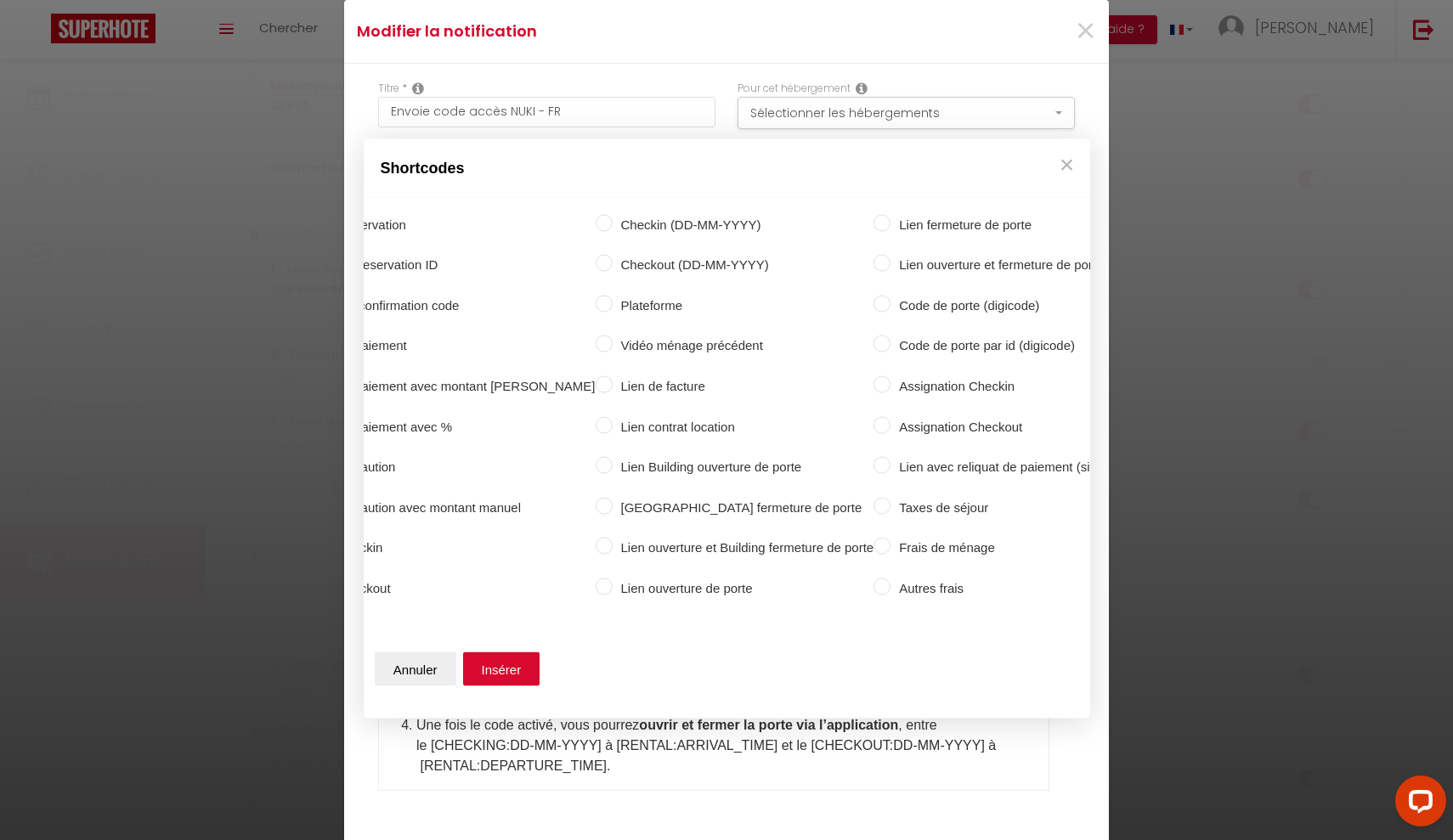 click on "Code de porte (digicode)" at bounding box center [882, 303] 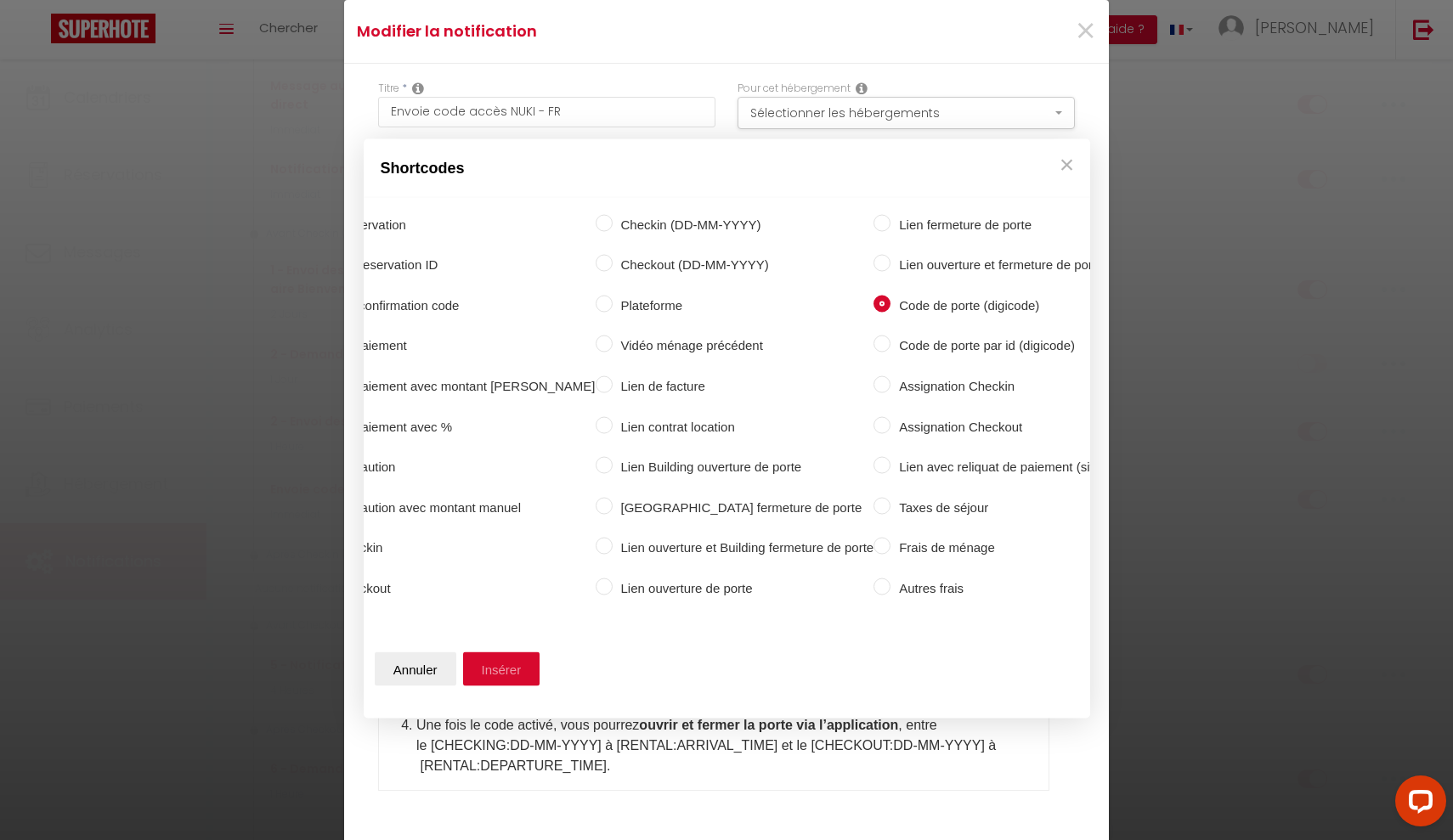 click on "Insérer" at bounding box center (501, 669) 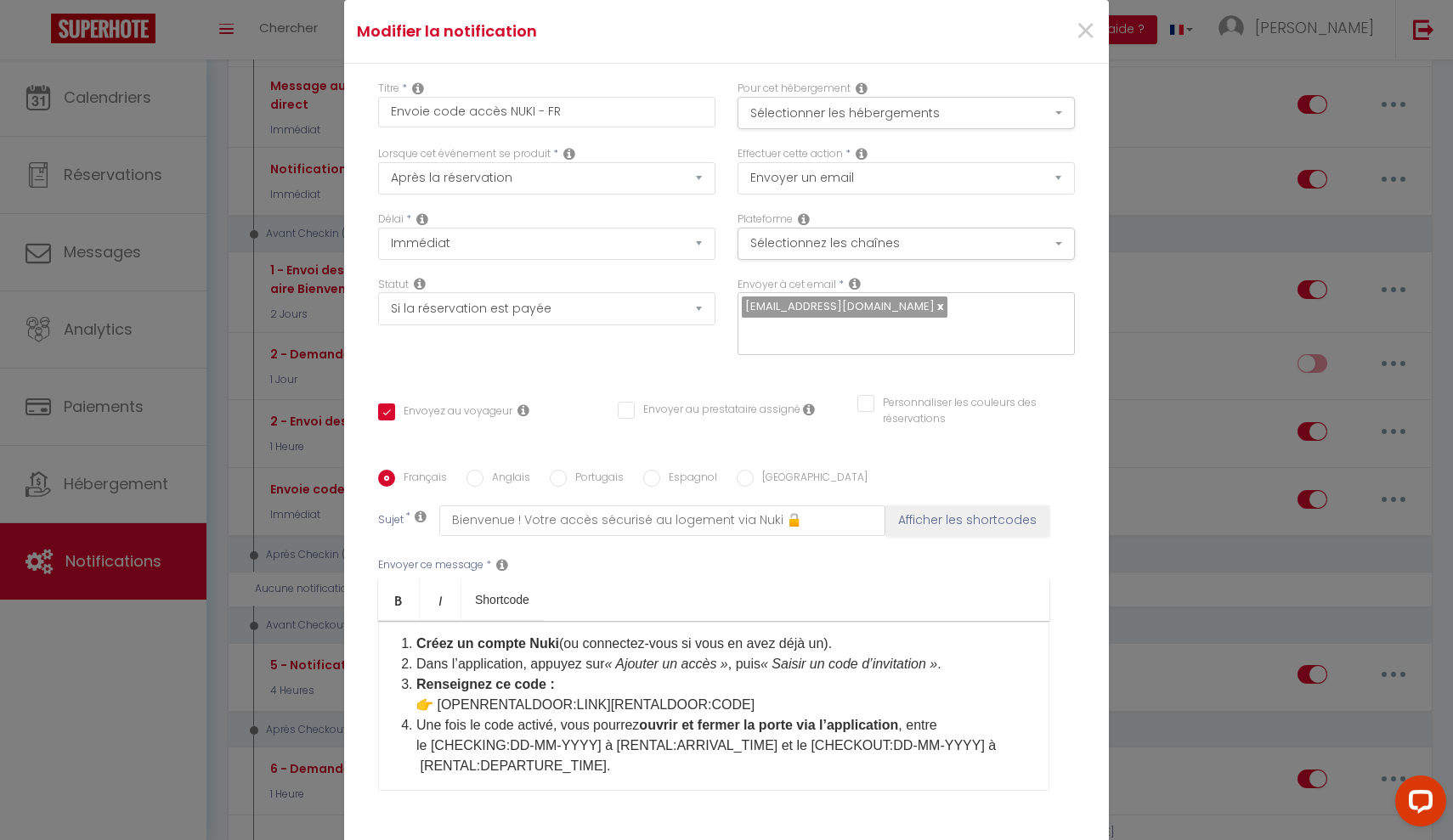 click on "Renseignez ce code : 👉 [OPENRENTALDOOR:LINK]​ [RENTALDOOR:CODE] ​" at bounding box center (724, 695) 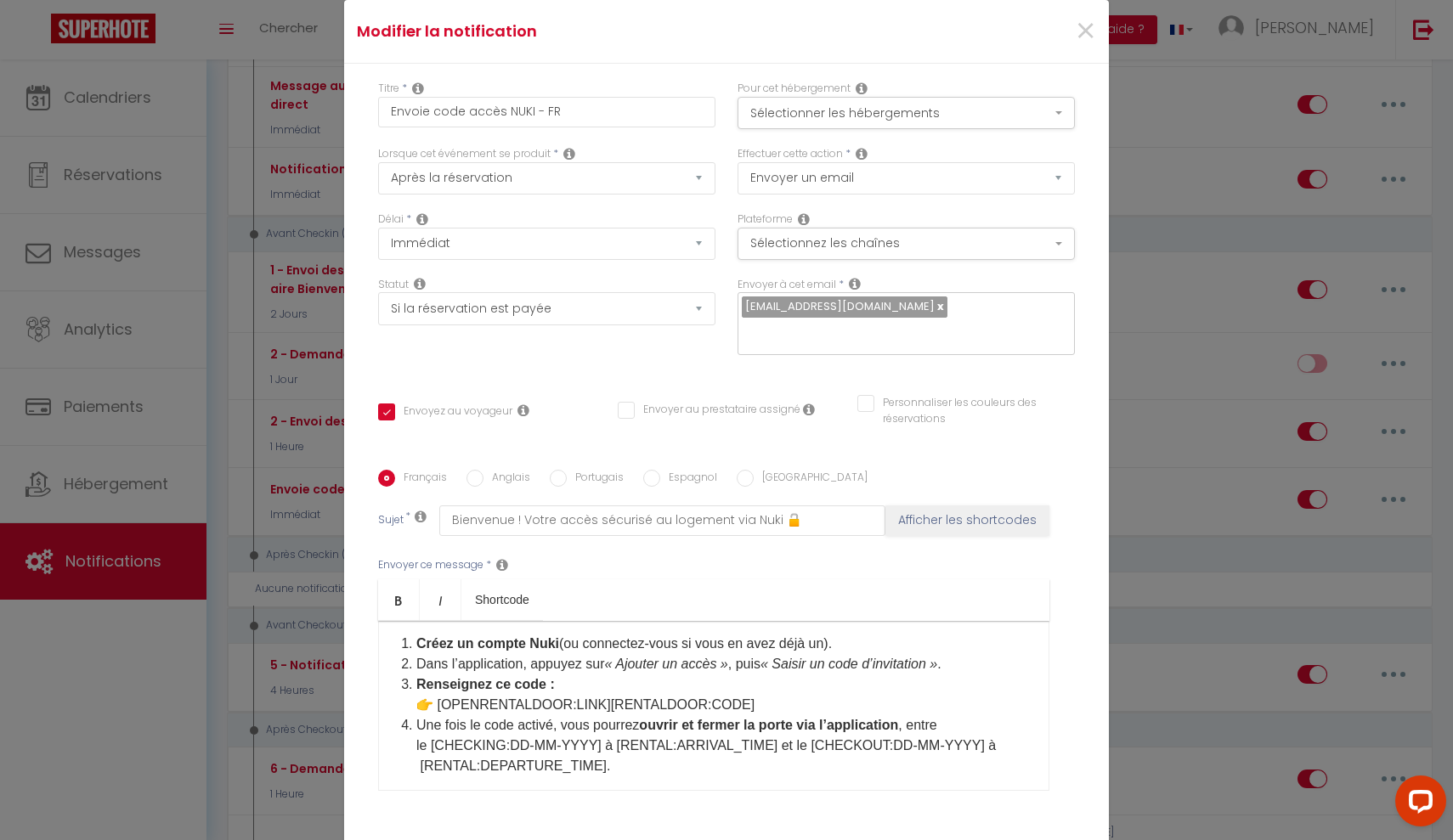 type 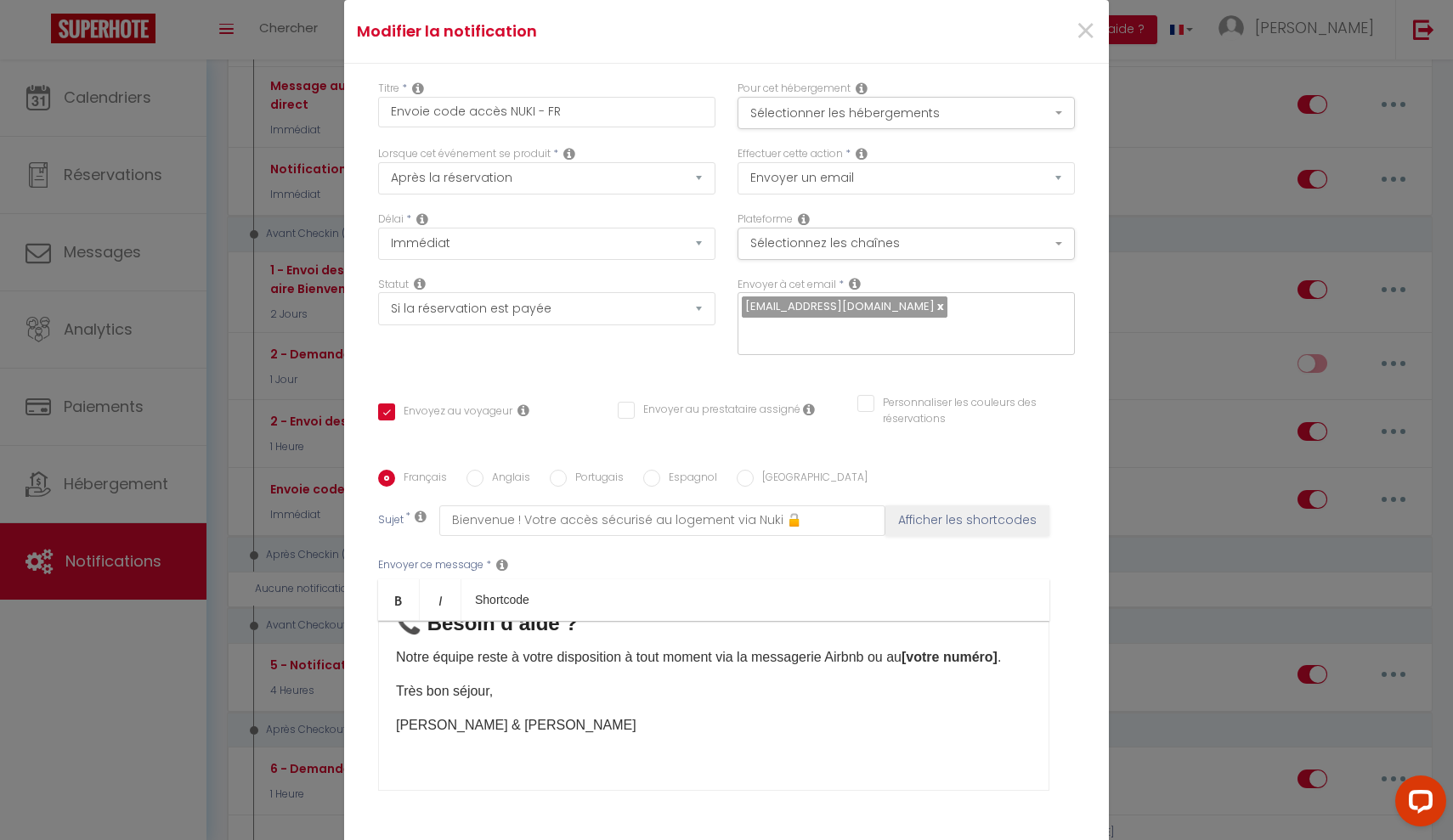 scroll, scrollTop: 705, scrollLeft: 0, axis: vertical 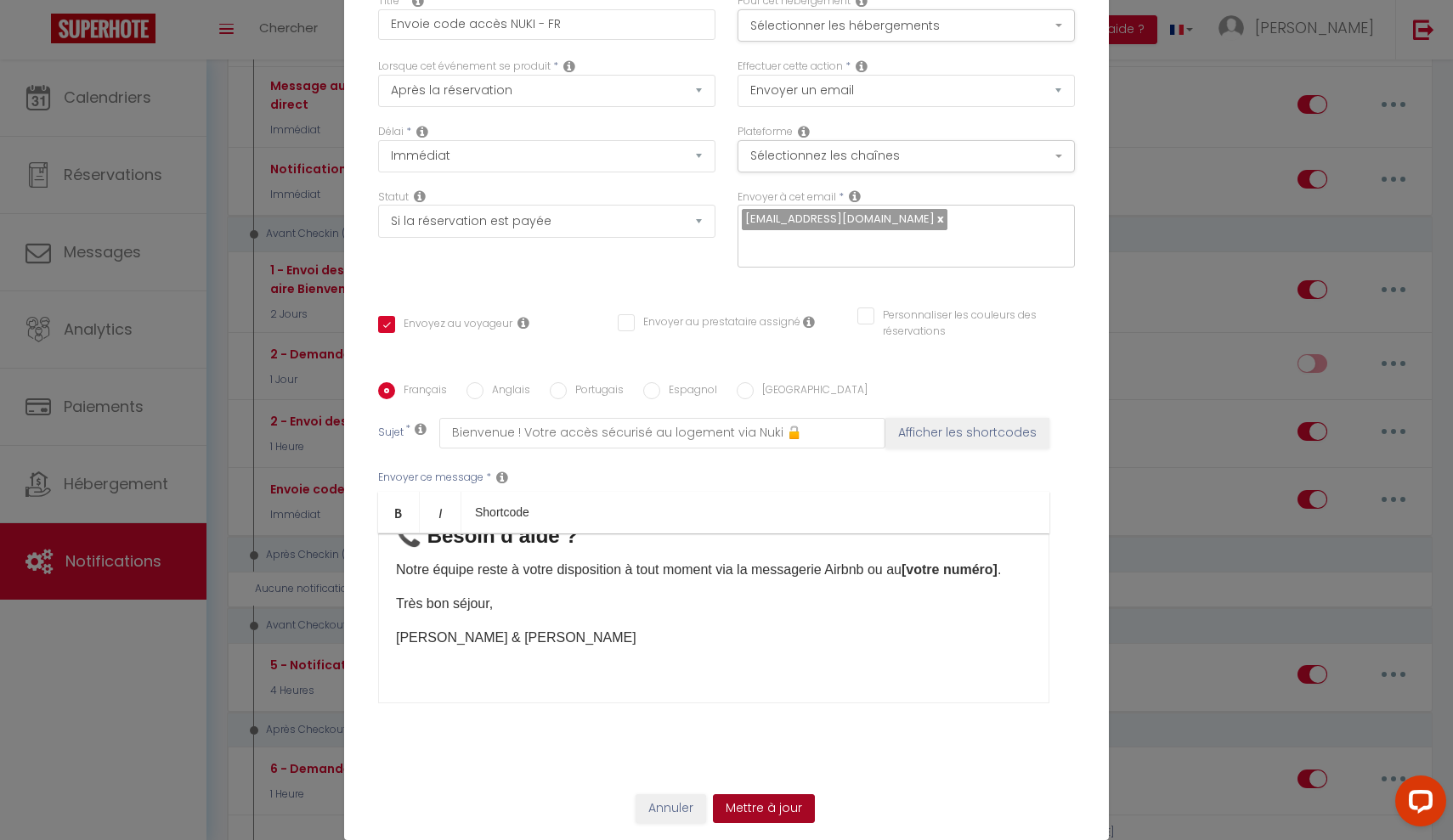 click on "Mettre à jour" at bounding box center [764, 809] 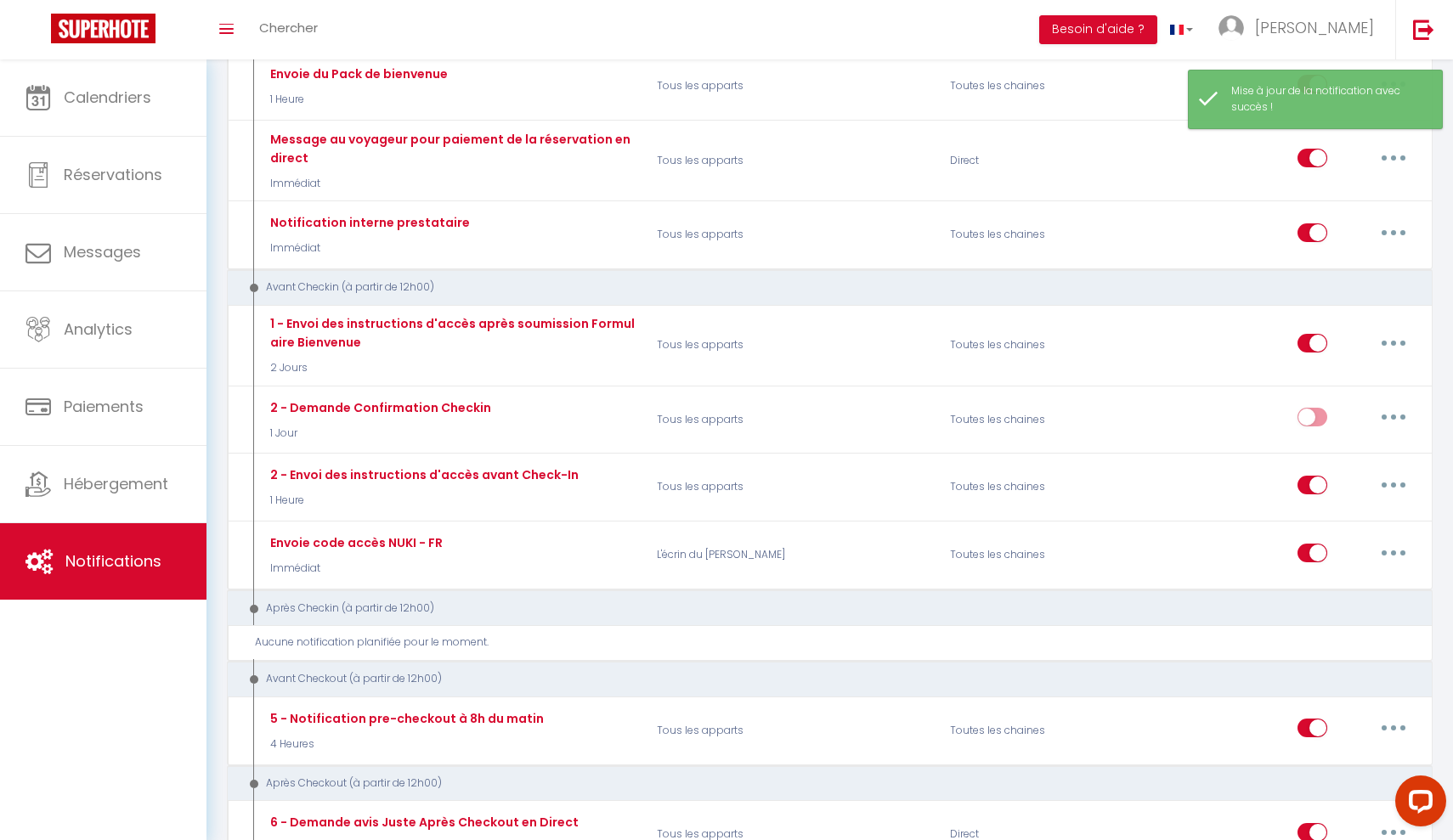 scroll, scrollTop: 433, scrollLeft: 0, axis: vertical 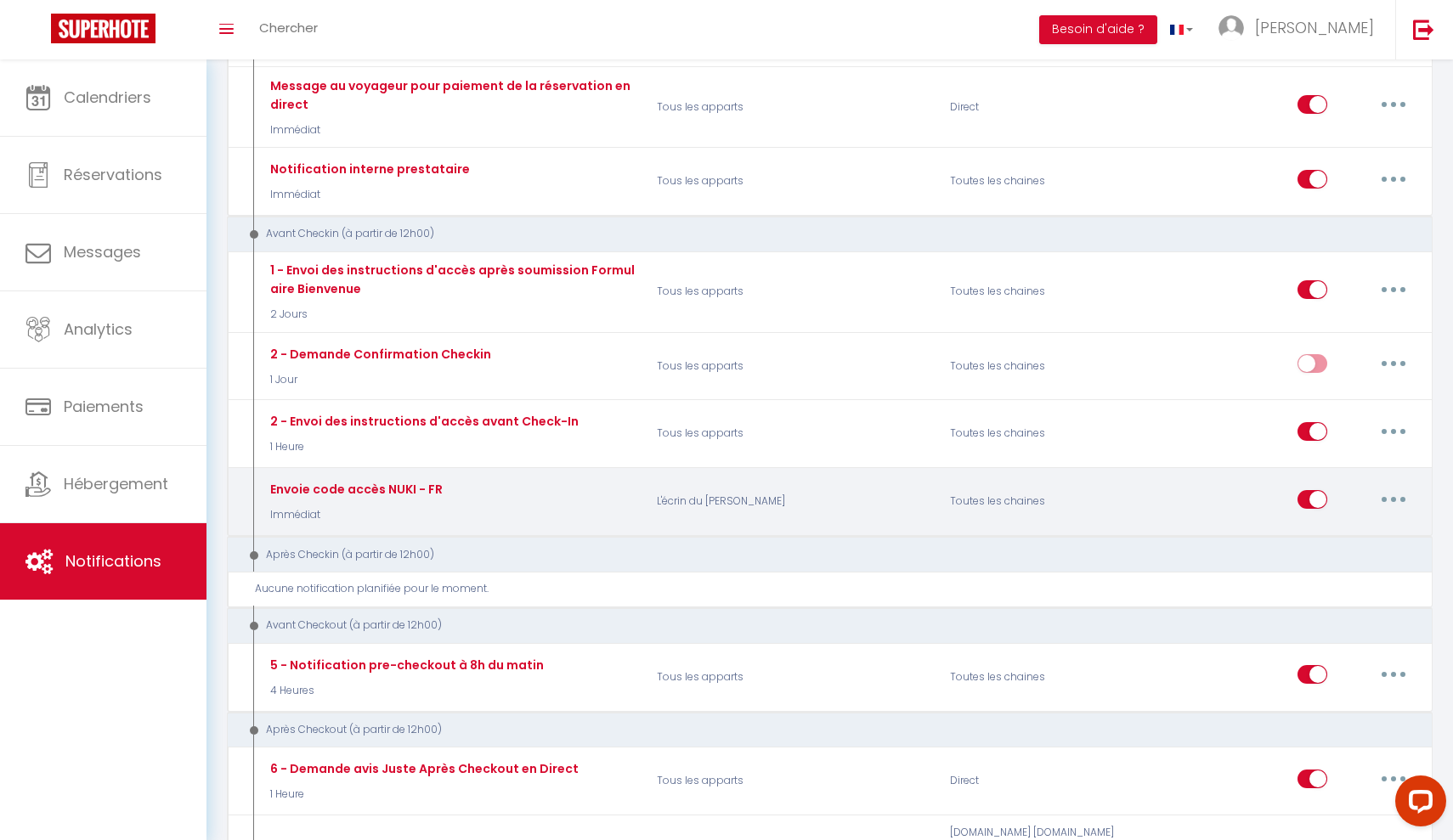 click at bounding box center [1394, 499] 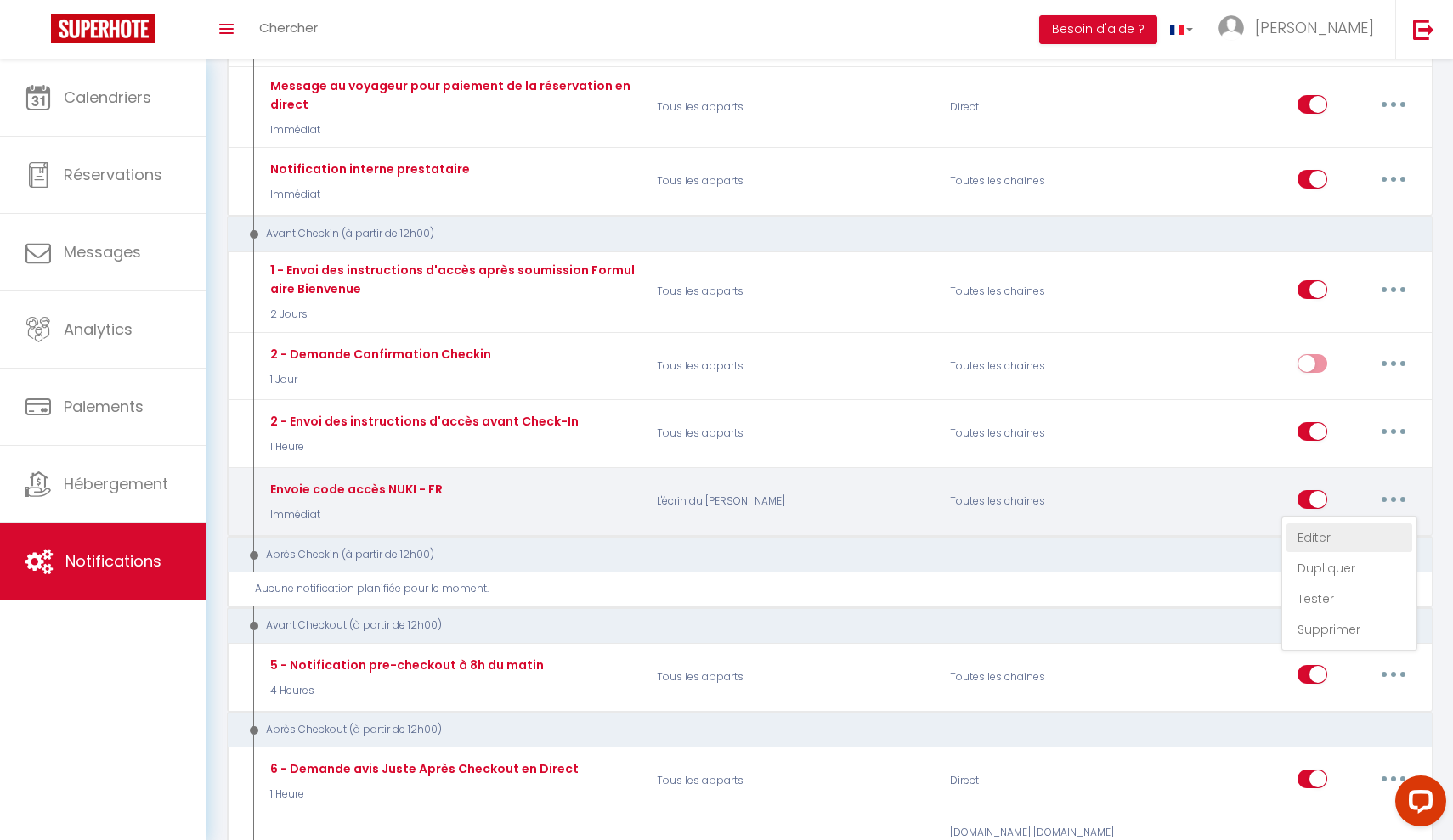 click on "Editer" at bounding box center [1349, 538] 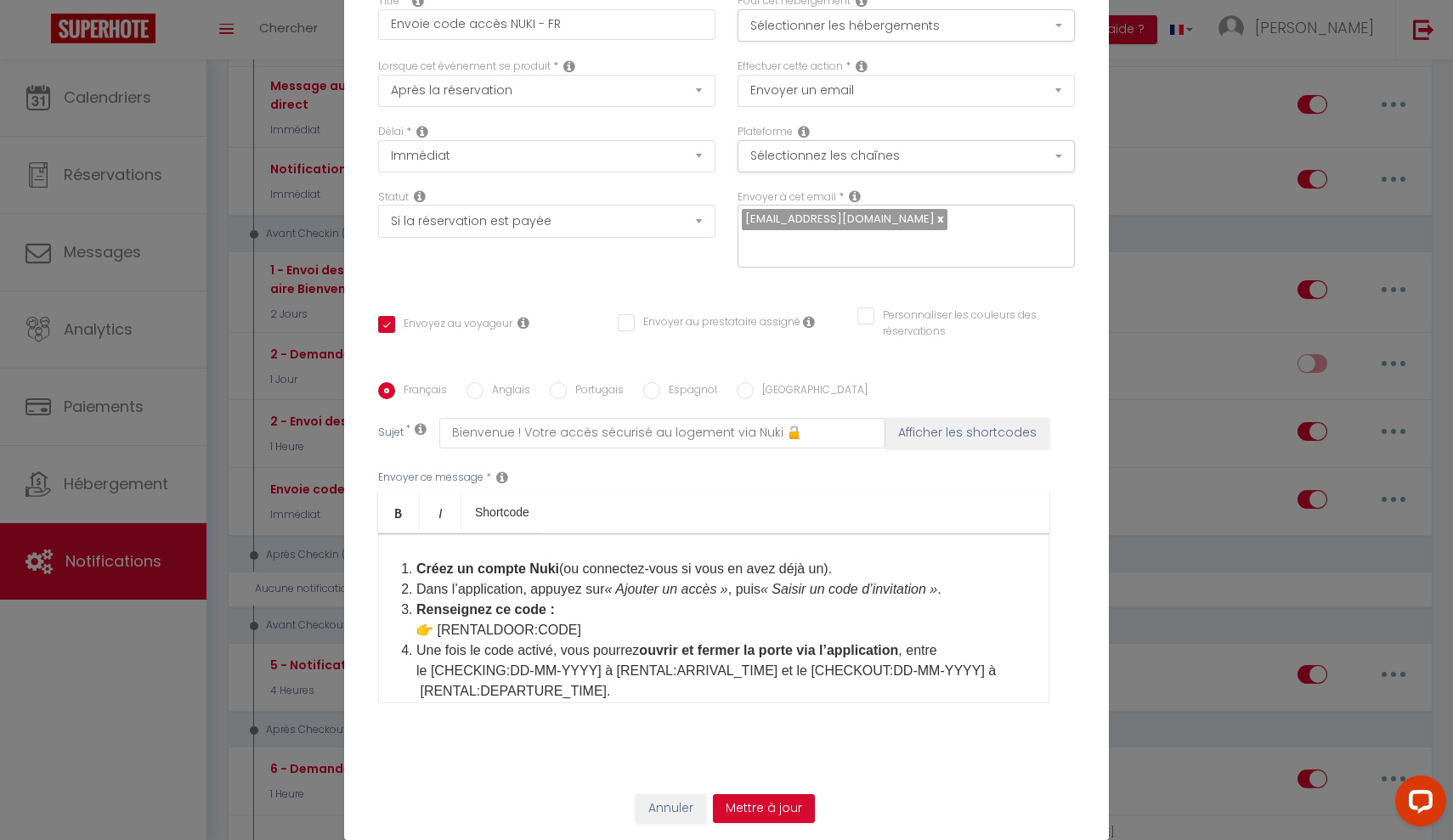 scroll, scrollTop: 287, scrollLeft: 0, axis: vertical 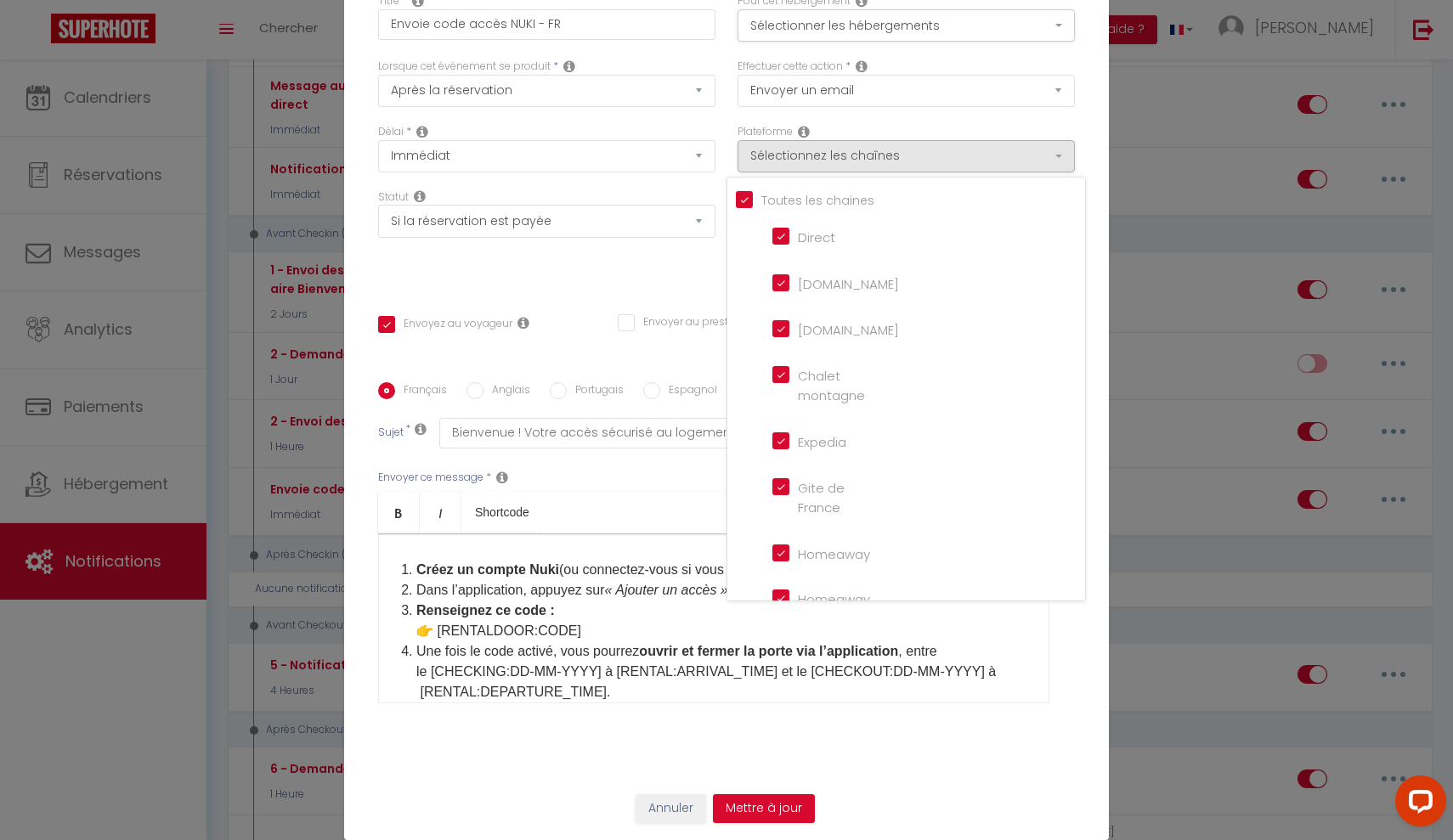 click on "Français     Anglais     Portugais     Espagnol     Italien   Sujet   *     Bienvenue ! Votre accès sécurisé au logement via Nuki 🔓   Afficher les shortcodes   Envoyer ce message   *     Bold Italic Shortcode Rich text editor Bonjour ,
Nous sommes ravis de vous accueillir très prochainement dans notre logement. Pour vous offrir une arrivée fluide et autonome, nous utilisons une  serrure connectée Nuki Smart Lock 4 Pro .
📲  Étapes pour accéder au logement :
Téléchargez l’application Nuki Smart Lock : [URL][DOMAIN_NAME] [URL][DOMAIN_NAME] ​ Créez un compte Nuki  (ou connectez-vous si vous en avez déjà un). Dans l’application, appuyez sur  « Ajouter un accès » , puis  « Saisir un code d’invitation » . Renseignez ce code : 👉 [RENTALDOOR:CODE]​ Une fois le code activé, vous pourrez  ouvrir et fermer la porte via l’application
🔐 À noter :
Vous devez être
." at bounding box center (726, 553) 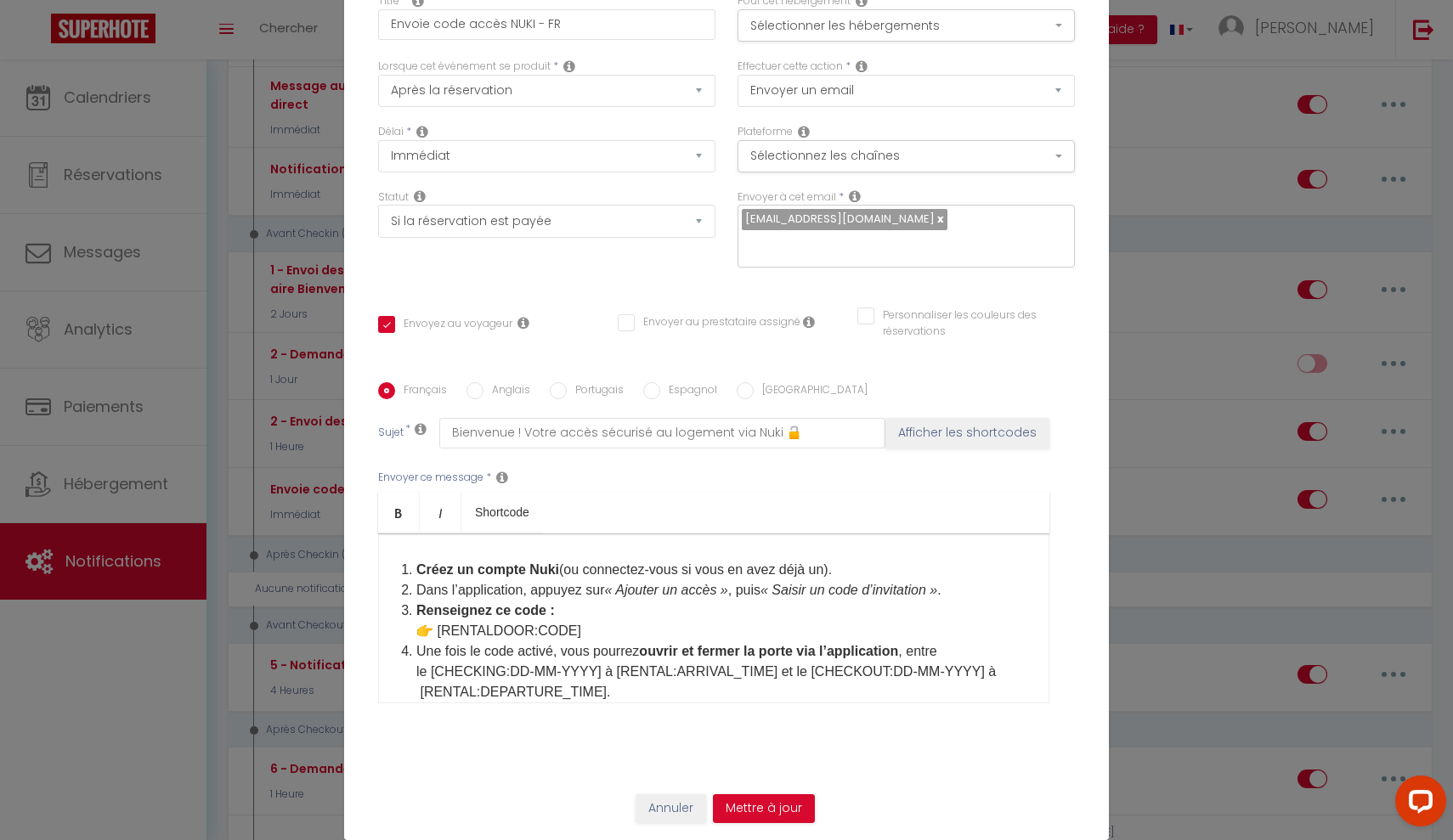 click on "Annuler" at bounding box center (670, 809) 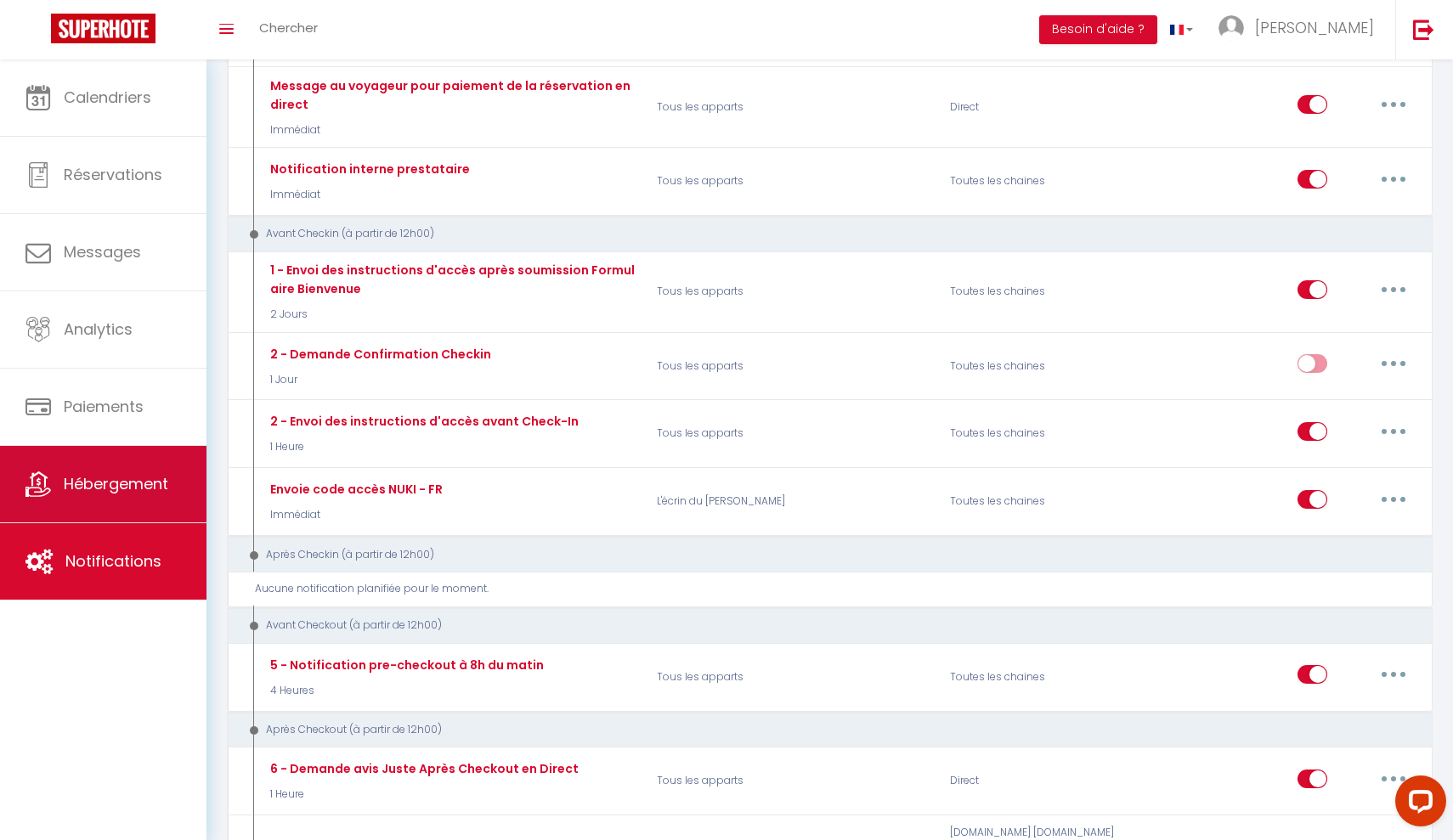 click on "Hébergement" at bounding box center [103, 484] 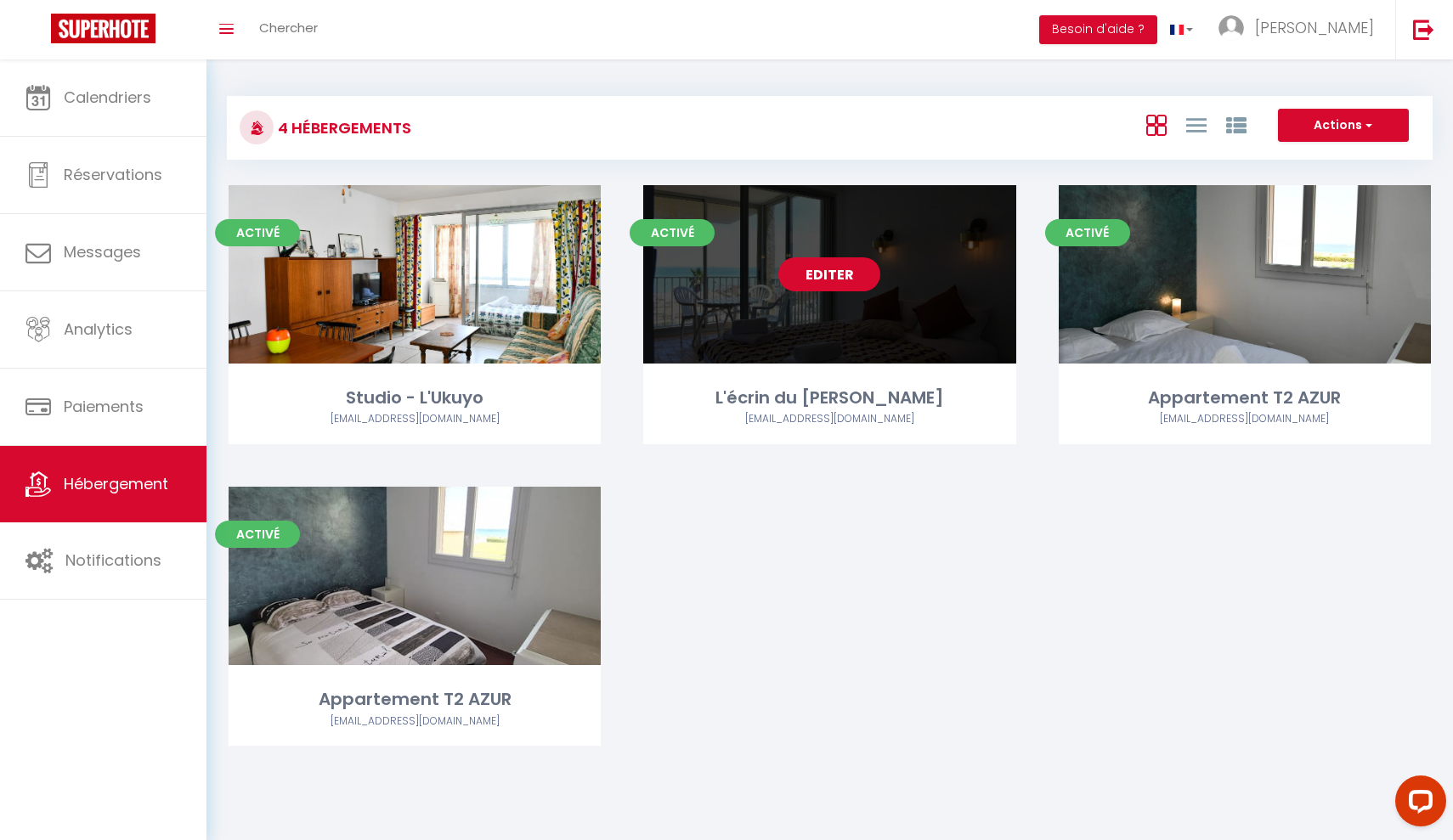 click on "Editer" at bounding box center (829, 274) 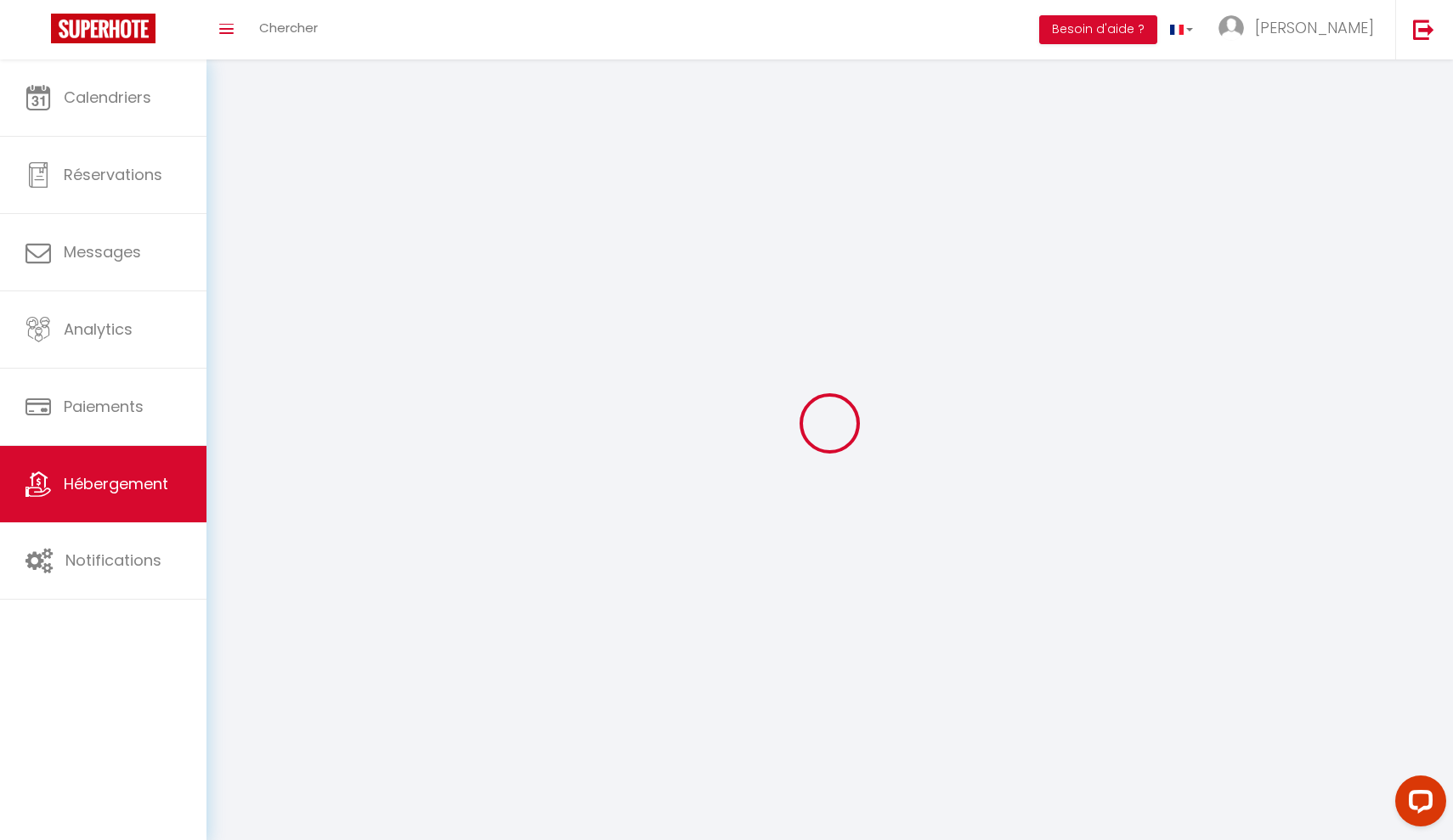 select 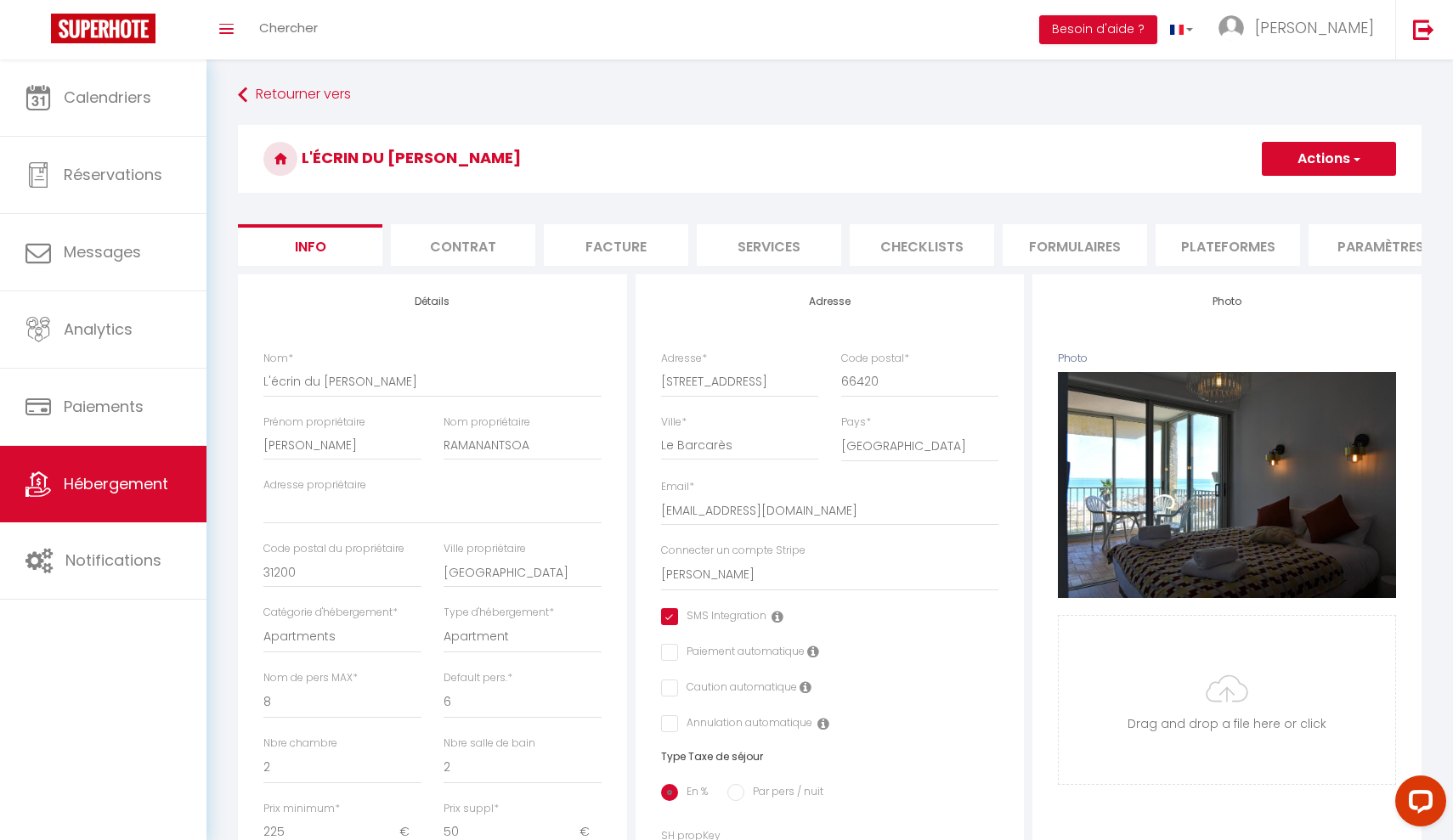 checkbox on "true" 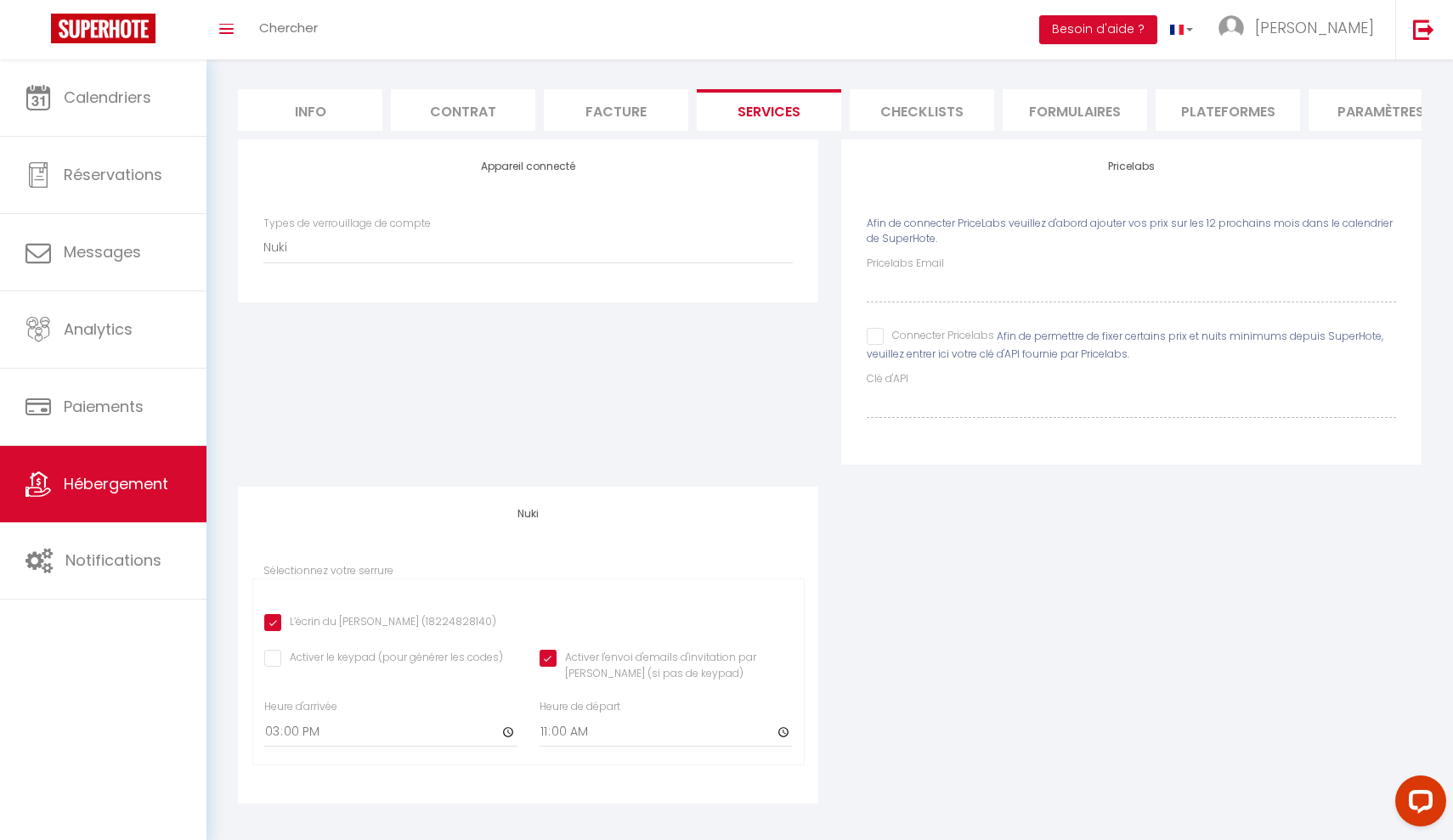 scroll, scrollTop: 134, scrollLeft: 0, axis: vertical 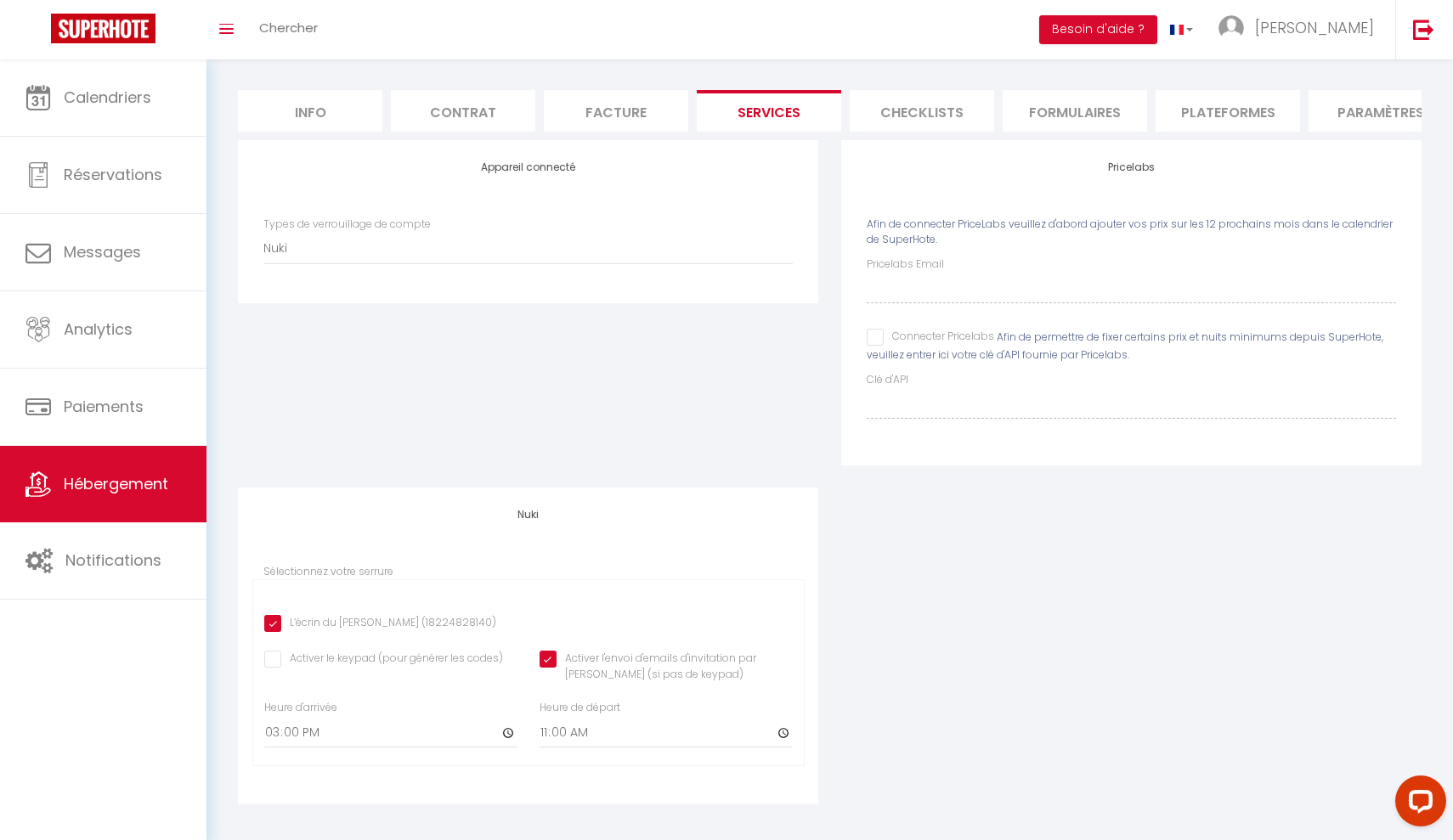 click on "L'écrin du [PERSON_NAME]
Actions
Enregistrer
Info
Contrat
Facture
Services
Checklists
Formulaires
Plateformes
Paramètres
website
Journal
Modèle personnalisé
×         Titre [PERSON_NAME]
Enregistrer
Liste de checklist
×
Titre
*     *                   Remove" at bounding box center (829, 409) 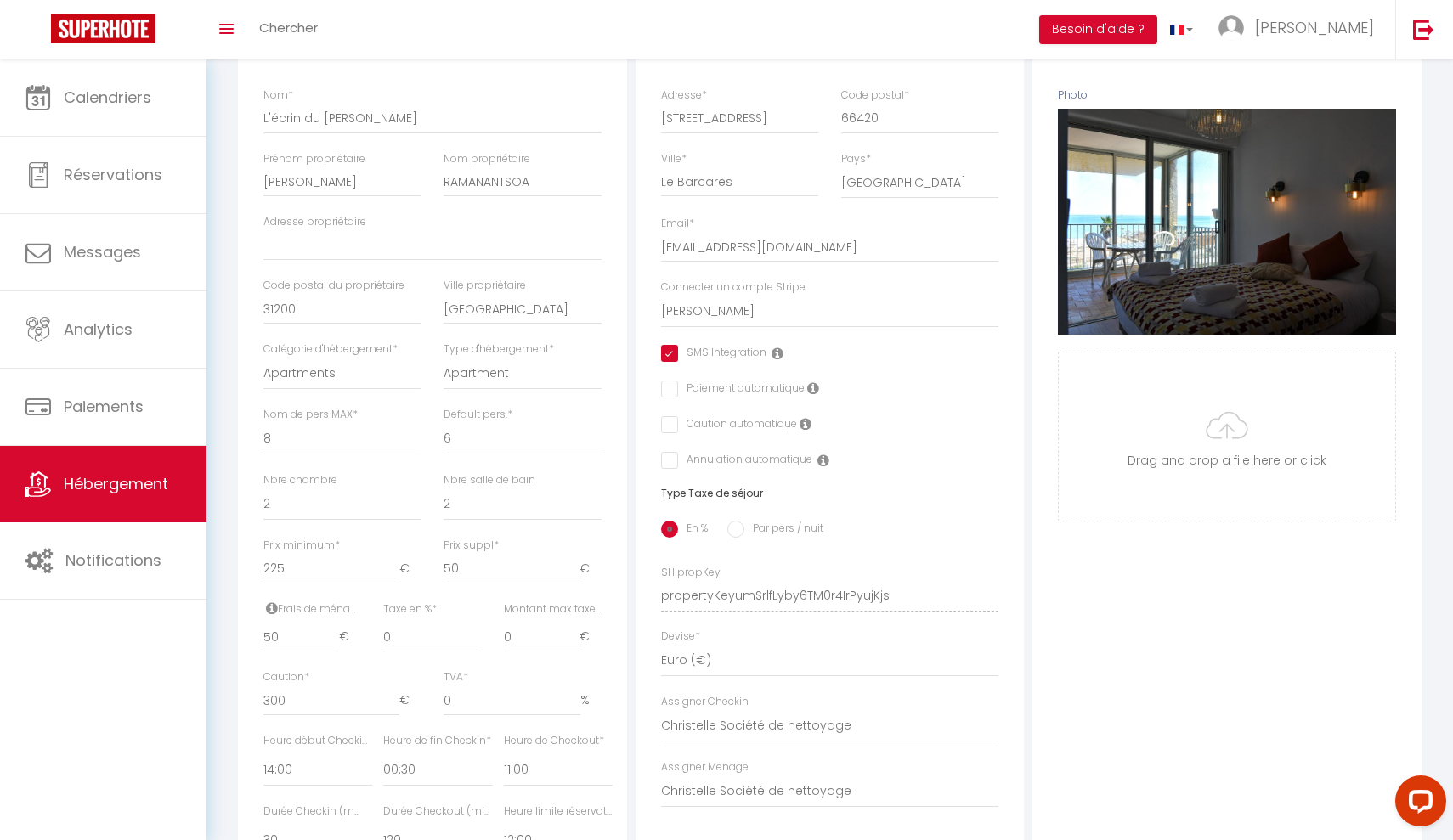 scroll, scrollTop: 291, scrollLeft: 0, axis: vertical 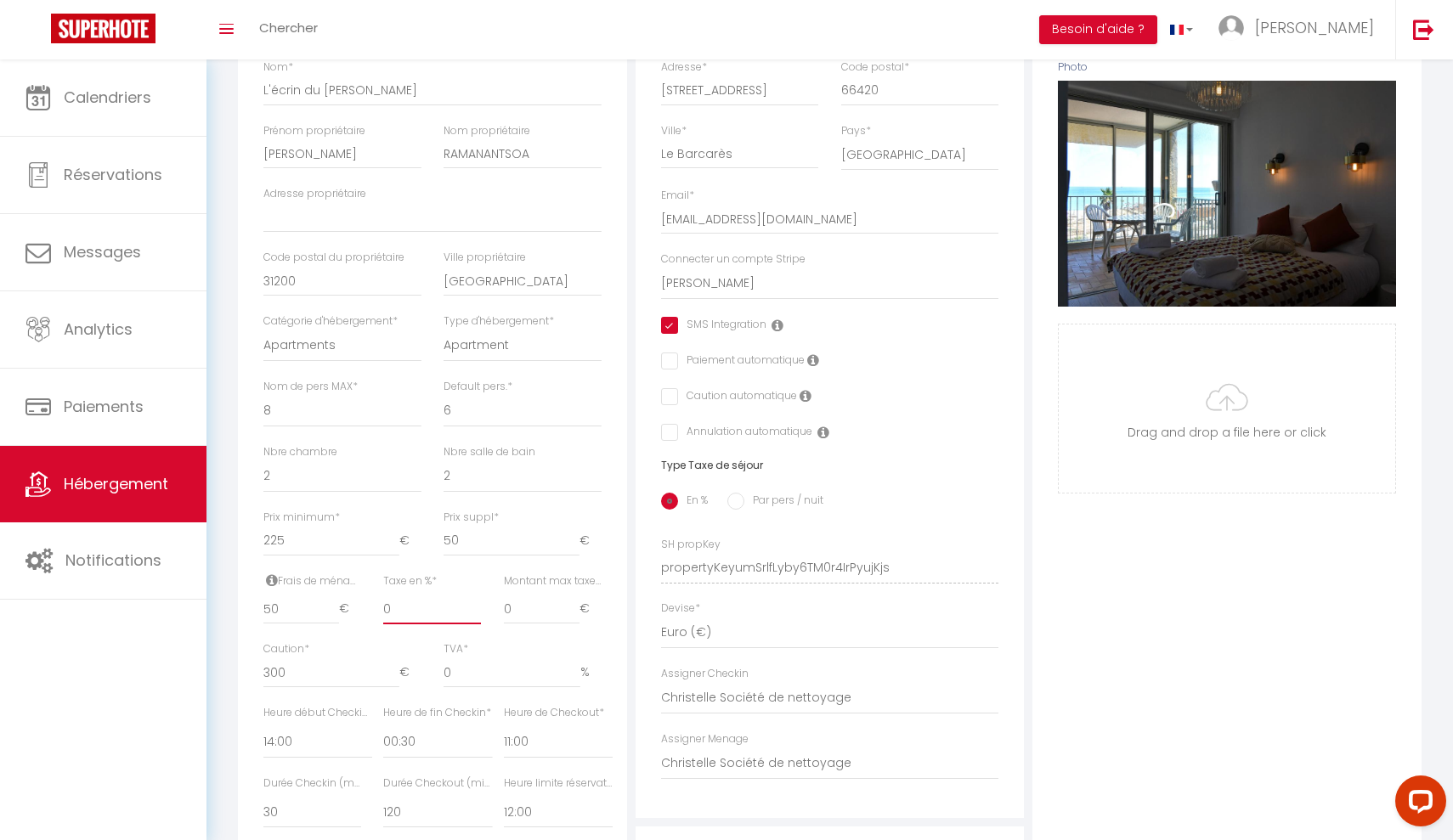click on "0" at bounding box center [432, 609] 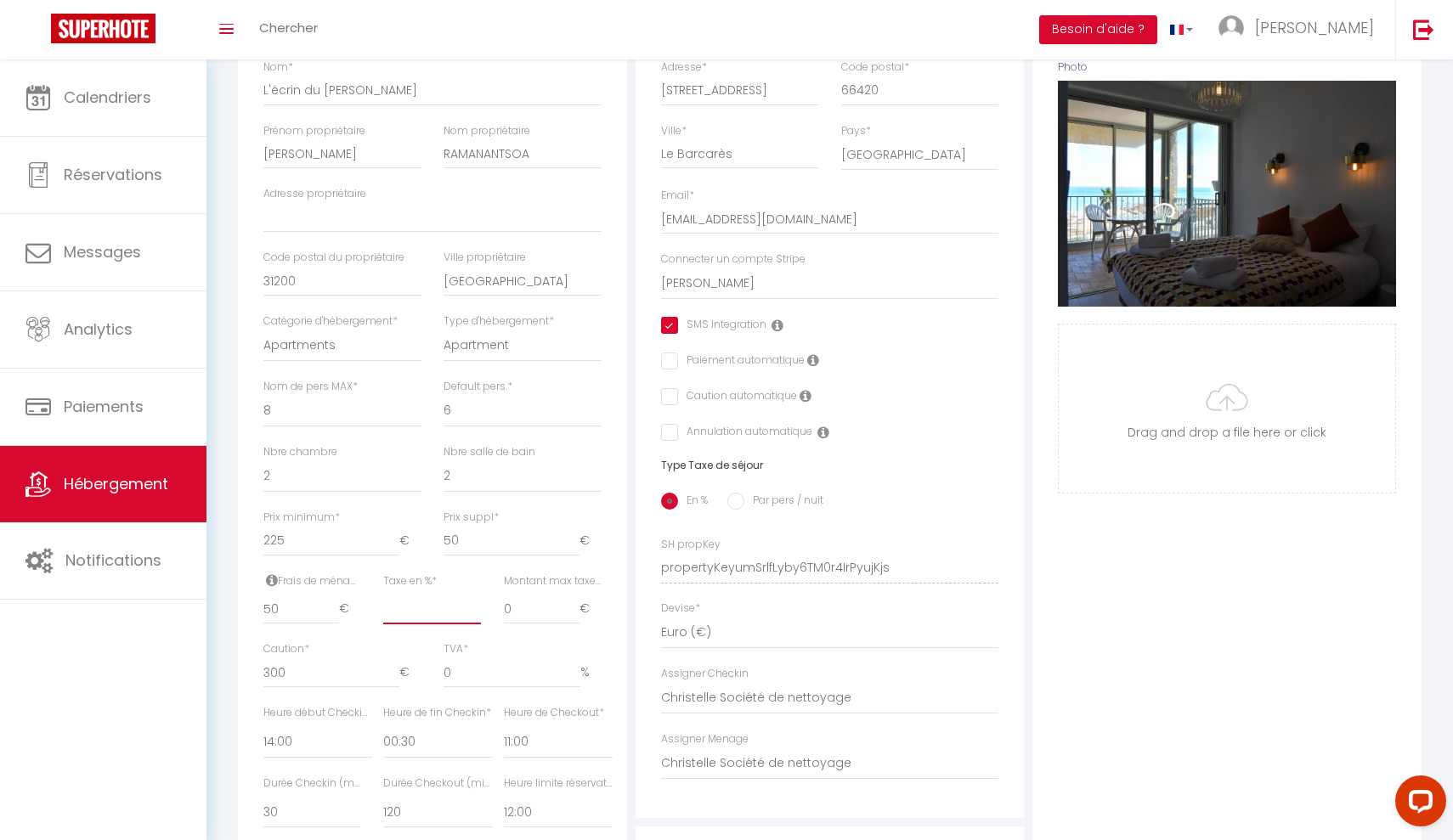 checkbox on "true" 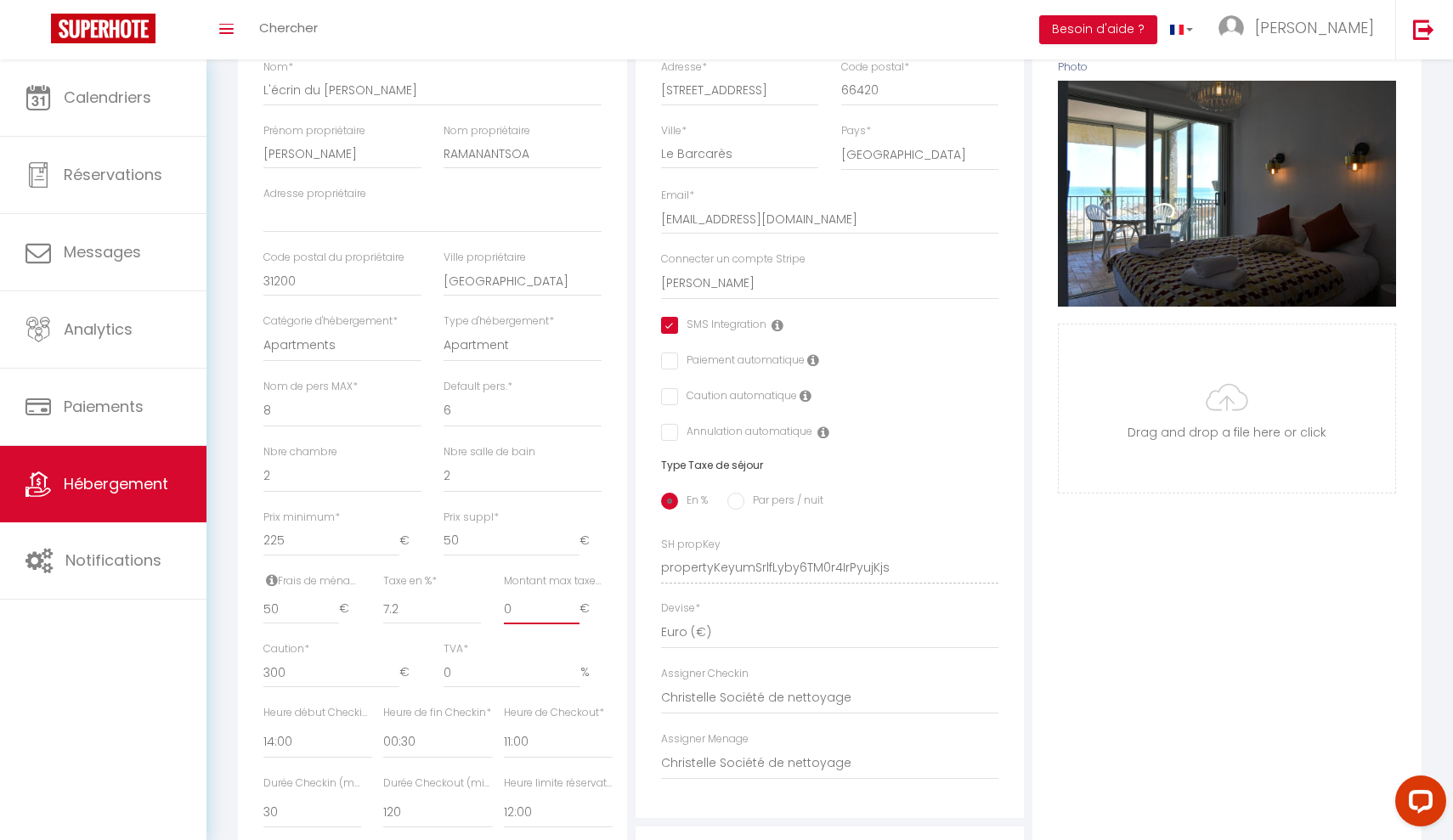 click on "0" at bounding box center (541, 609) 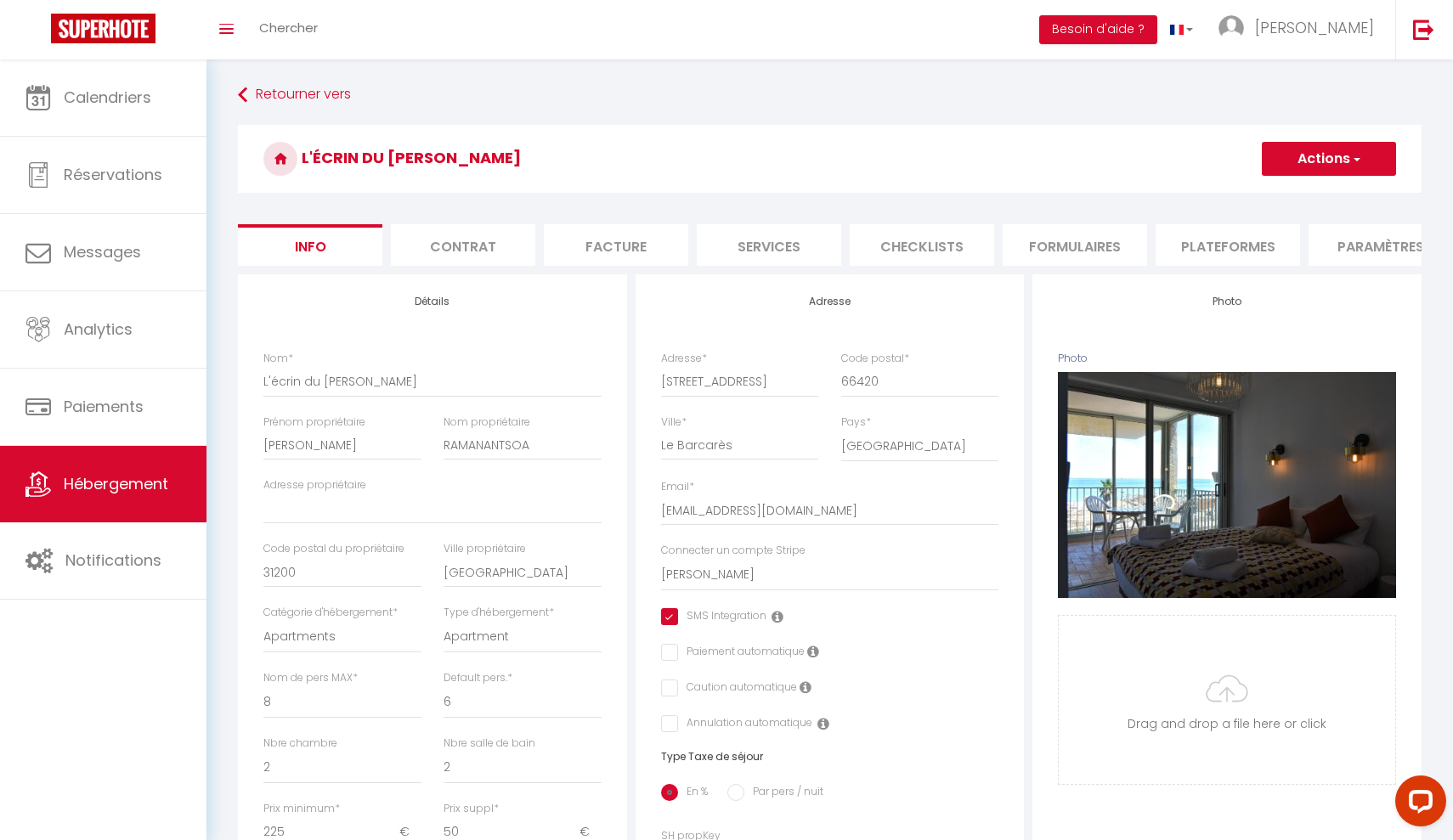 scroll, scrollTop: 0, scrollLeft: 0, axis: both 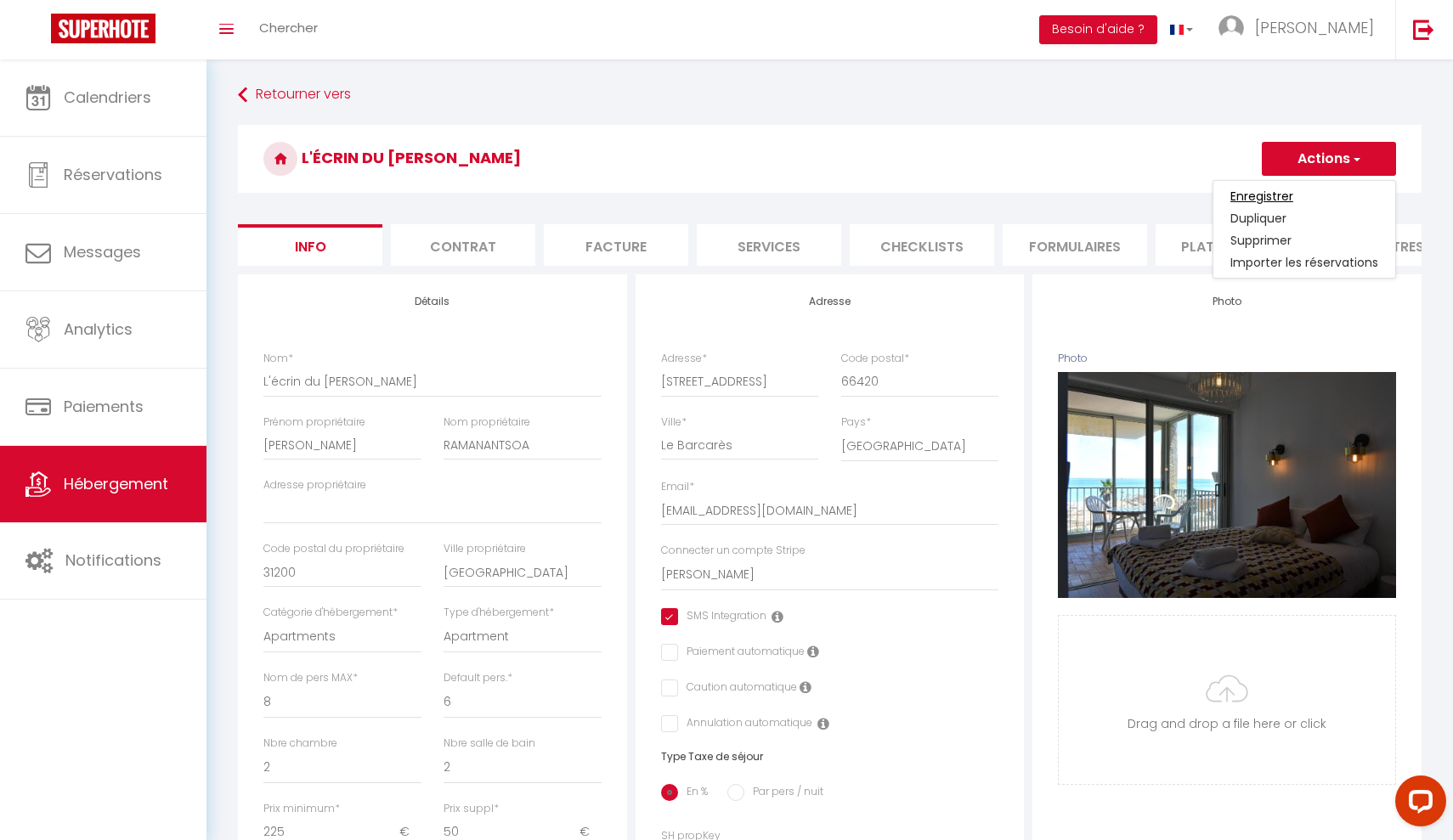 click on "Enregistrer" at bounding box center [1262, 196] 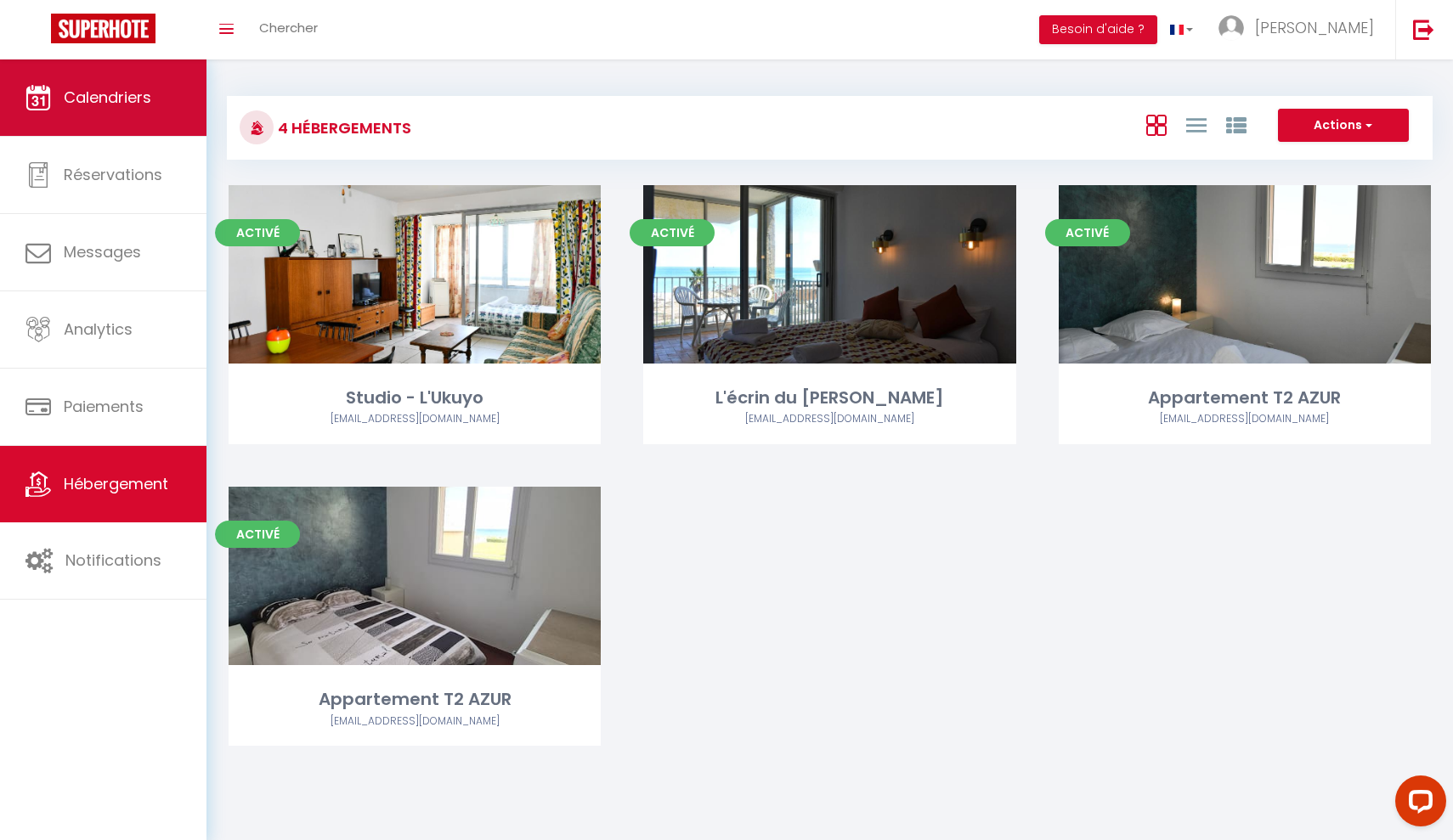 click on "Calendriers" at bounding box center (107, 97) 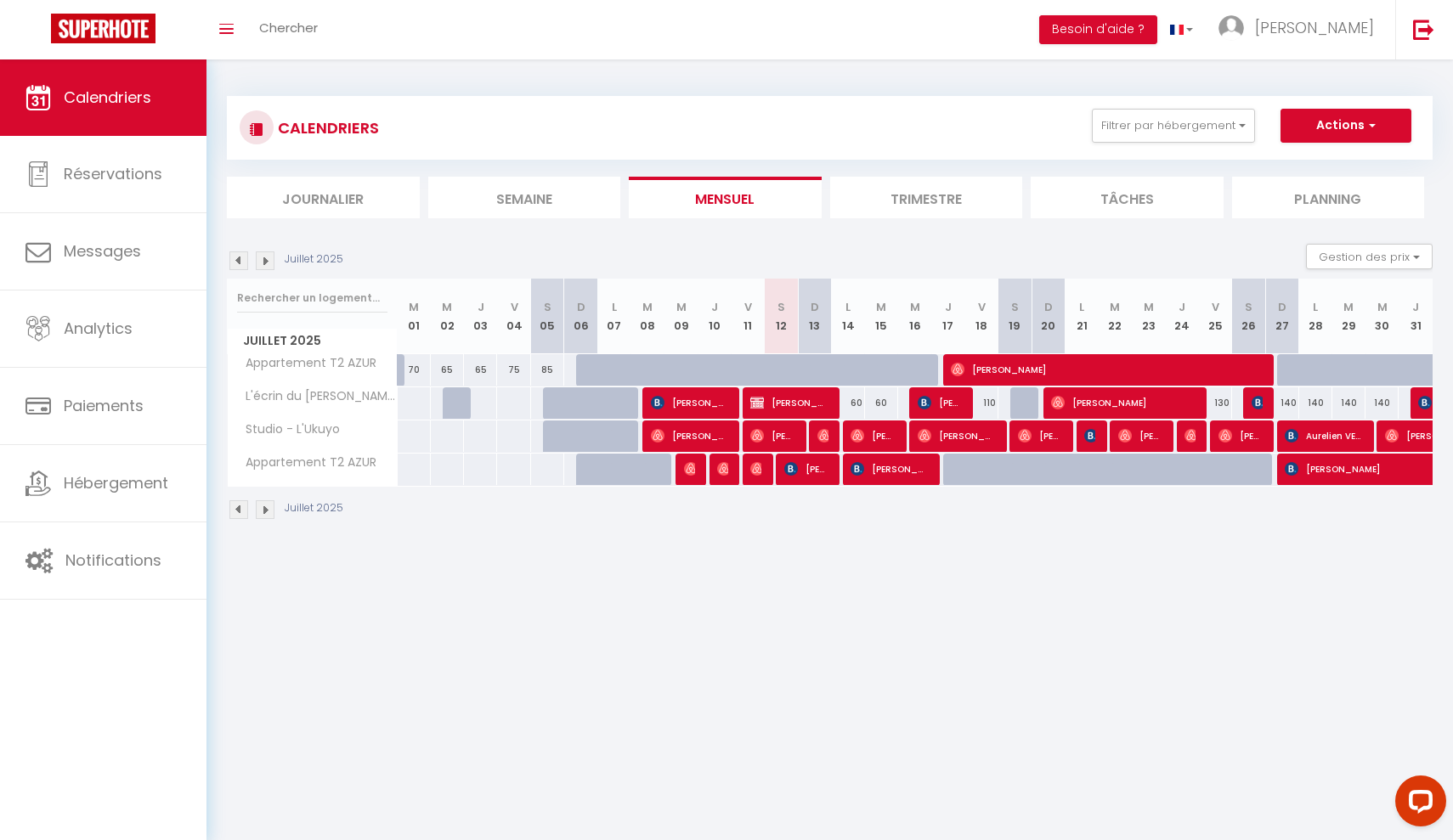 scroll, scrollTop: 0, scrollLeft: 0, axis: both 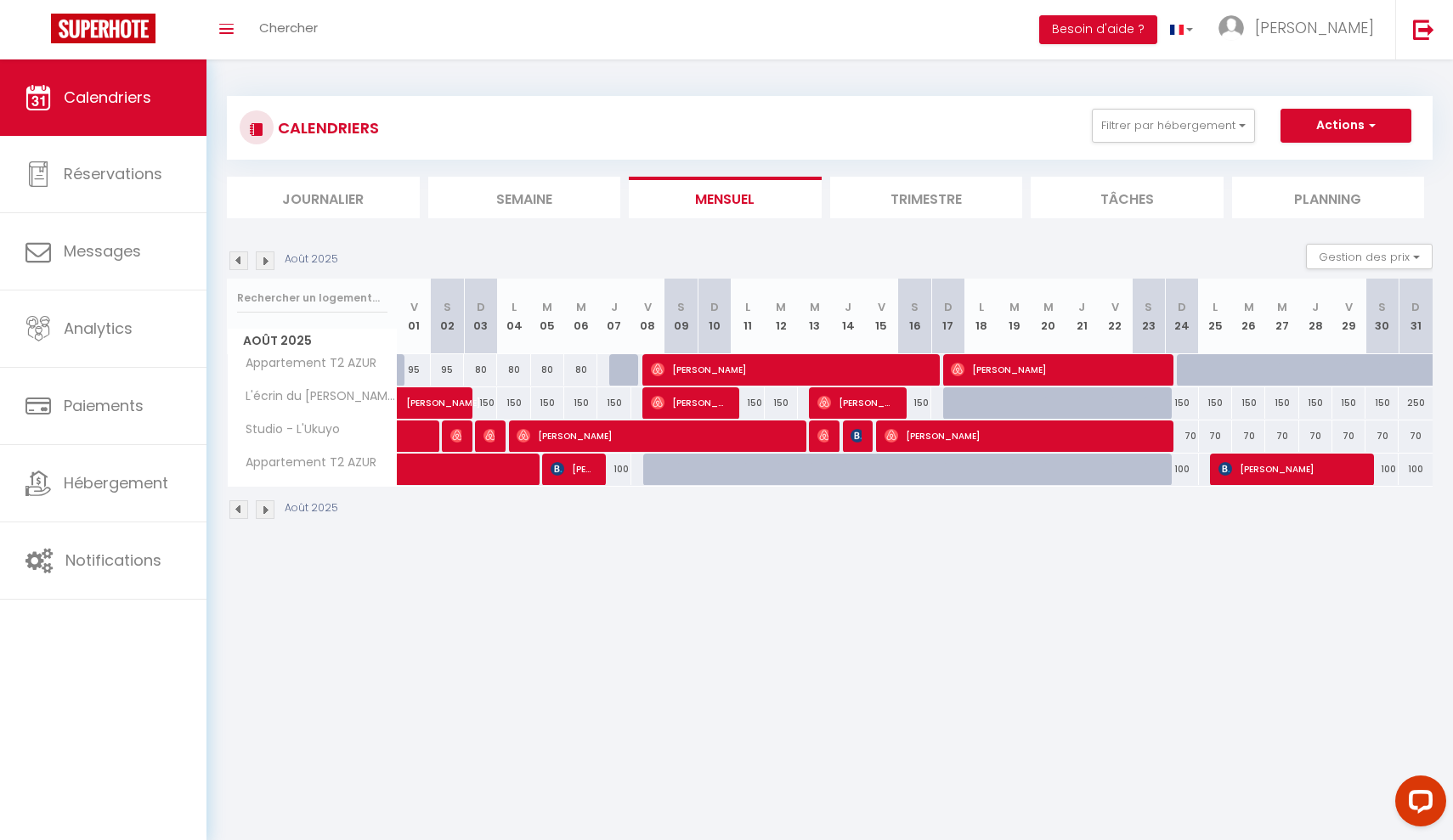 click at bounding box center [265, 261] 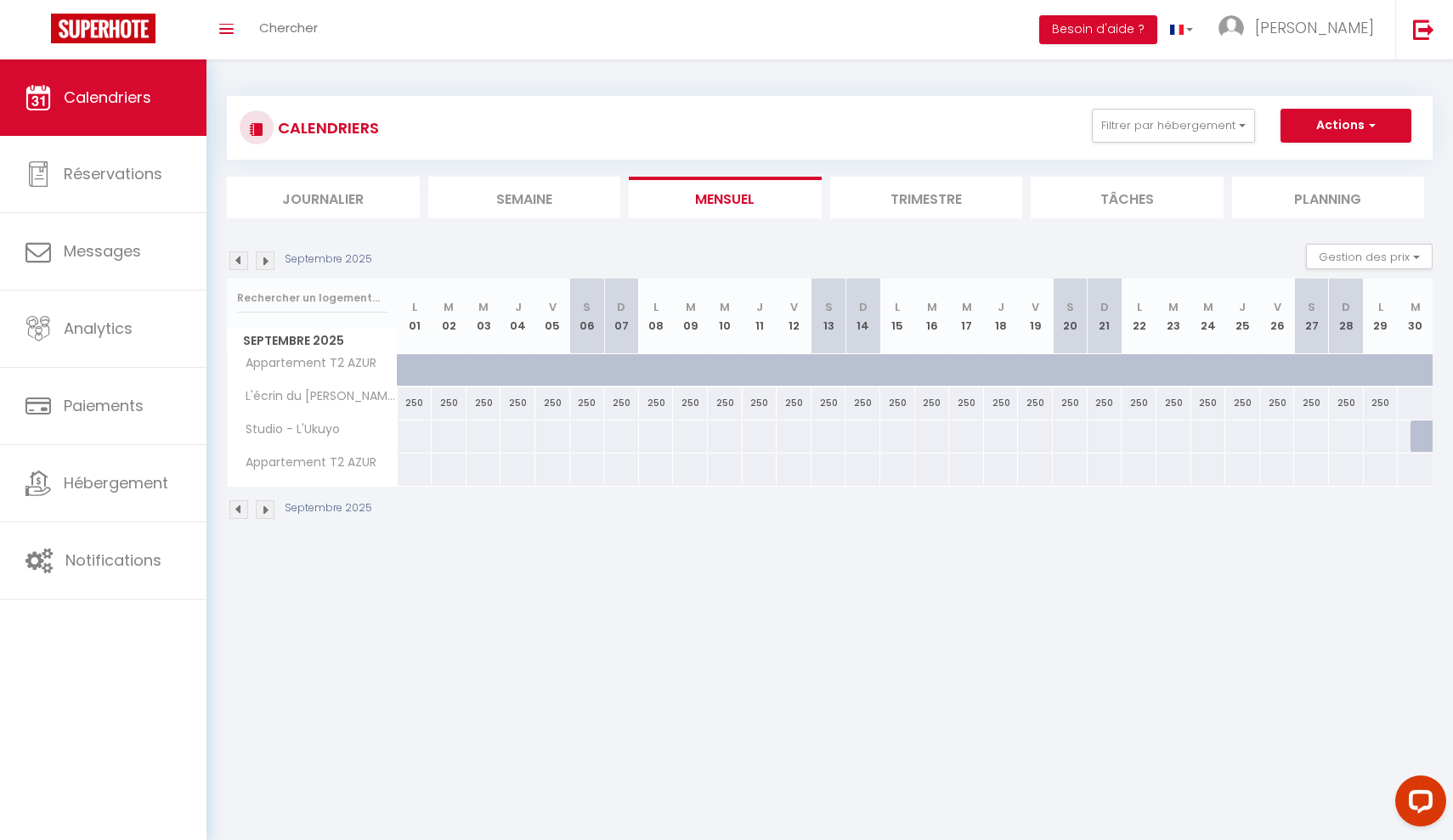 click at bounding box center (265, 261) 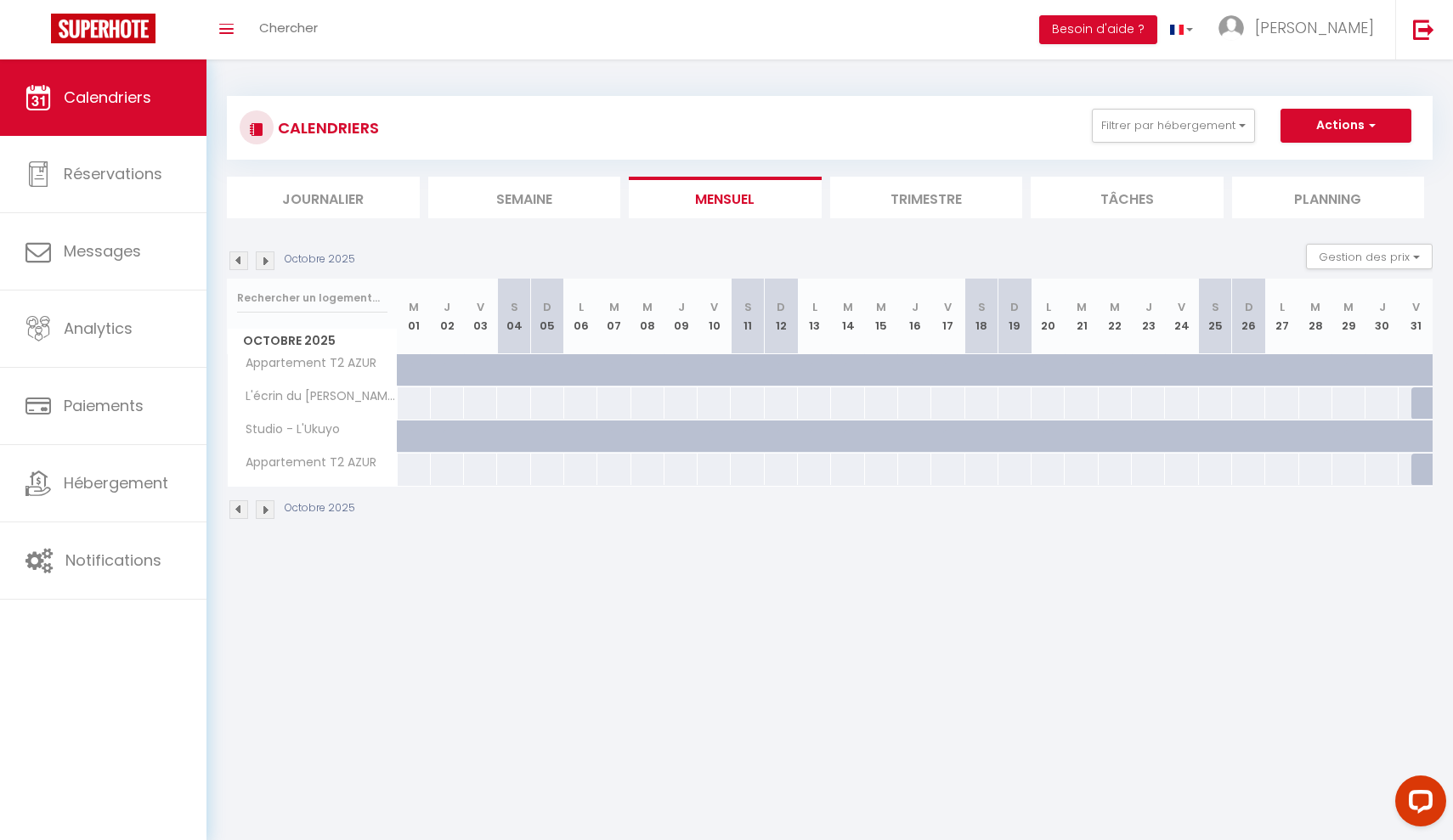 click at bounding box center (265, 261) 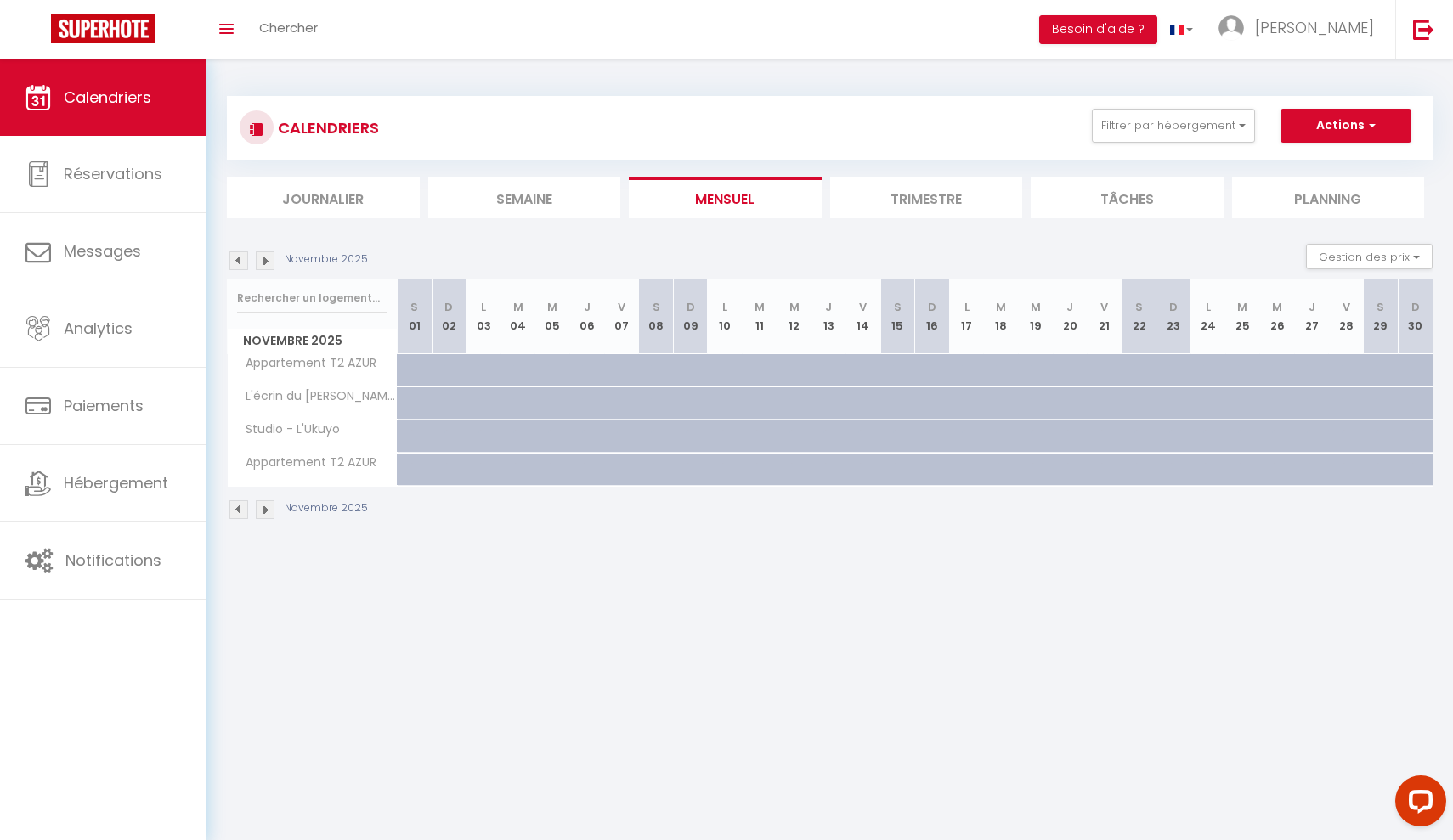 click at bounding box center [265, 261] 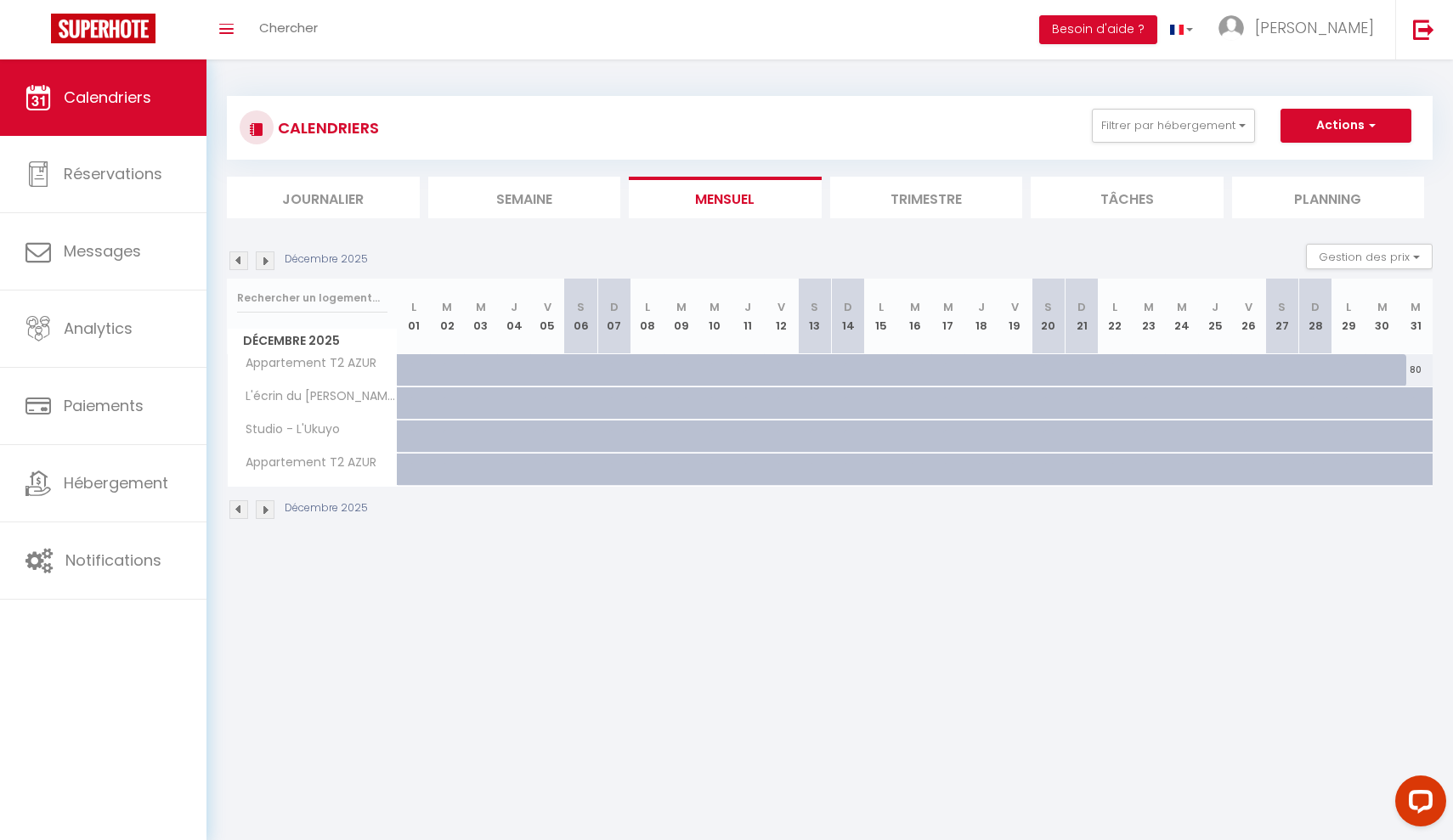 click at bounding box center (265, 261) 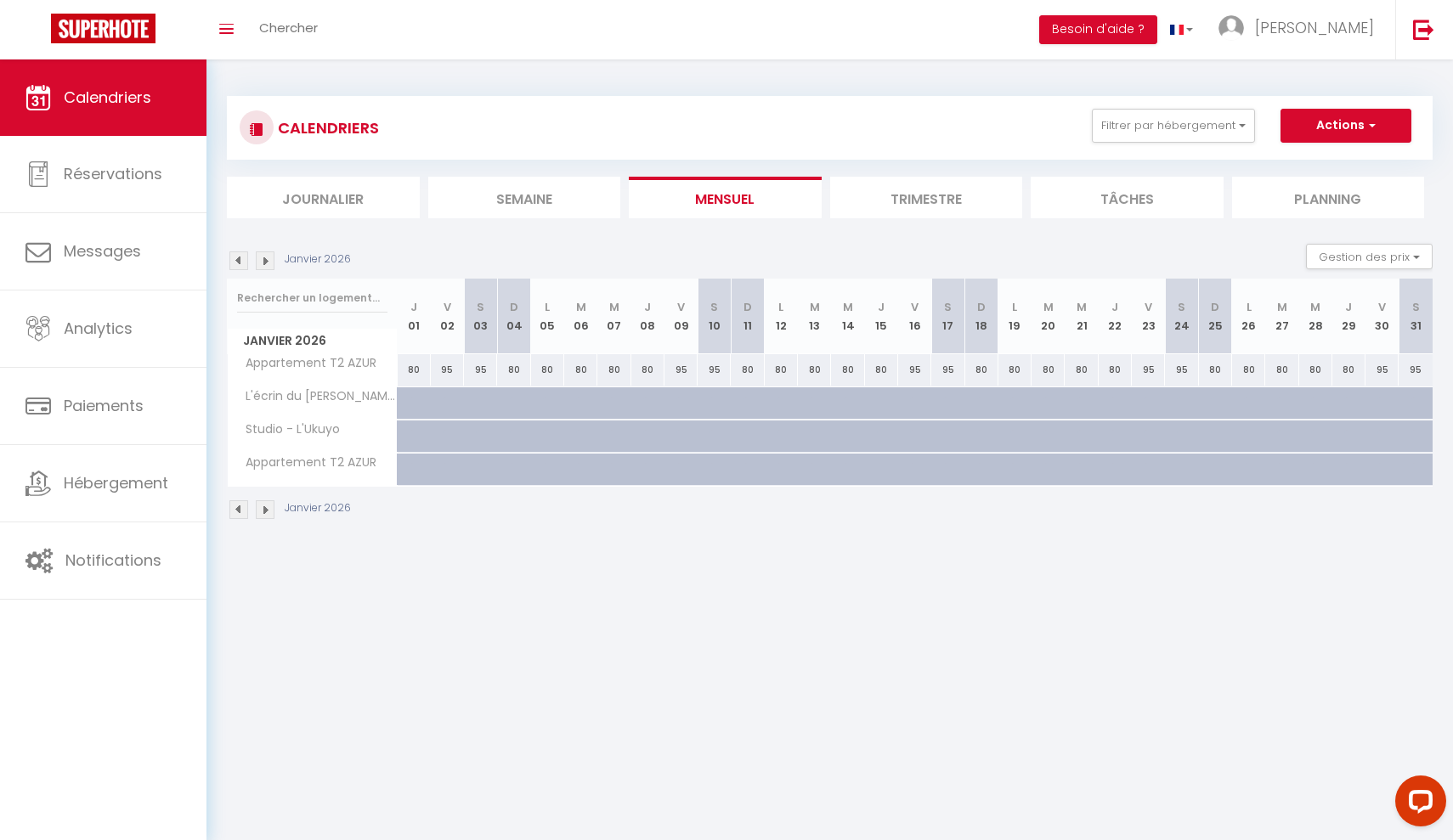 click at bounding box center (265, 261) 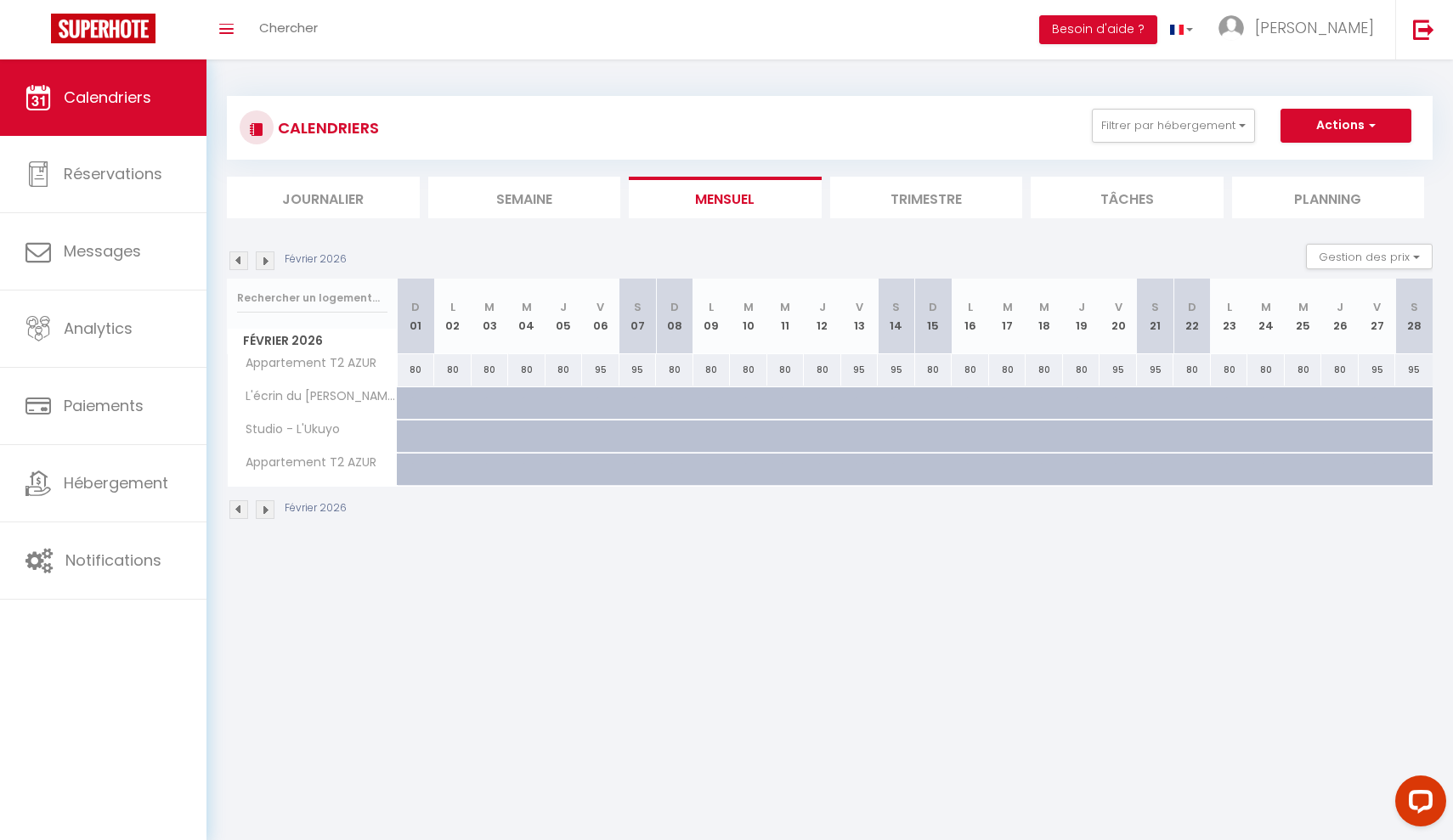 click at bounding box center (239, 261) 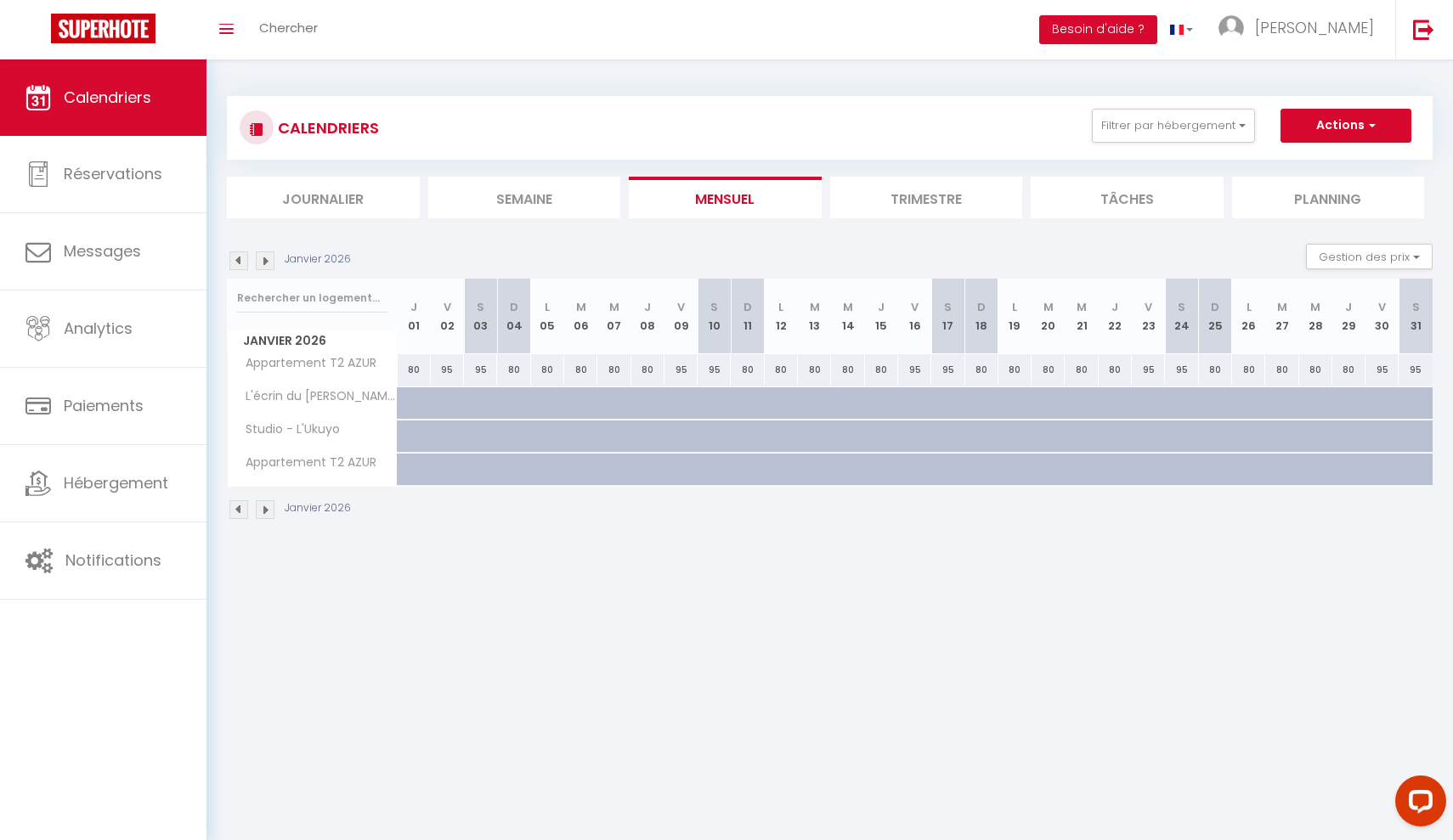 click at bounding box center (265, 261) 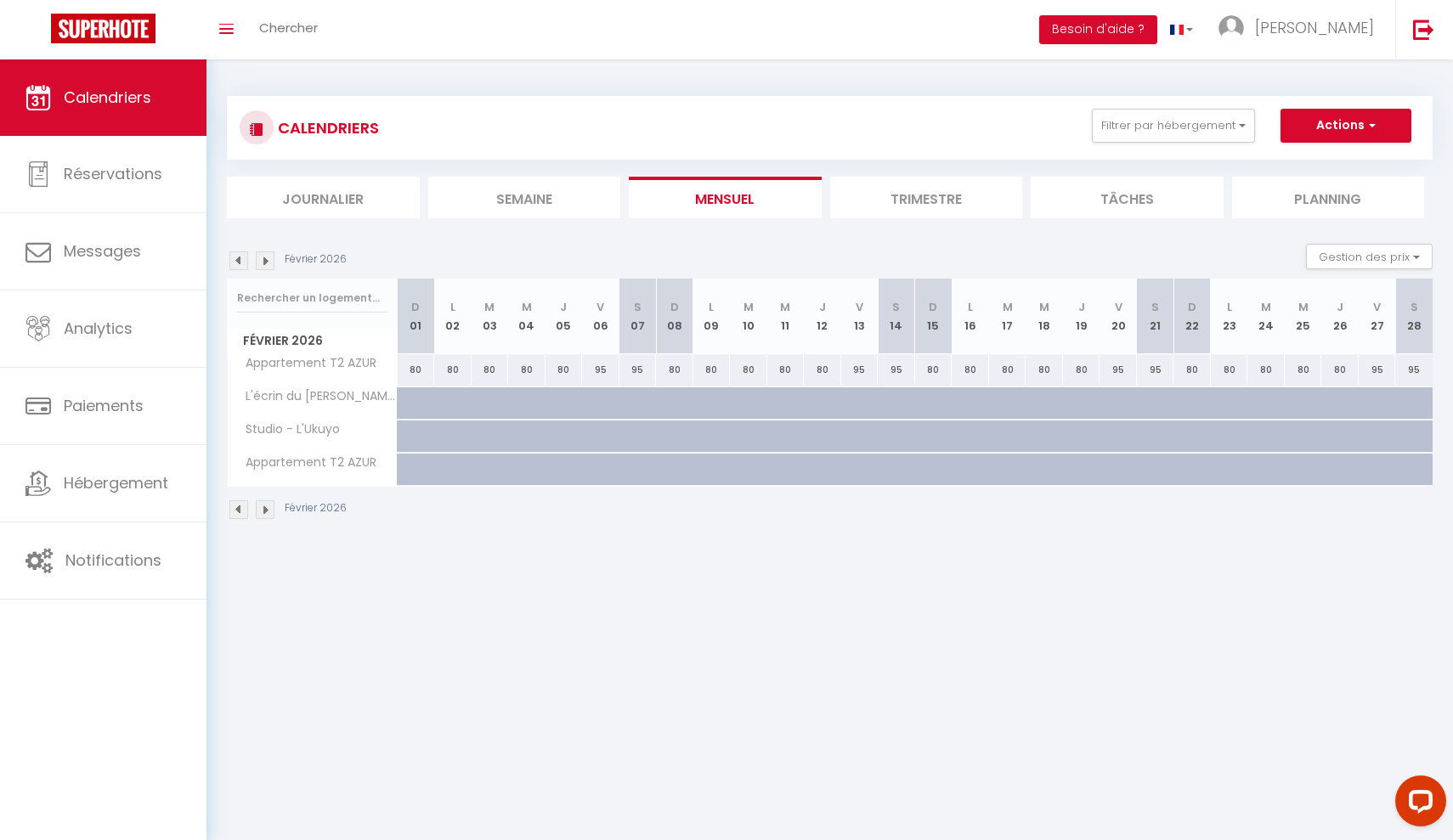 click on "80" at bounding box center [416, 369] 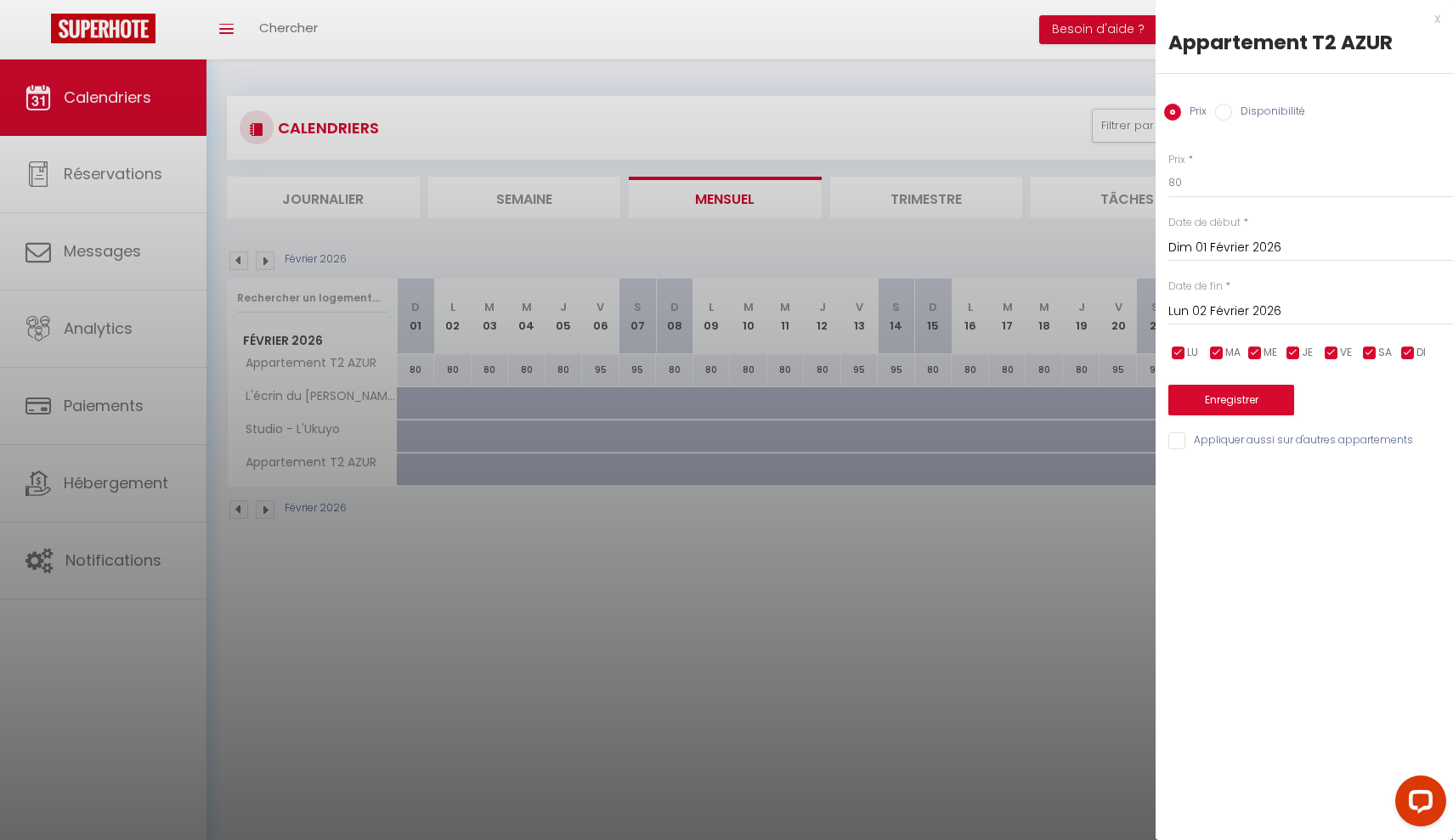 click on "Disponibilité" at bounding box center [1224, 112] 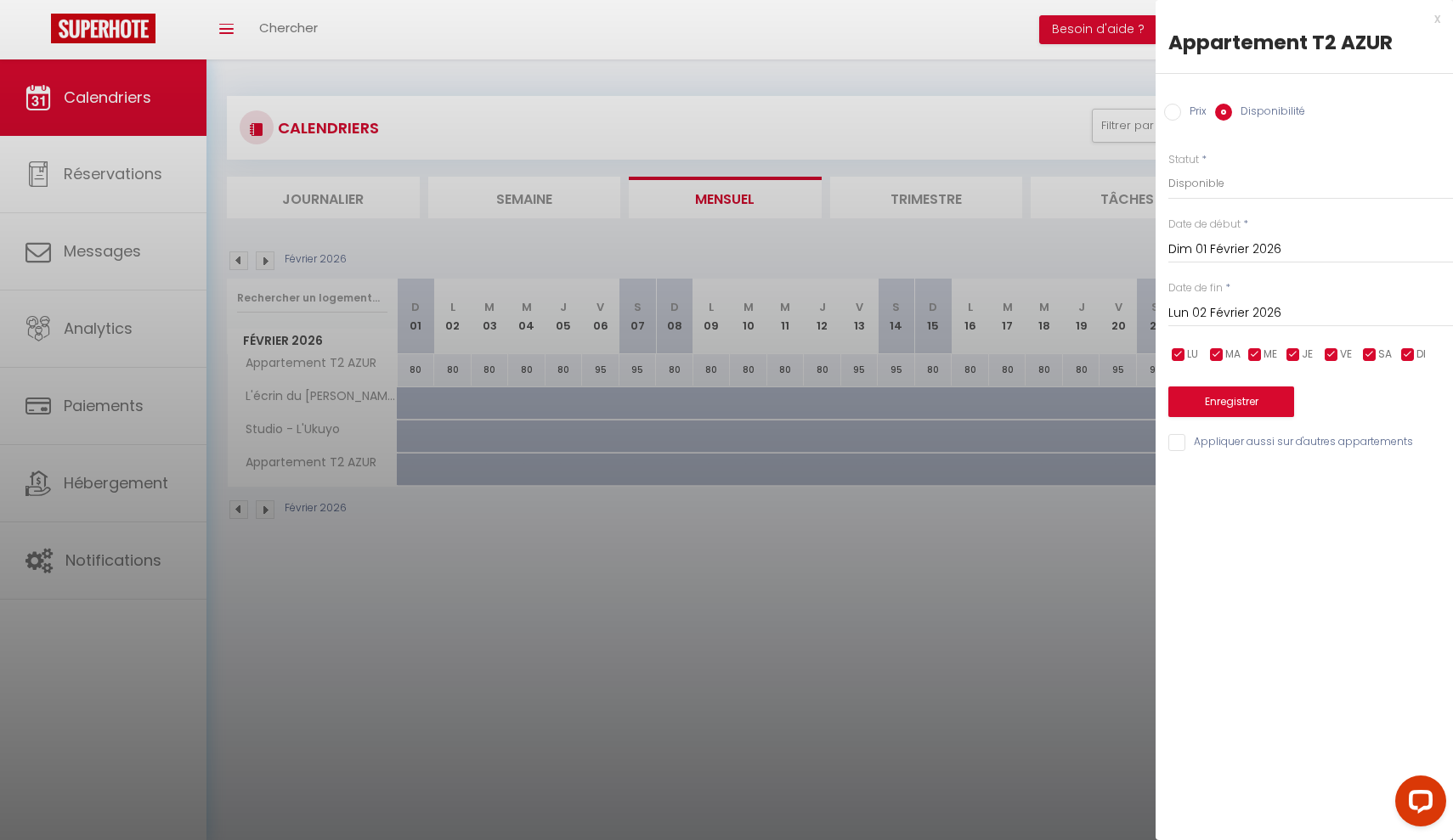 click on "Lun 02 Février 2026" at bounding box center (1310, 313) 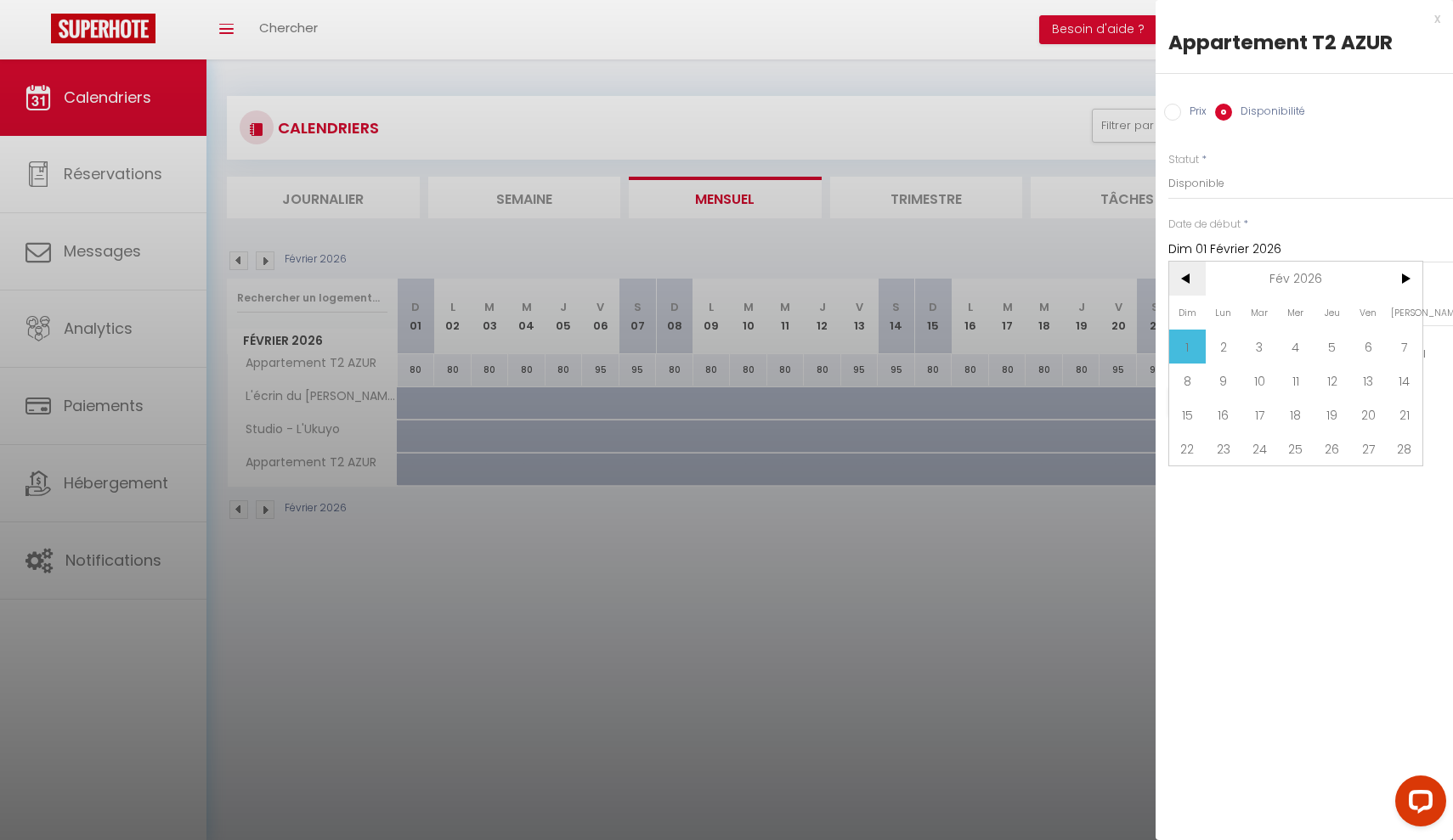 click on "<" at bounding box center [1187, 279] 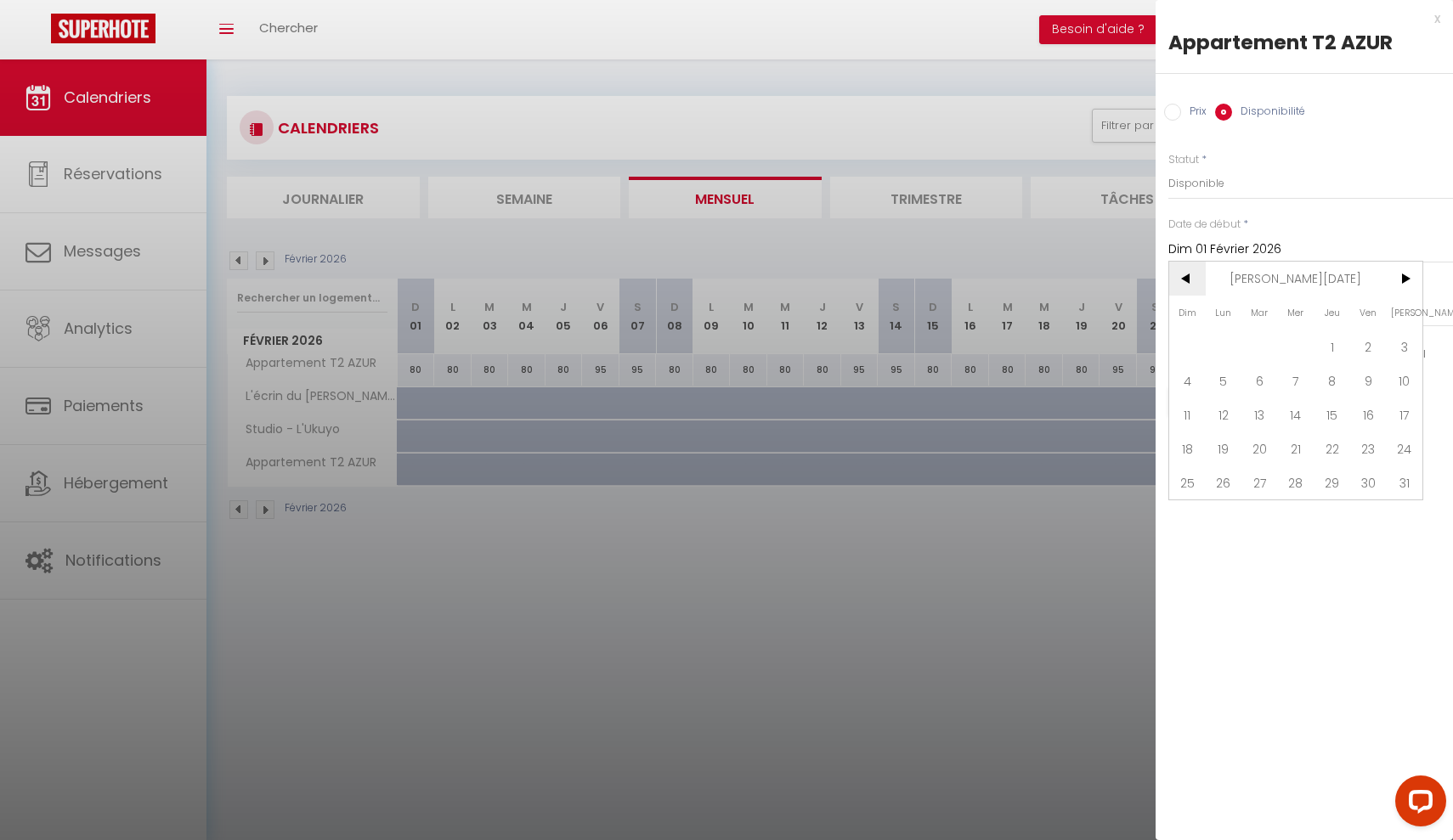 click on "<" at bounding box center (1187, 279) 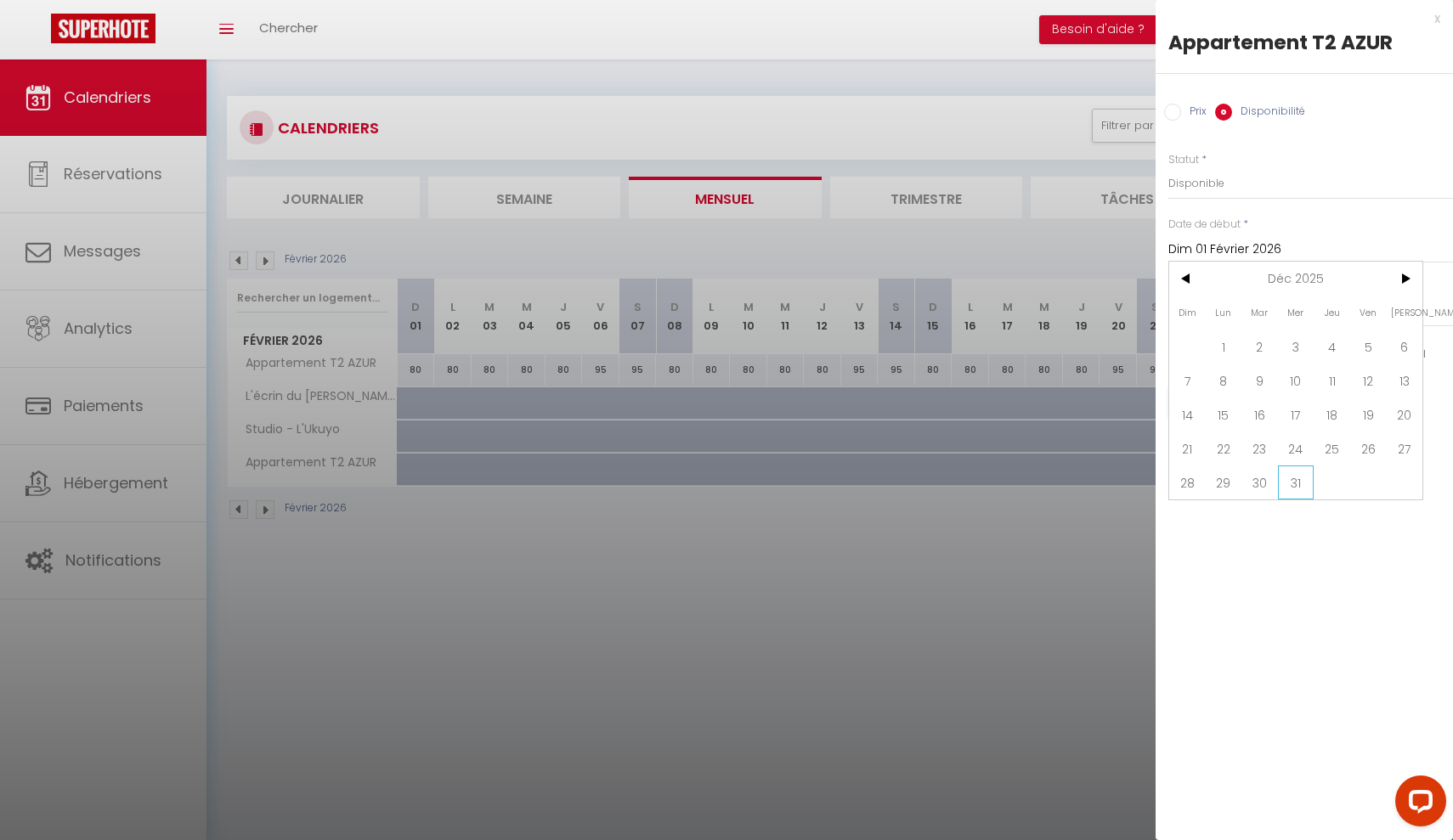 click on "31" at bounding box center [1296, 482] 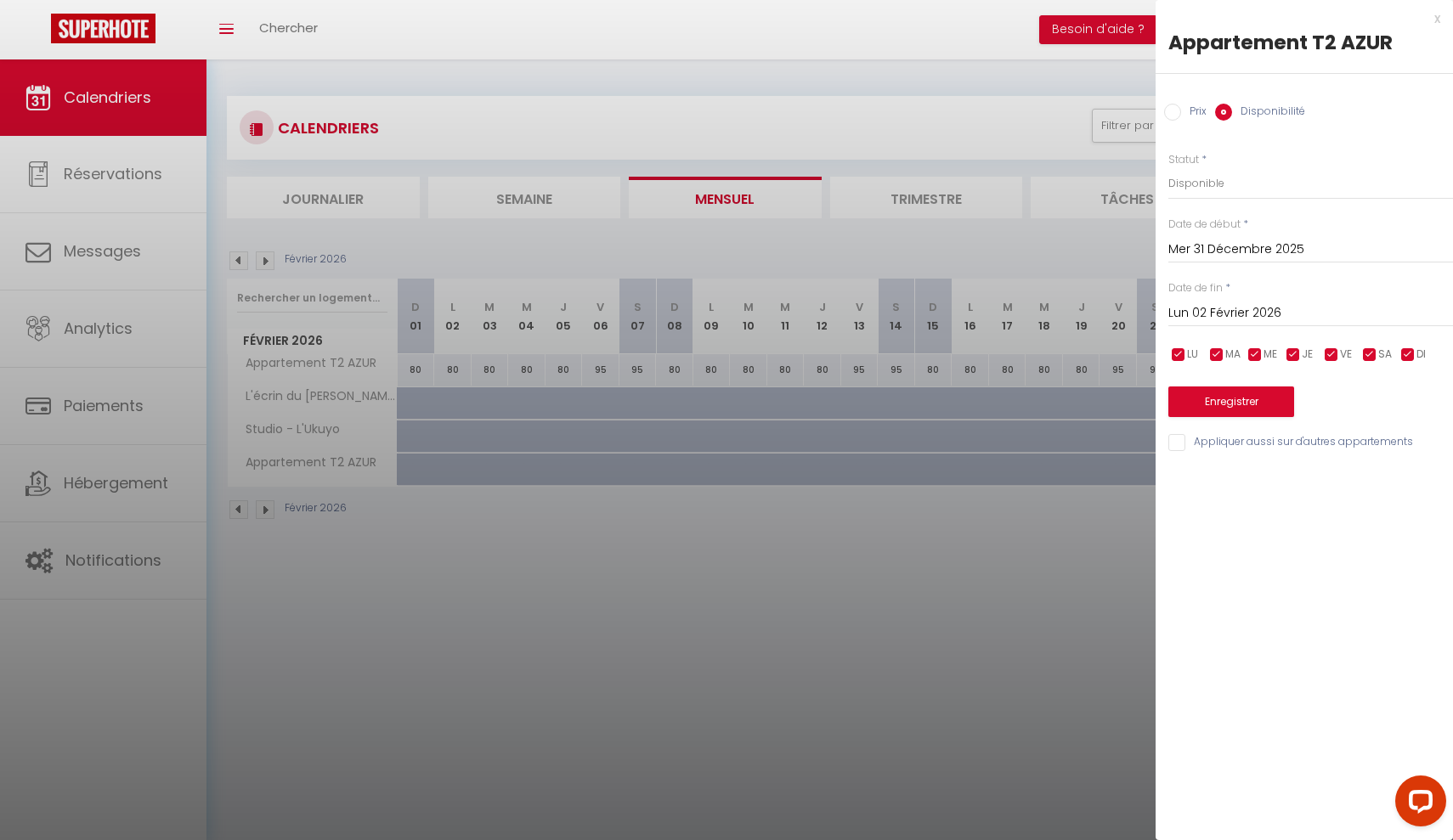 click on "Lun 02 Février 2026" at bounding box center (1310, 313) 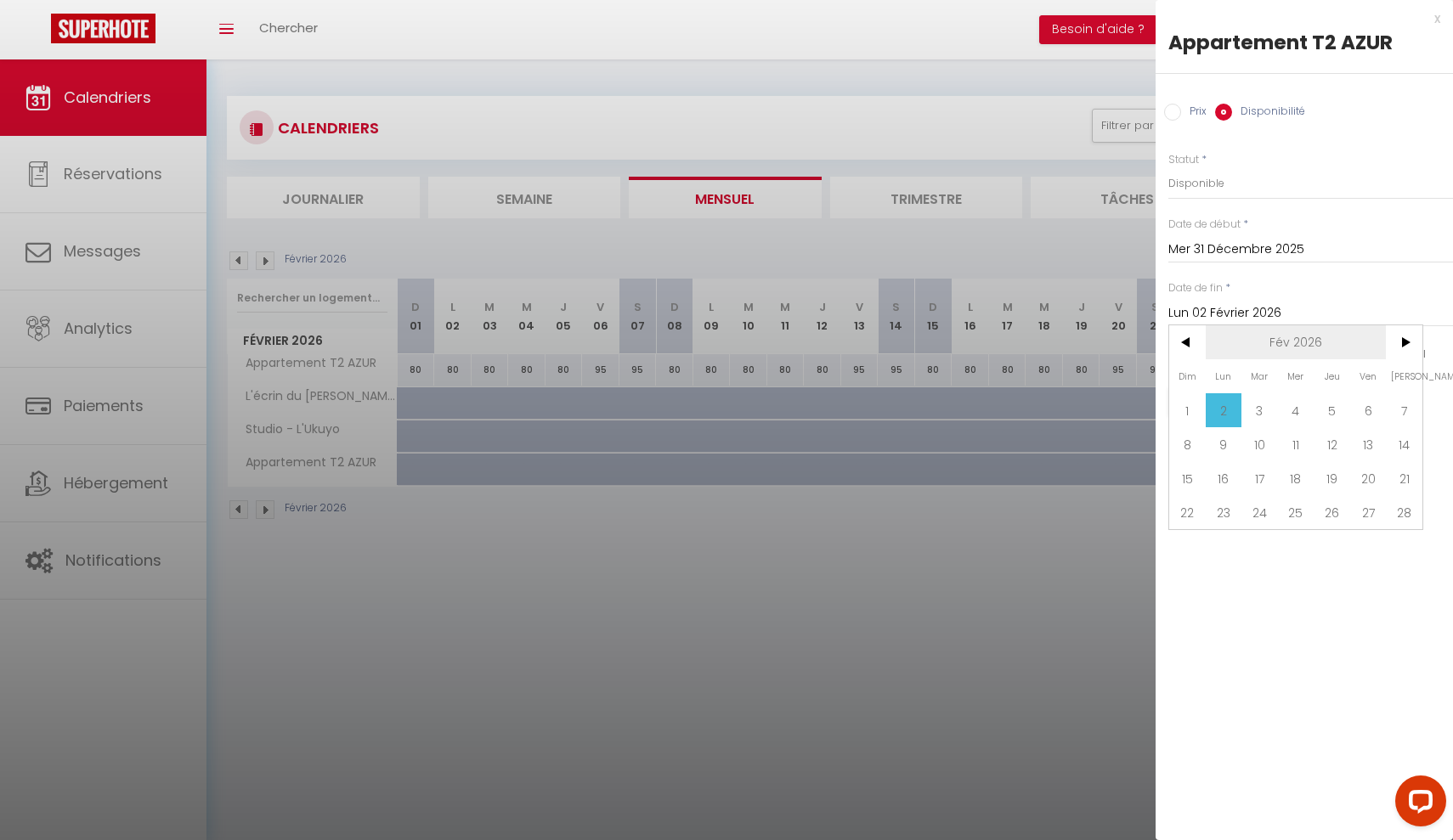 click on "Fév 2026" at bounding box center [1296, 342] 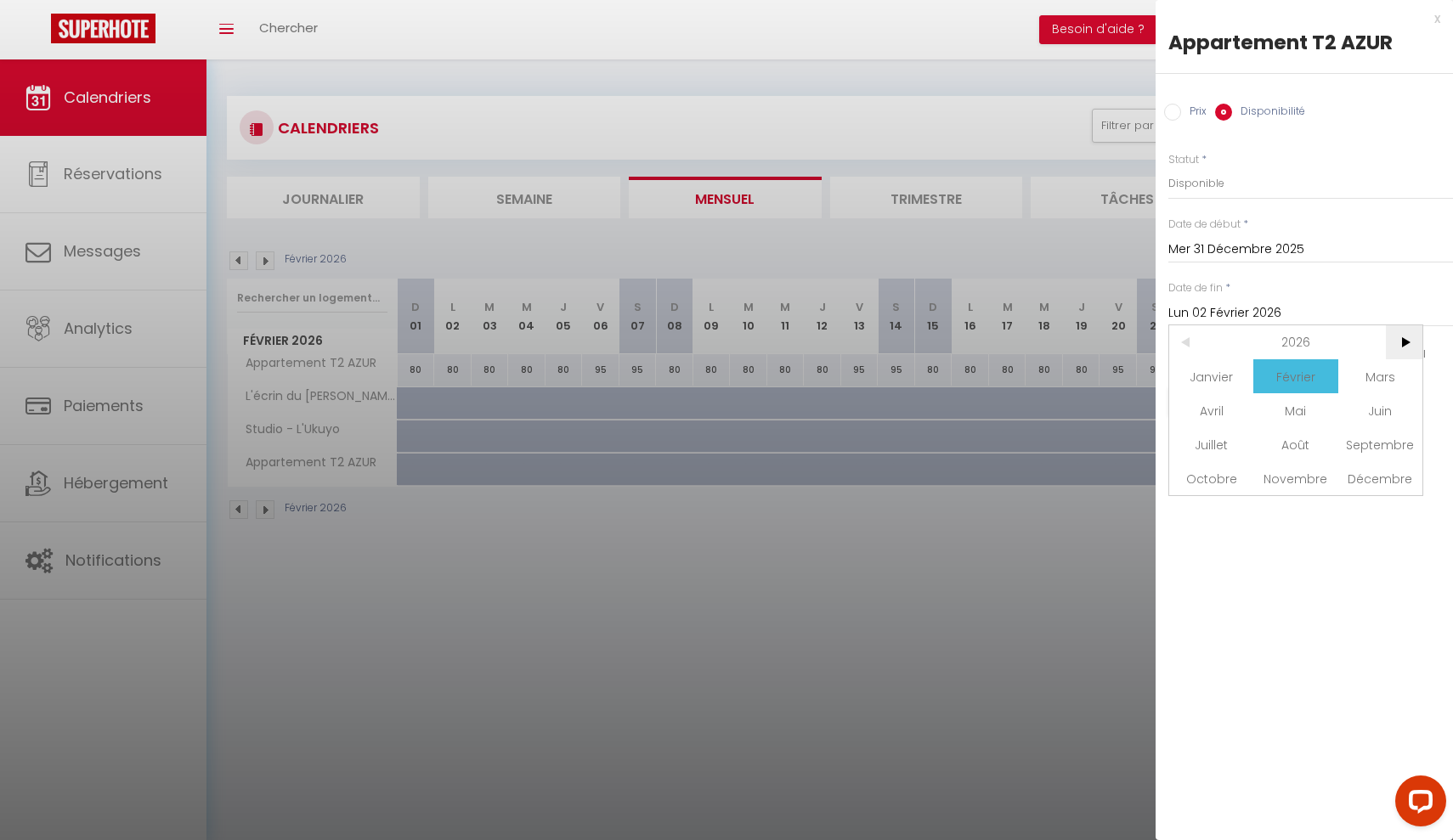 click on ">" at bounding box center (1404, 342) 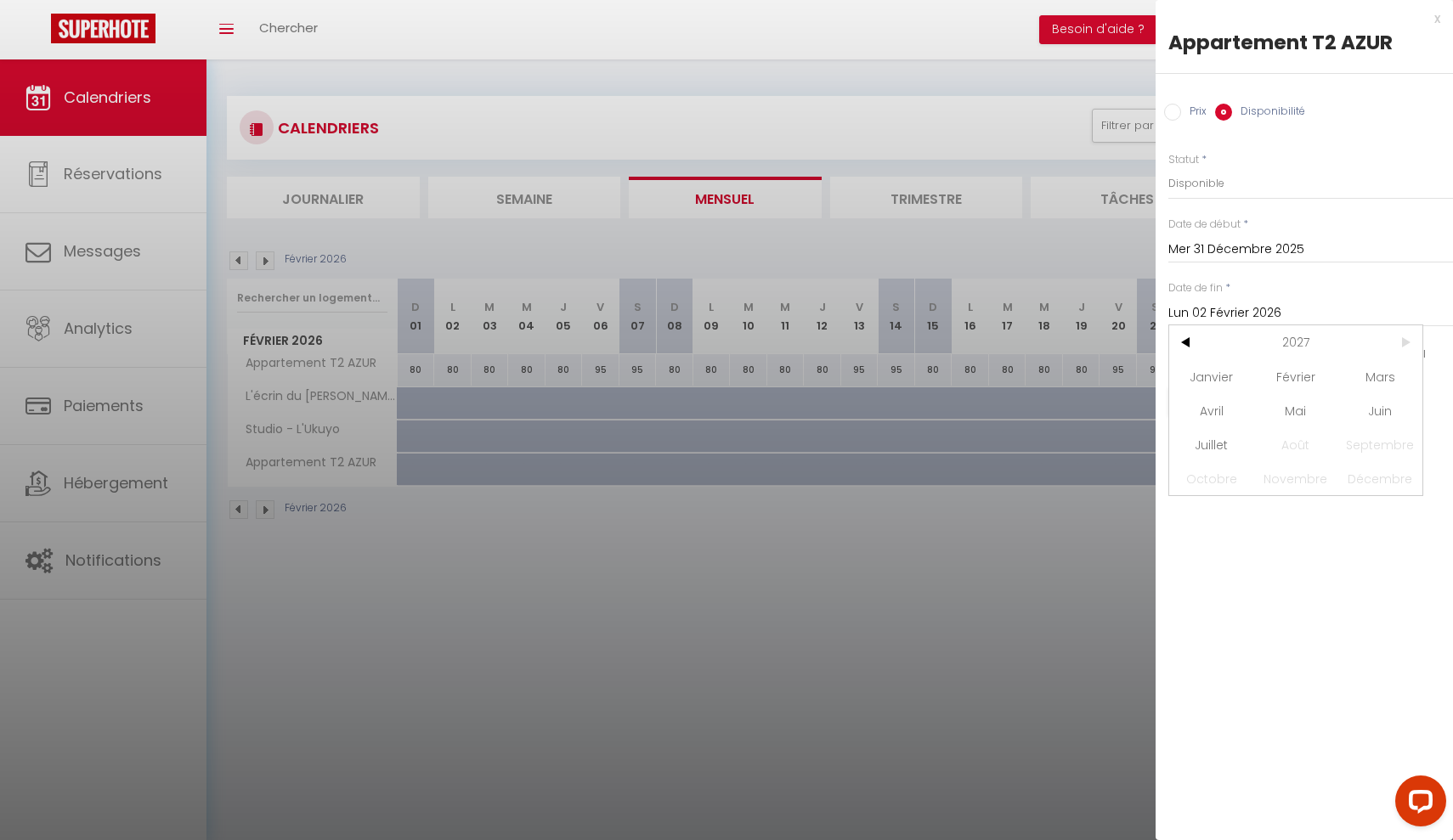 click on ">" at bounding box center (1404, 342) 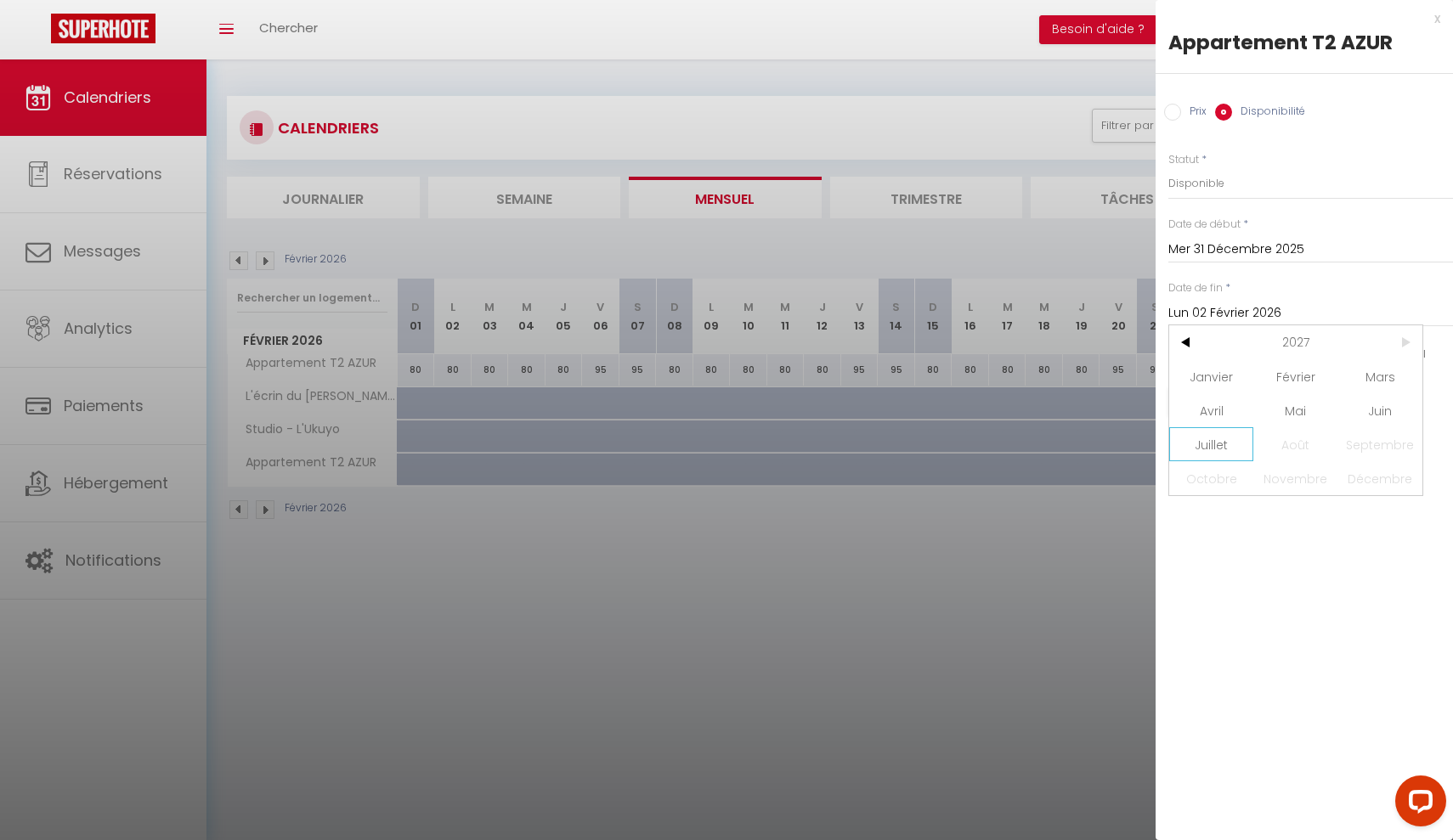 click on "Juillet" at bounding box center [1211, 444] 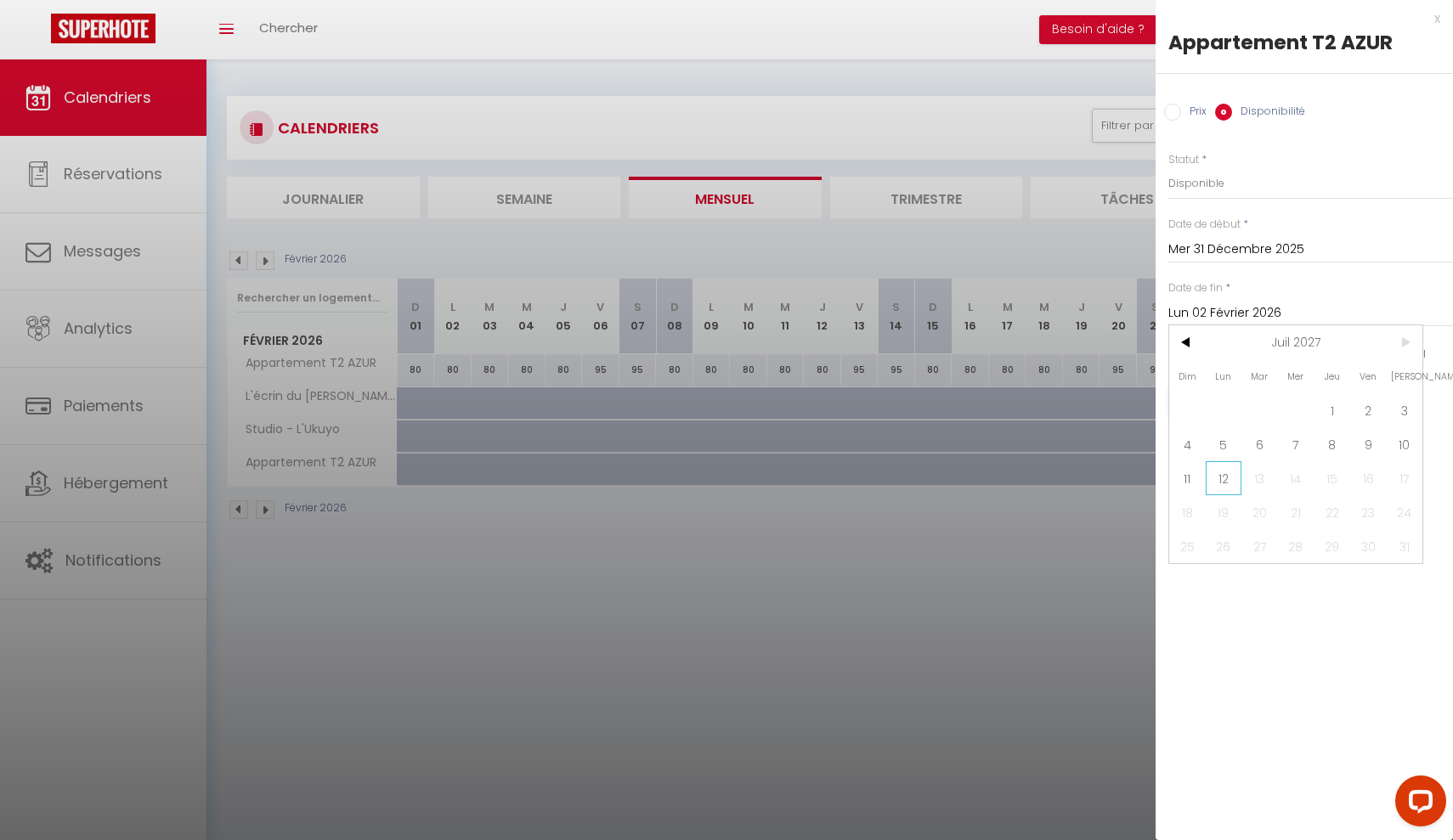 click on "12" at bounding box center (1224, 478) 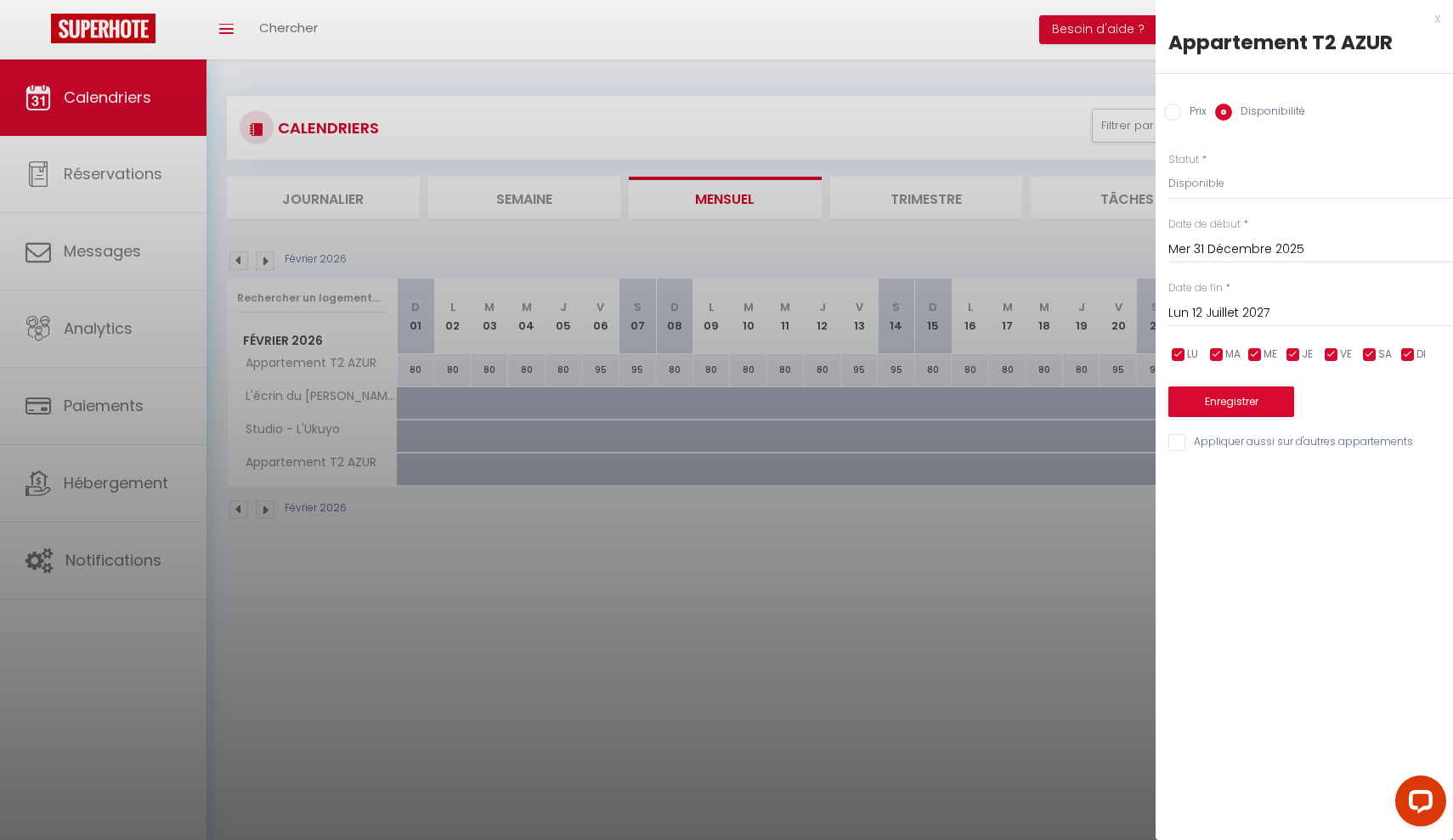 click on "Enregistrer" at bounding box center [1231, 402] 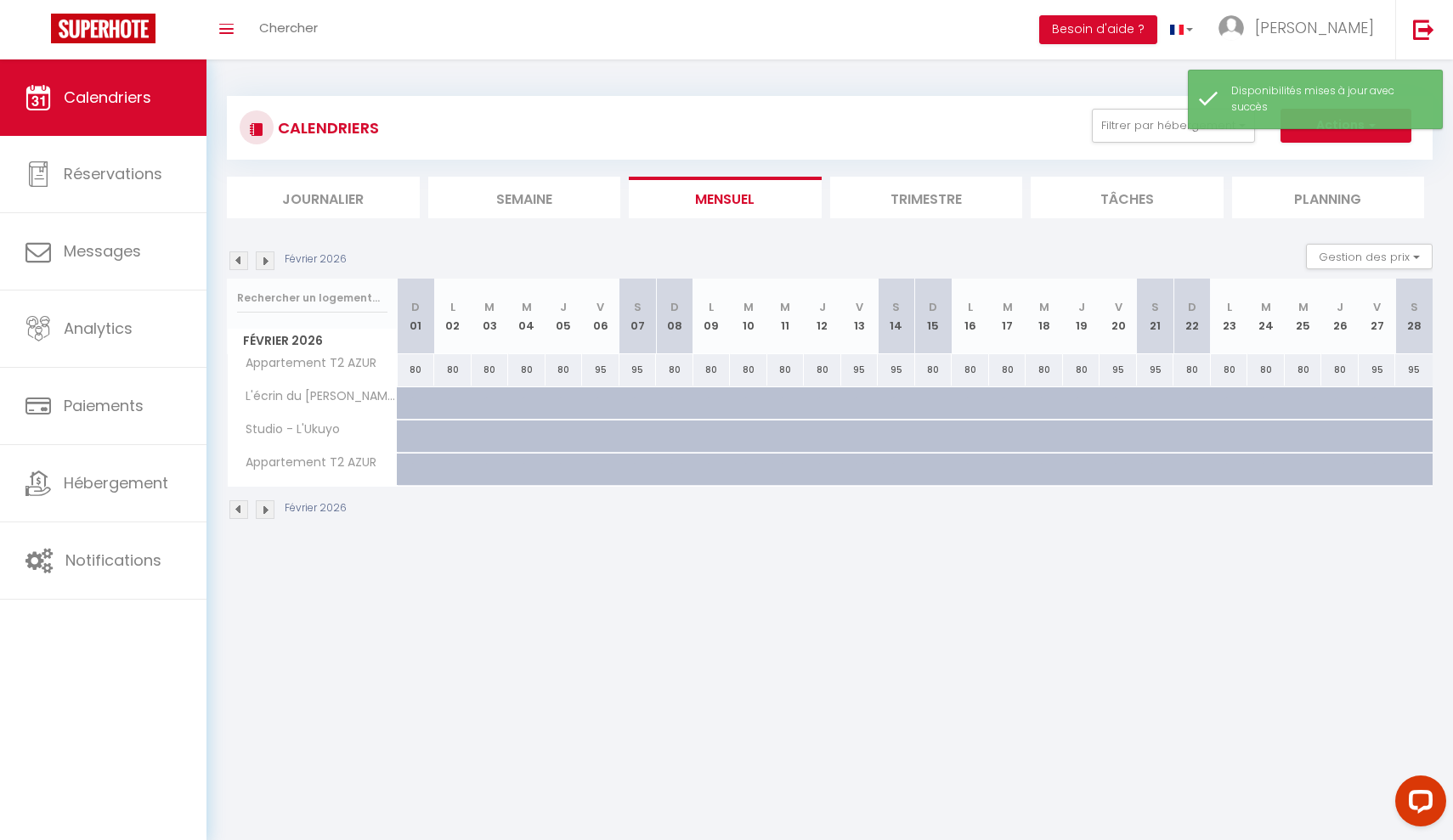 click on "80" at bounding box center [416, 369] 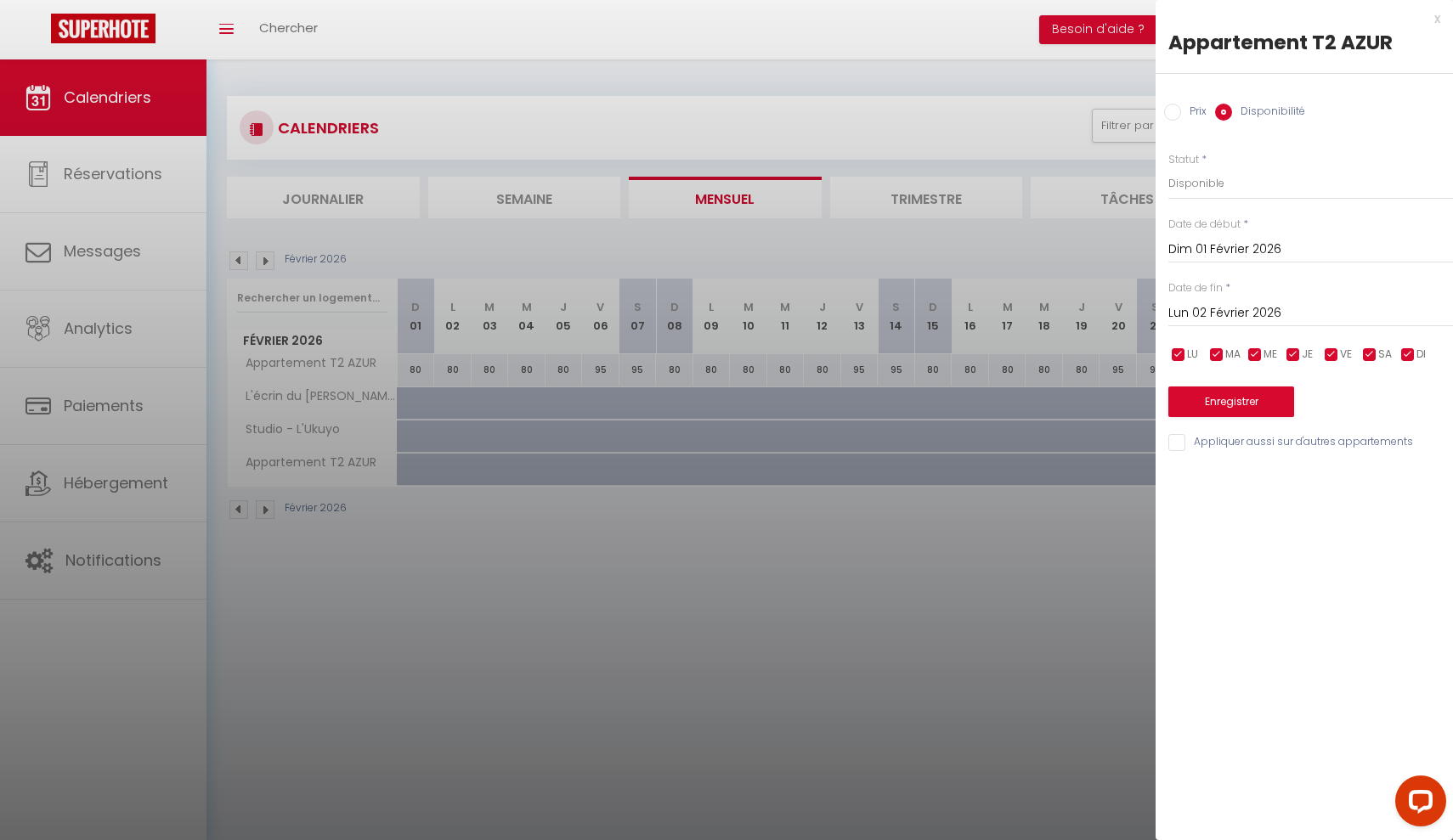 click on "Dim 01 Février 2026" at bounding box center [1310, 250] 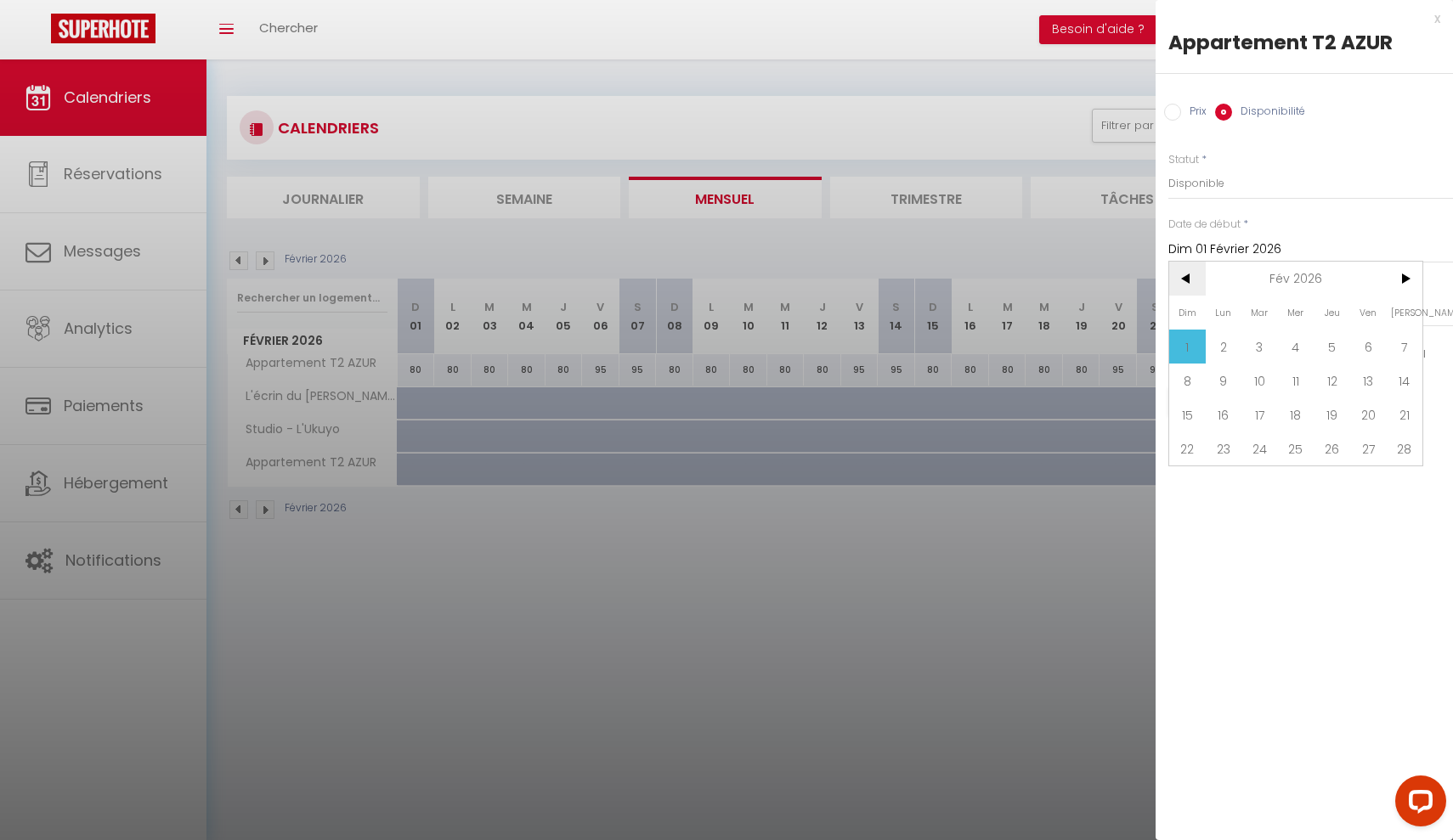 click on "<" at bounding box center [1187, 279] 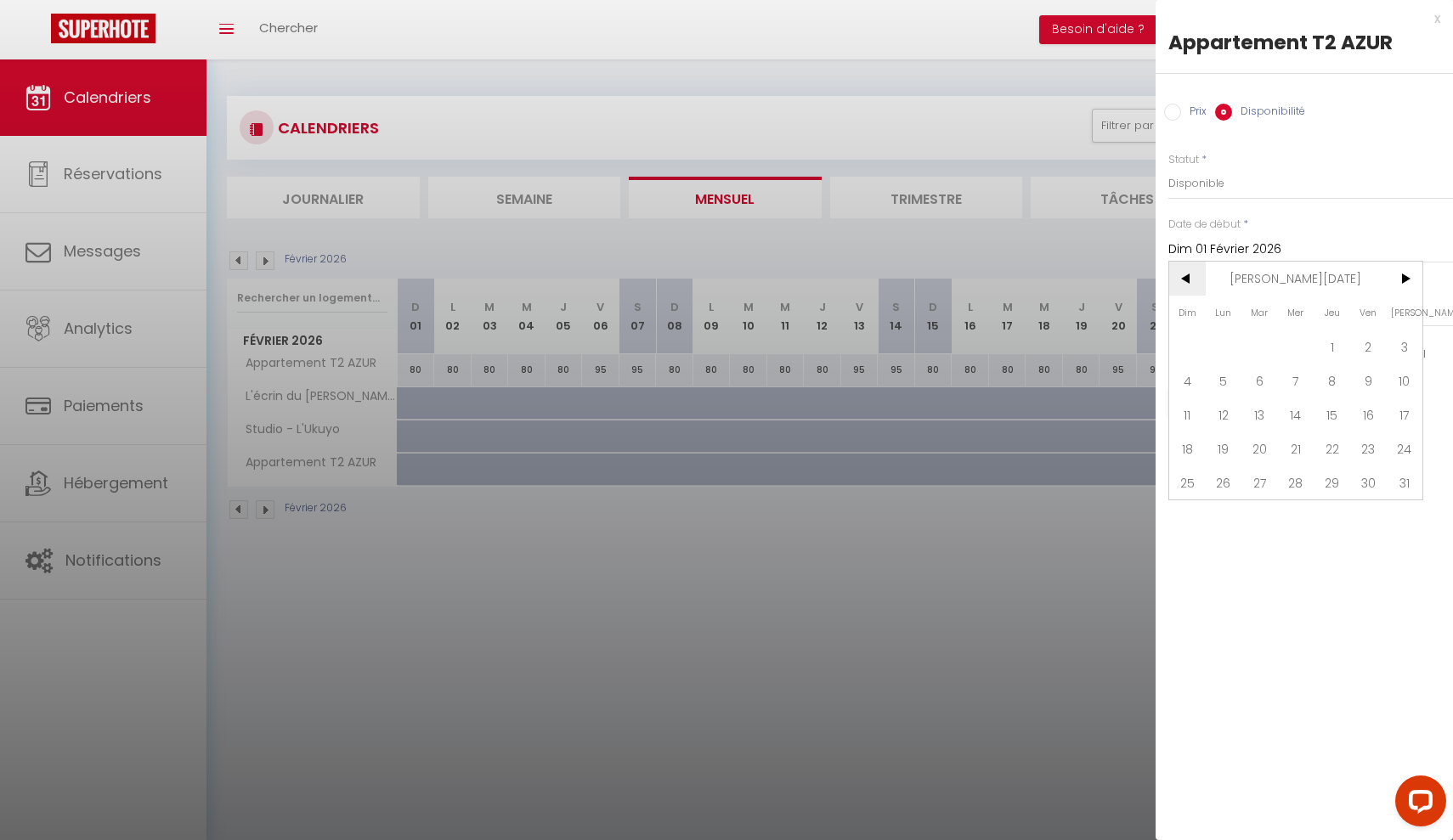 click on "<" at bounding box center [1187, 279] 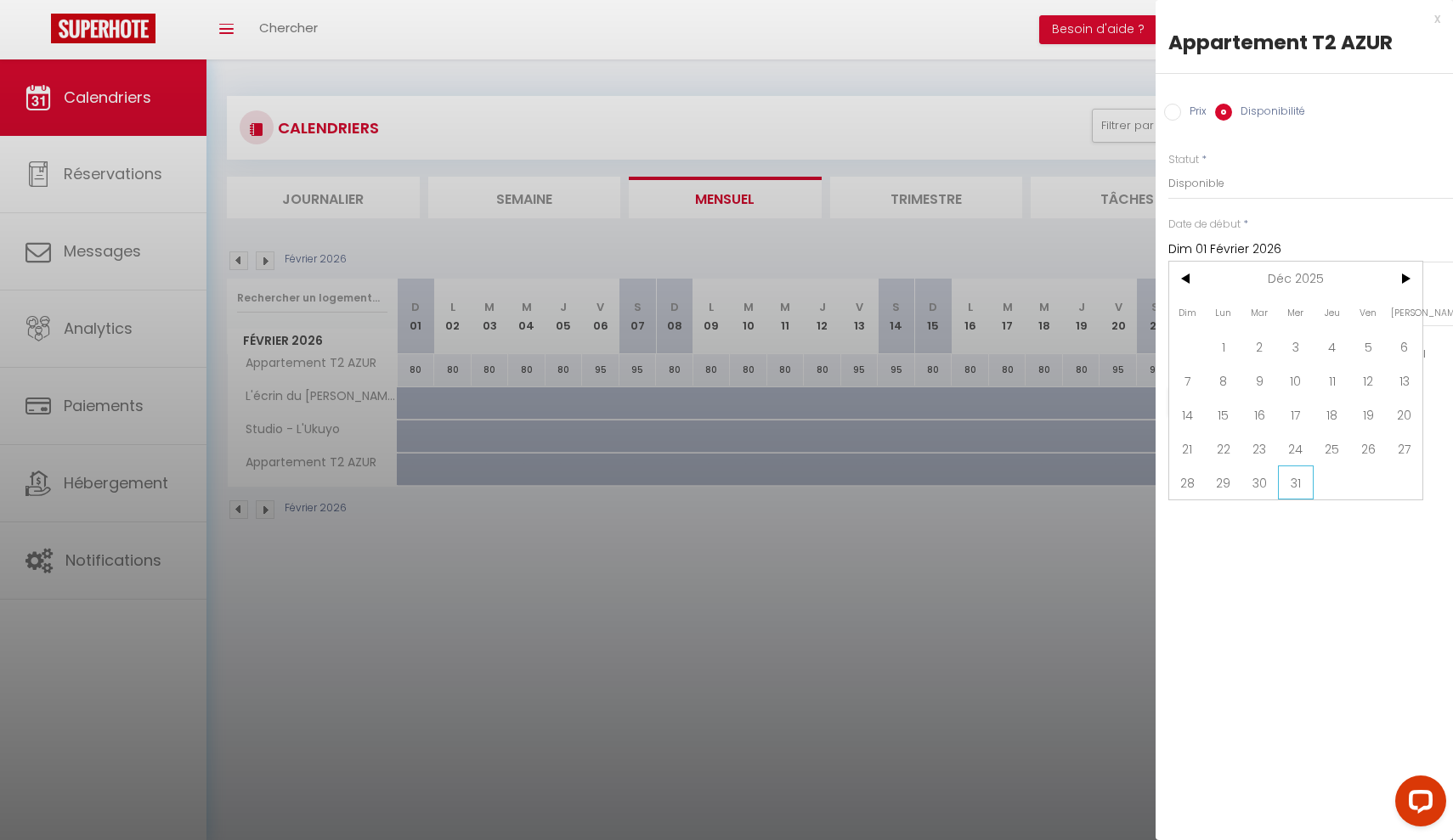 click on "31" at bounding box center (1296, 482) 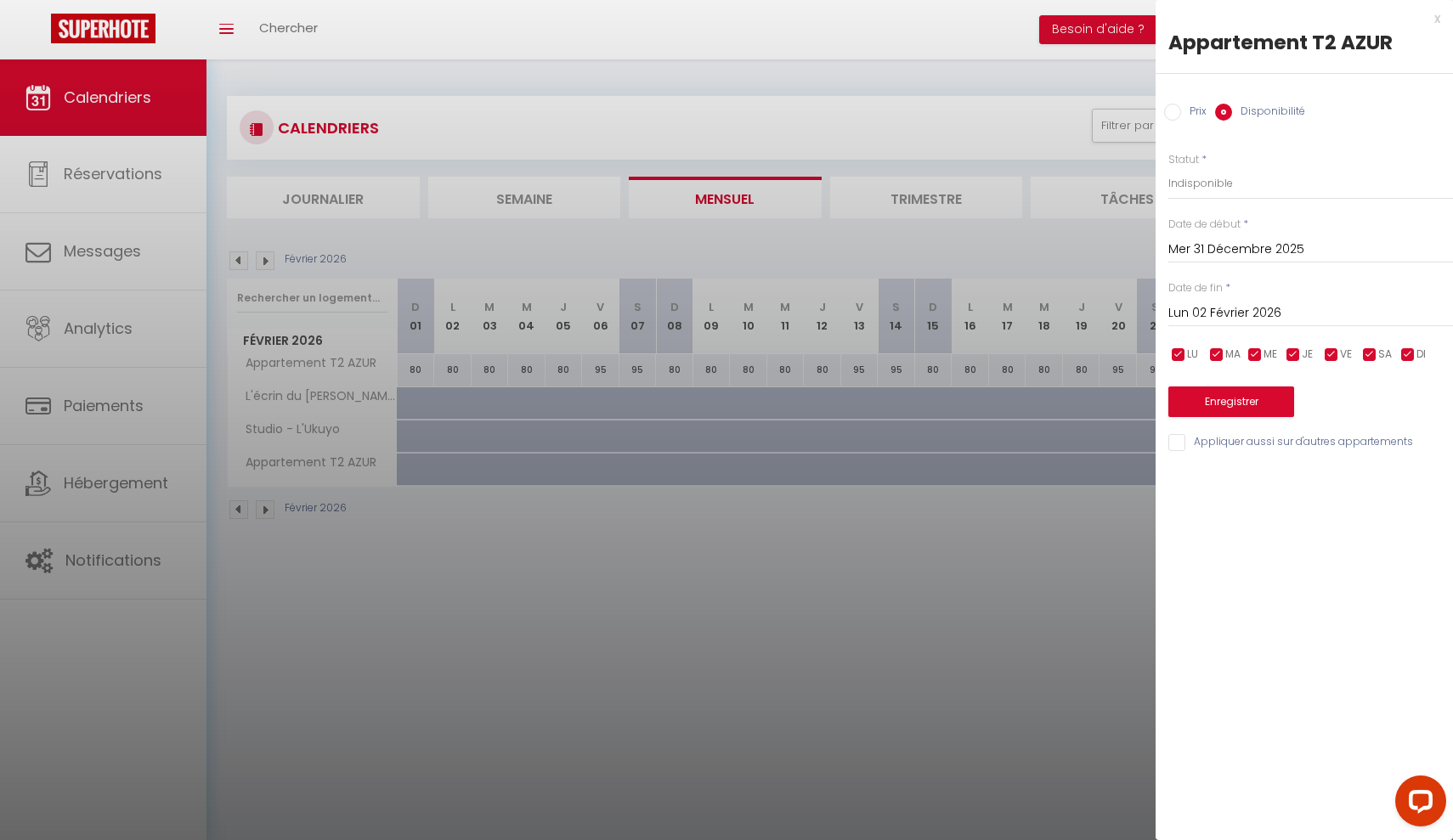click on "Lun 02 Février 2026" at bounding box center (1310, 313) 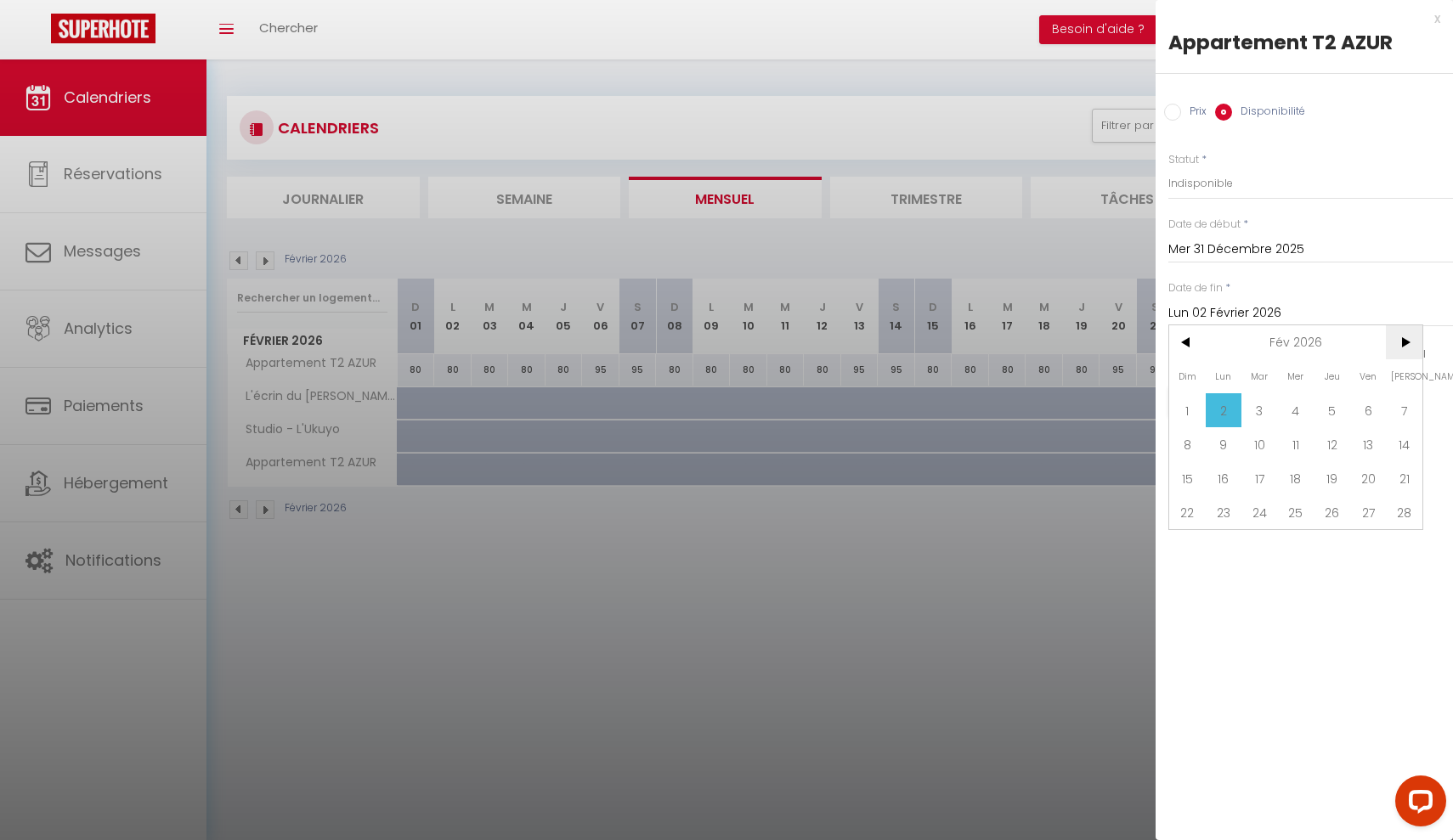 click on ">" at bounding box center (1404, 342) 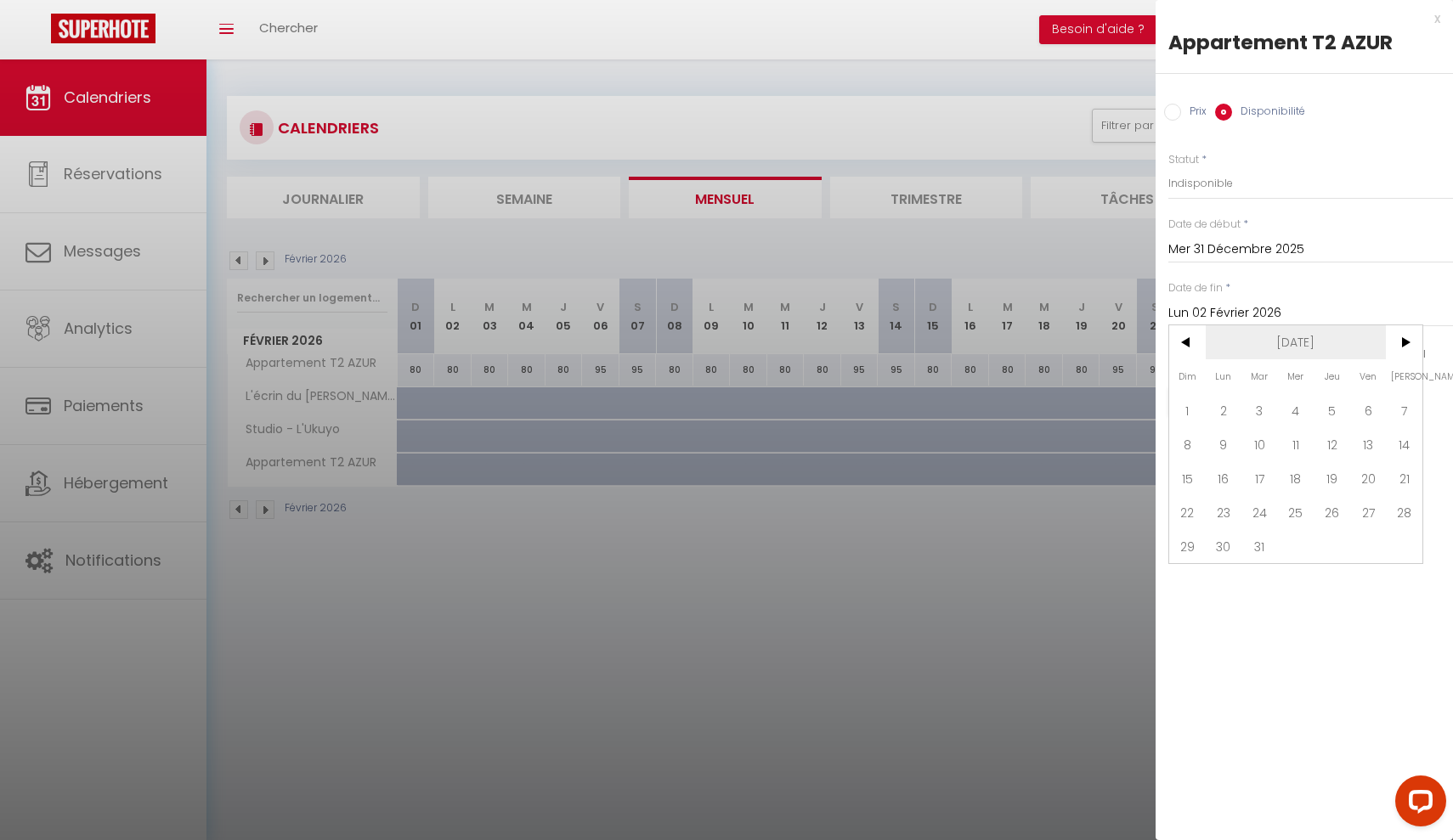 click on "[DATE]" at bounding box center [1296, 342] 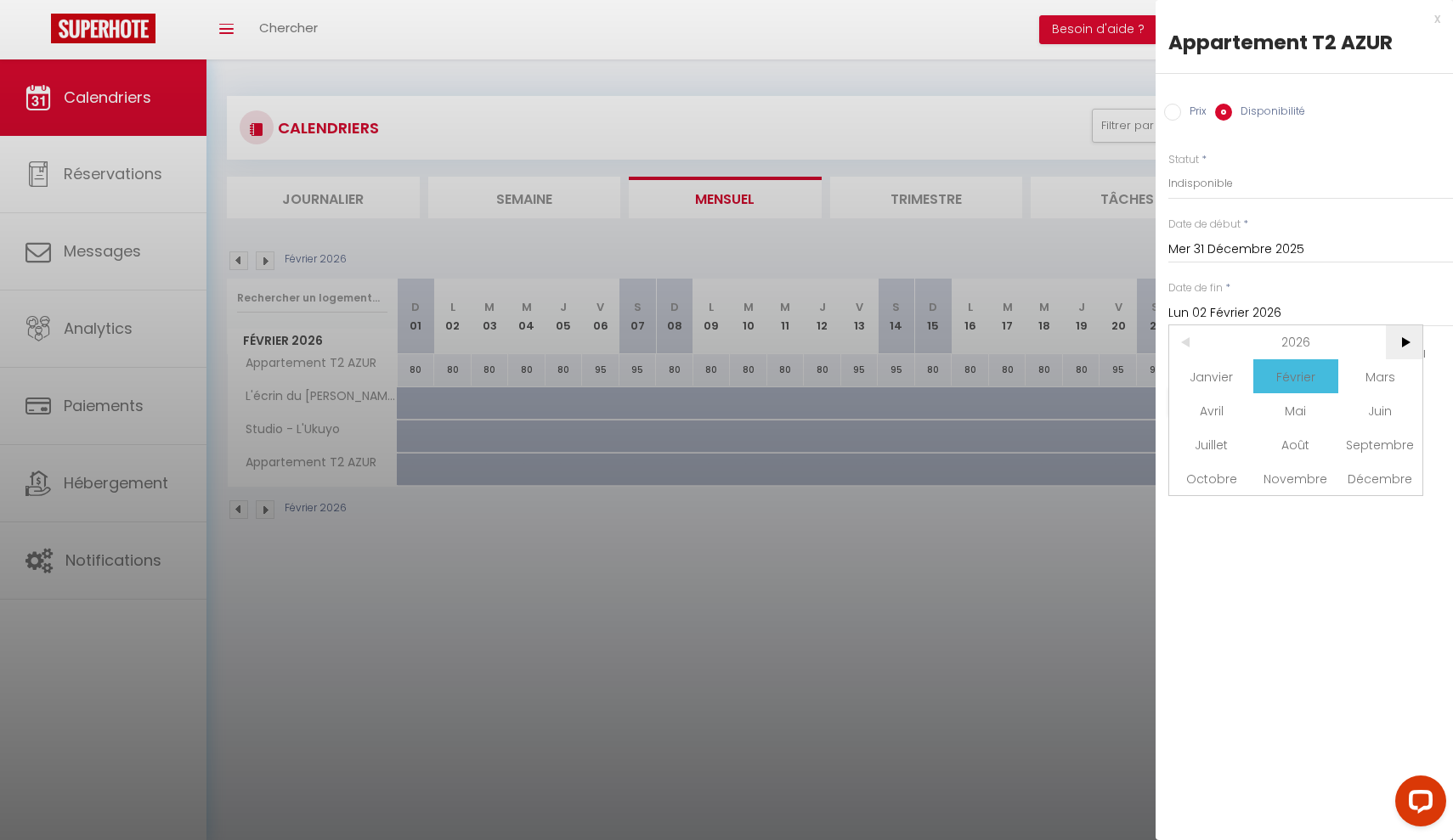 click on ">" at bounding box center [1404, 342] 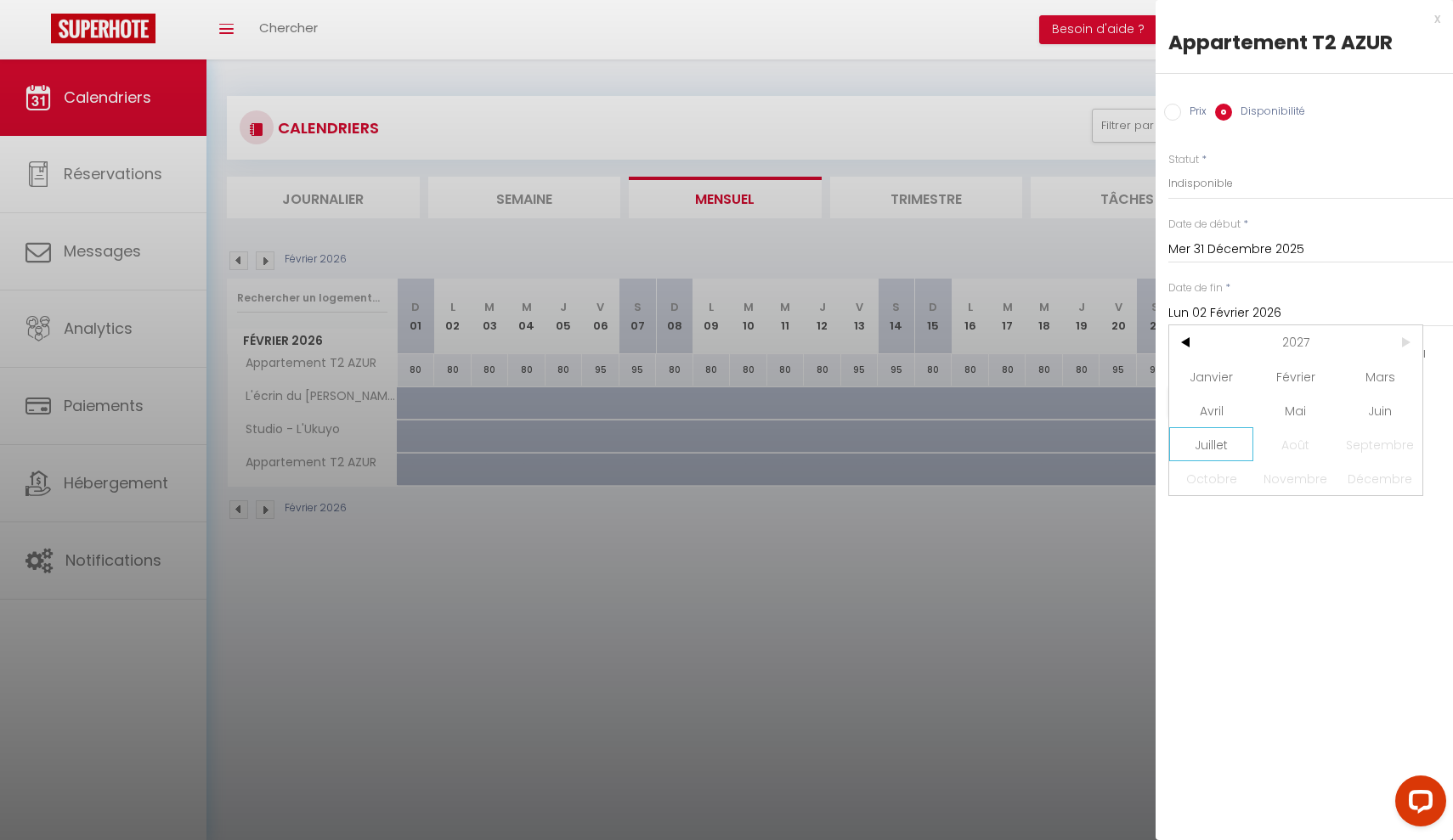 click on "Juillet" at bounding box center [1211, 444] 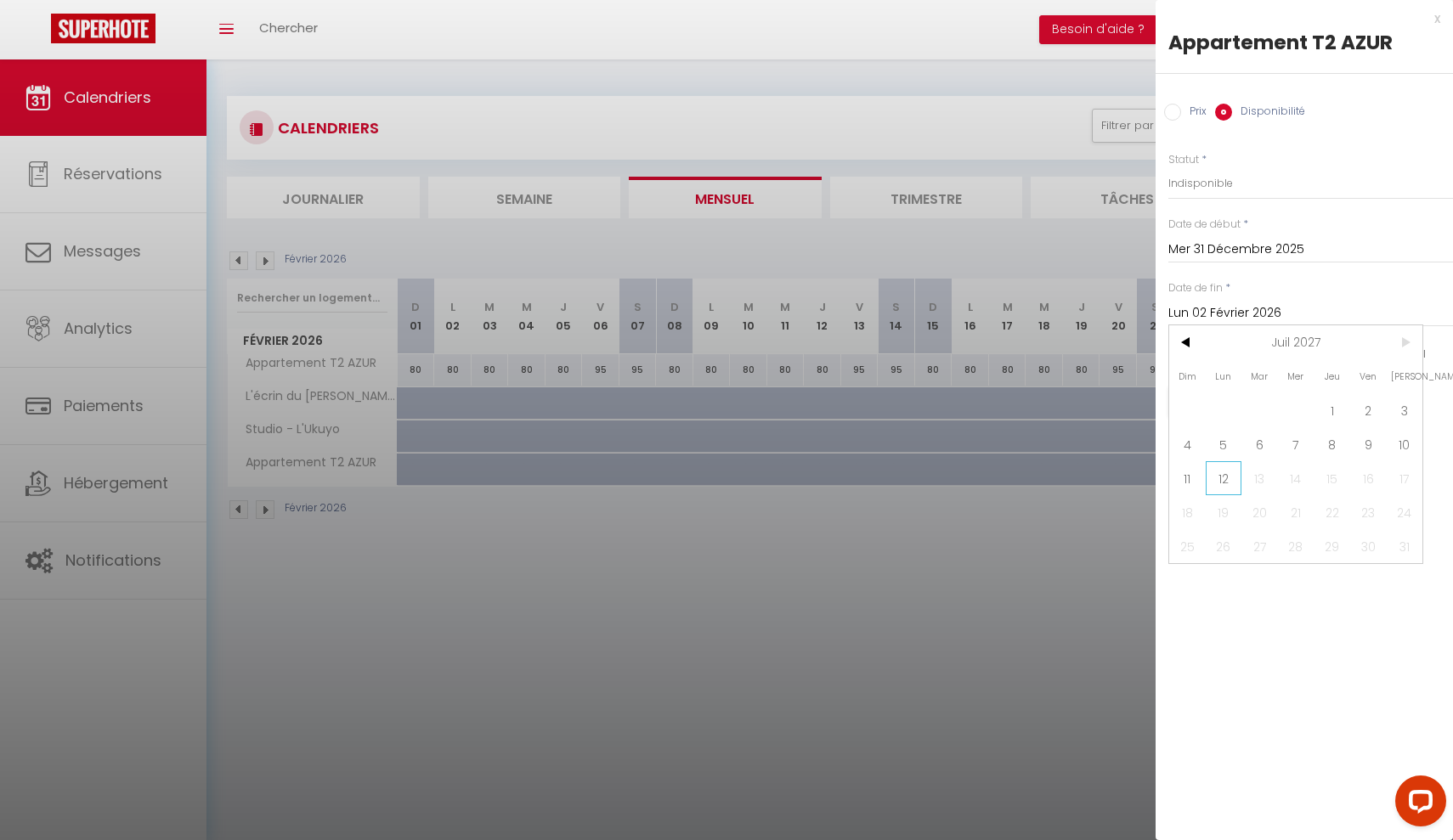 click on "12" at bounding box center [1224, 478] 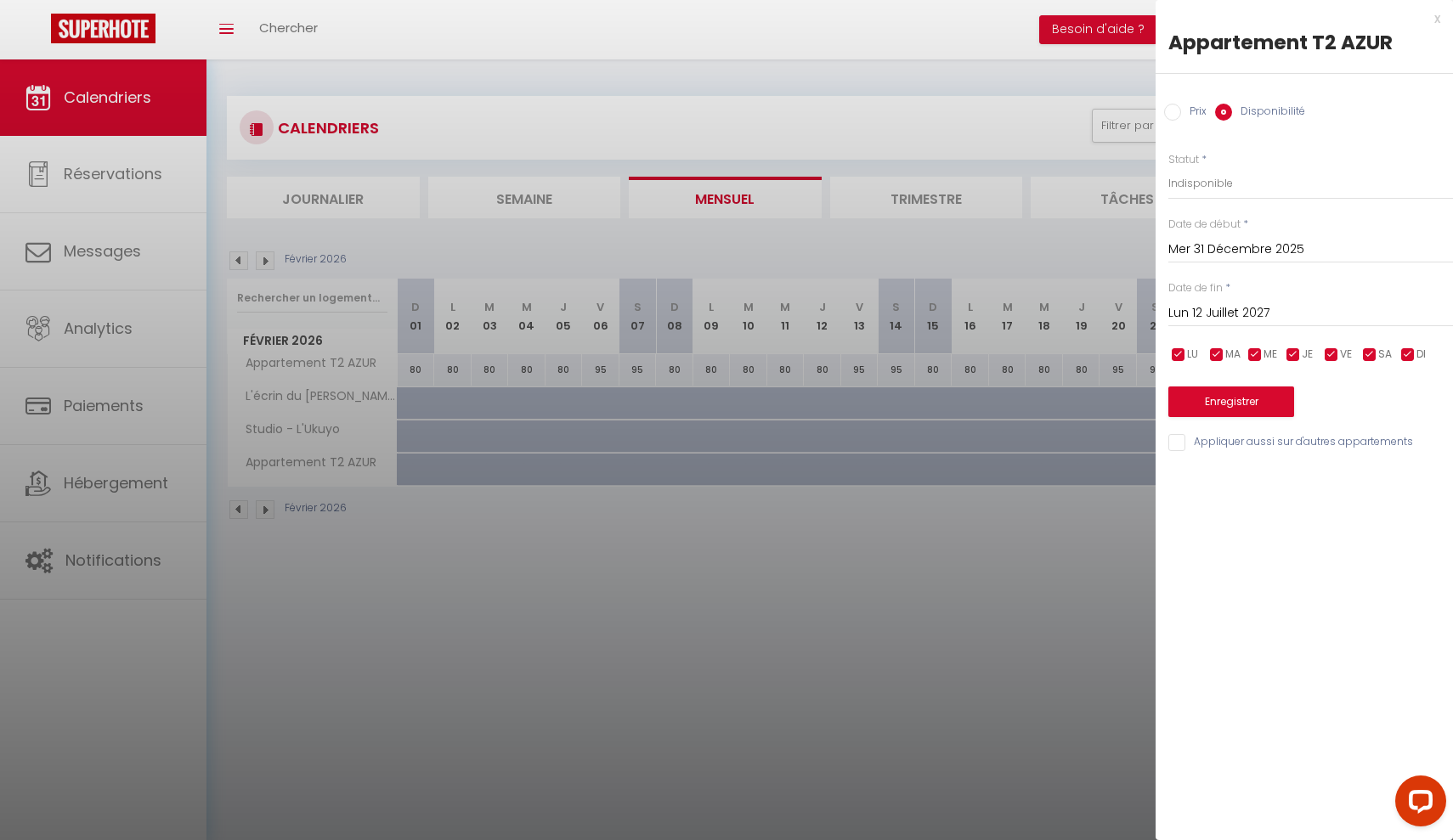 click on "Enregistrer" at bounding box center (1310, 391) 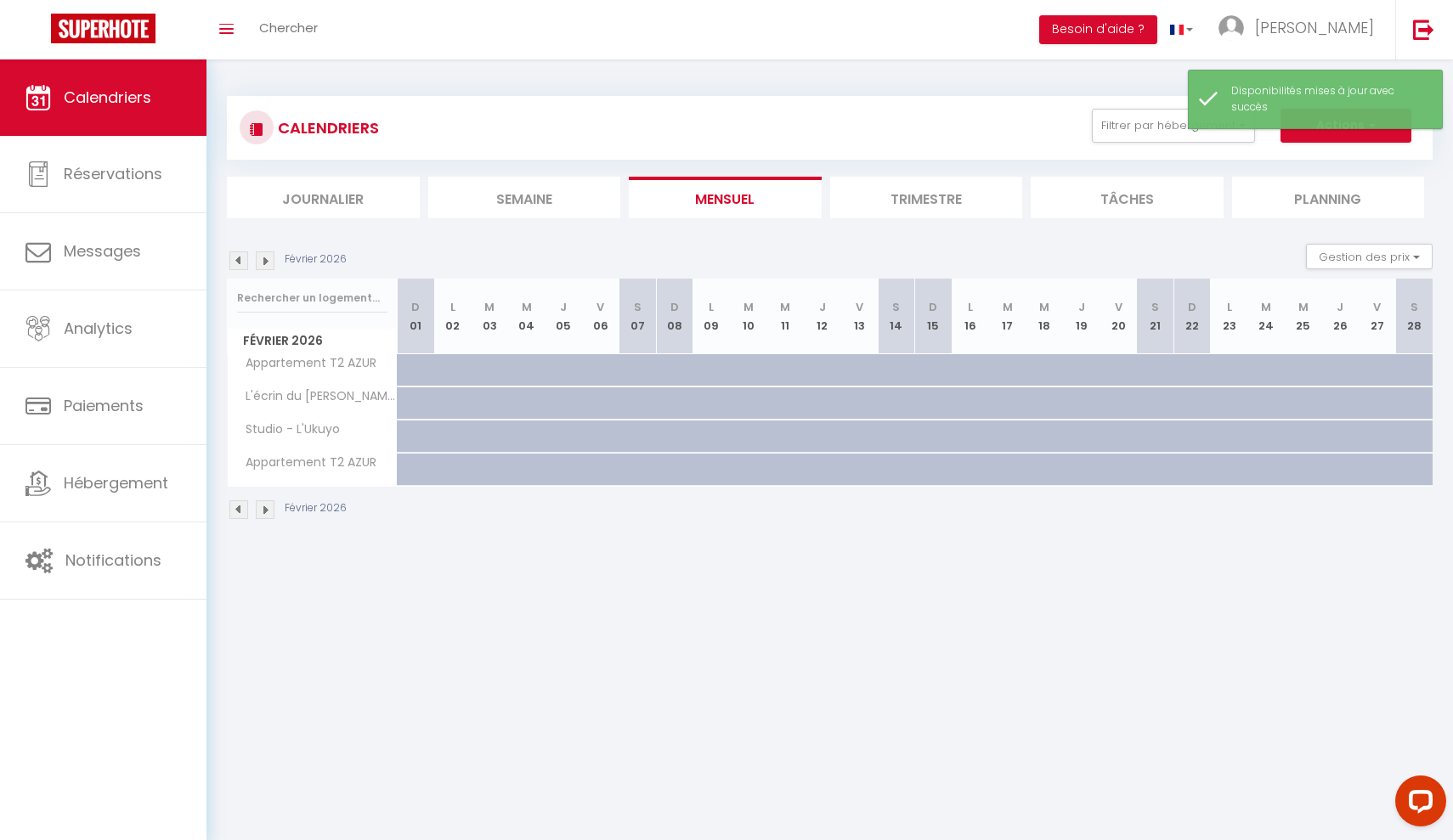 click at bounding box center (239, 261) 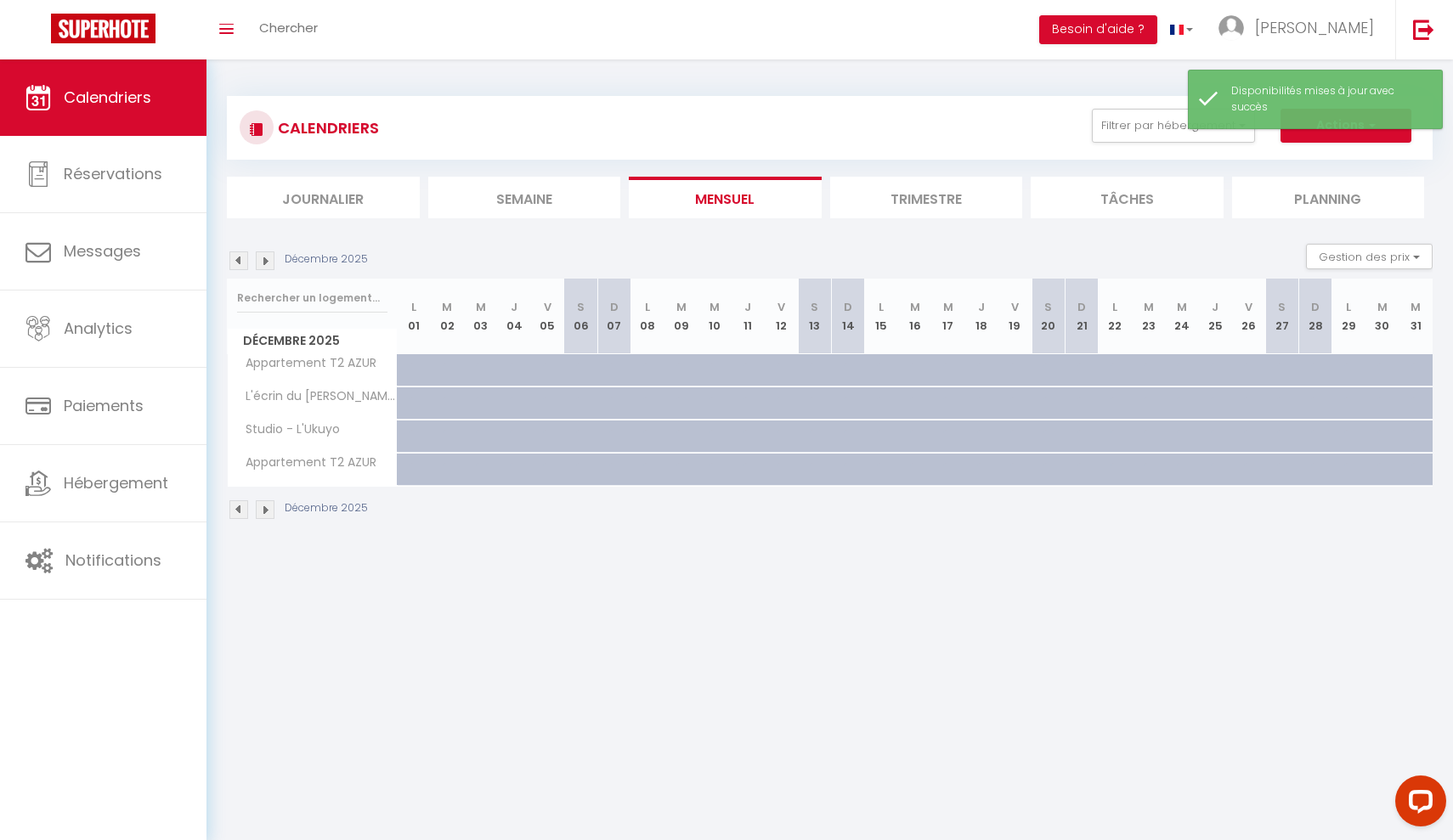 click at bounding box center [239, 261] 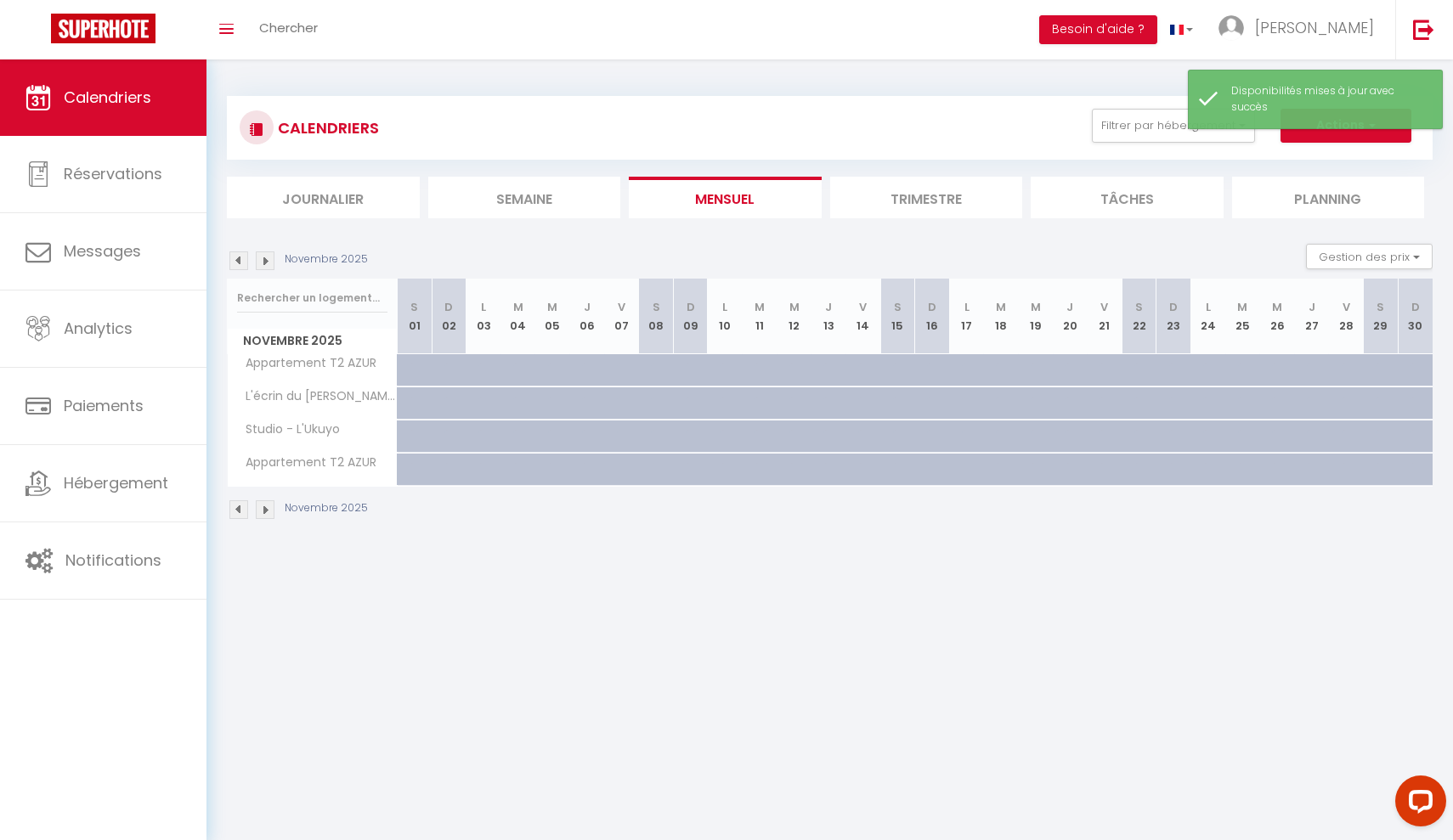 click at bounding box center [239, 261] 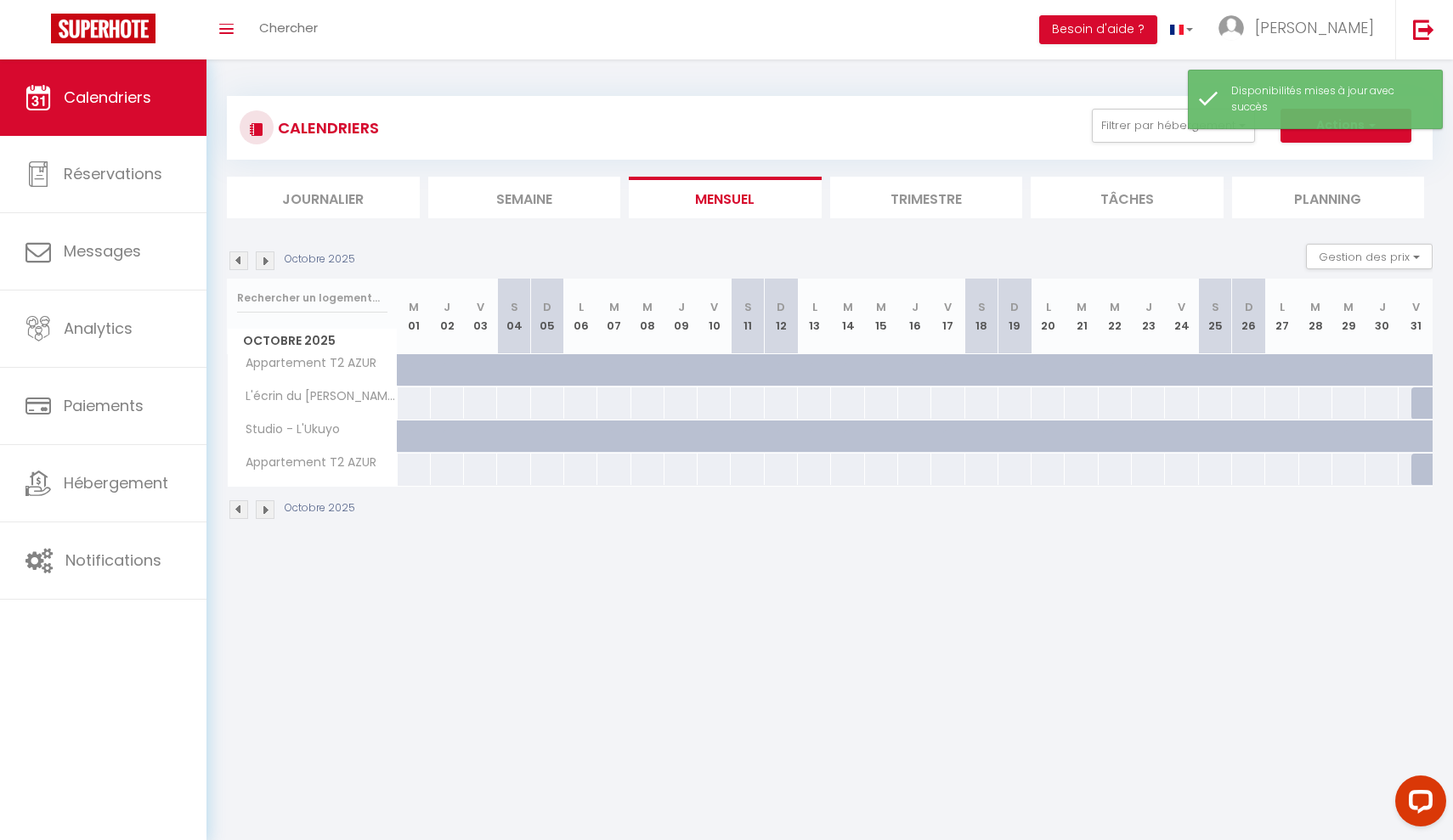 click at bounding box center [239, 261] 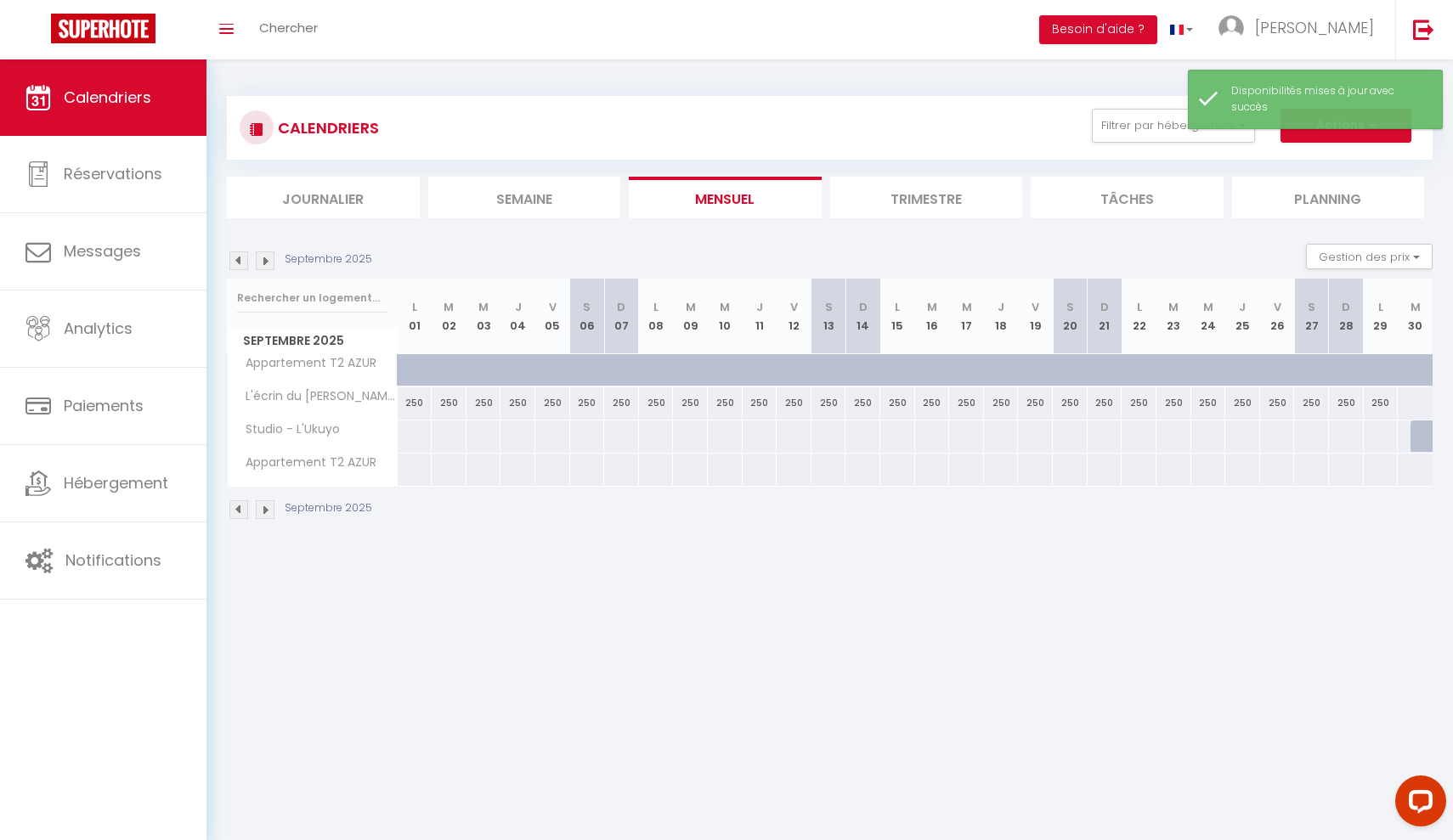 click at bounding box center (239, 261) 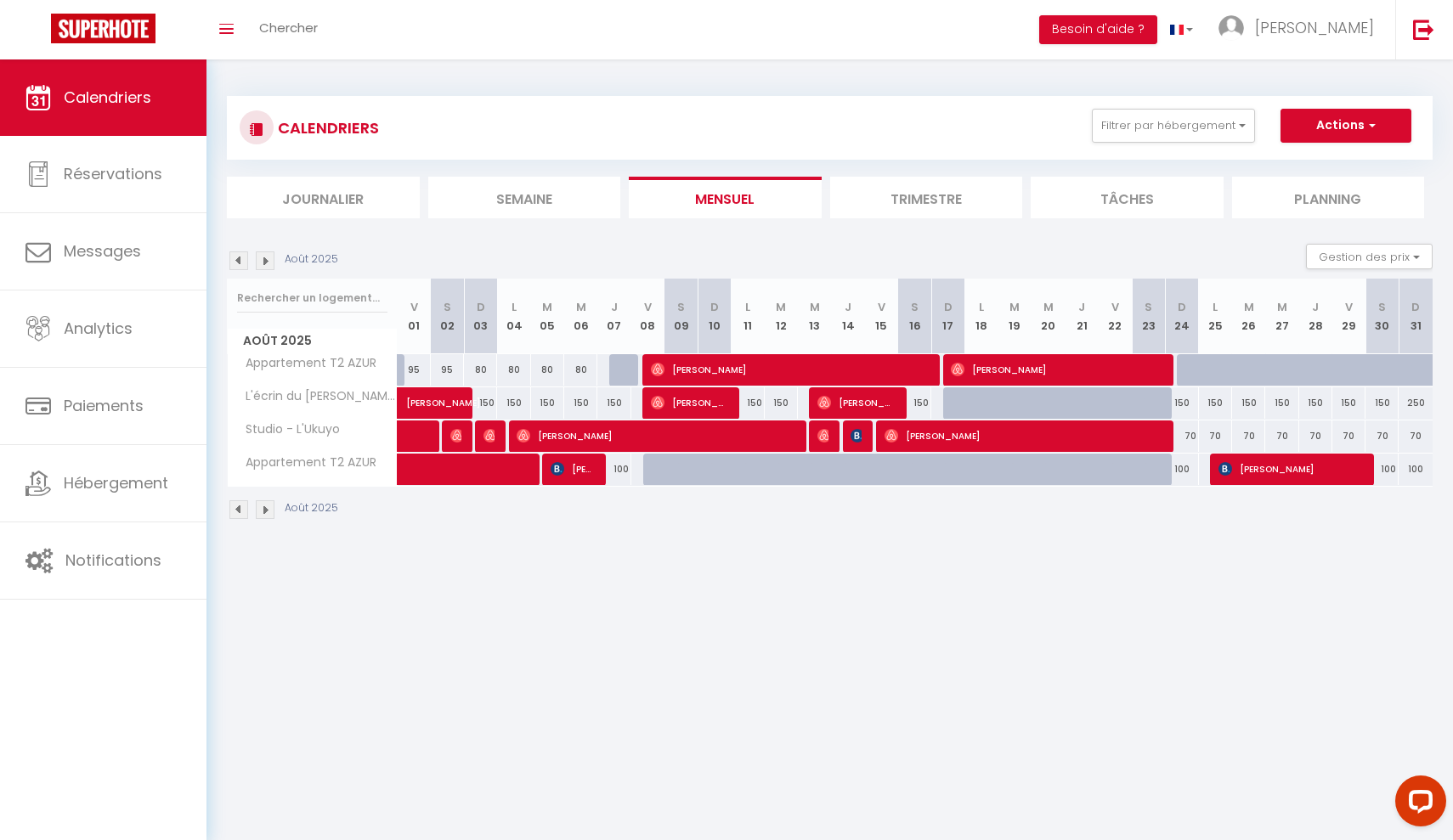 click on "95" at bounding box center (414, 369) 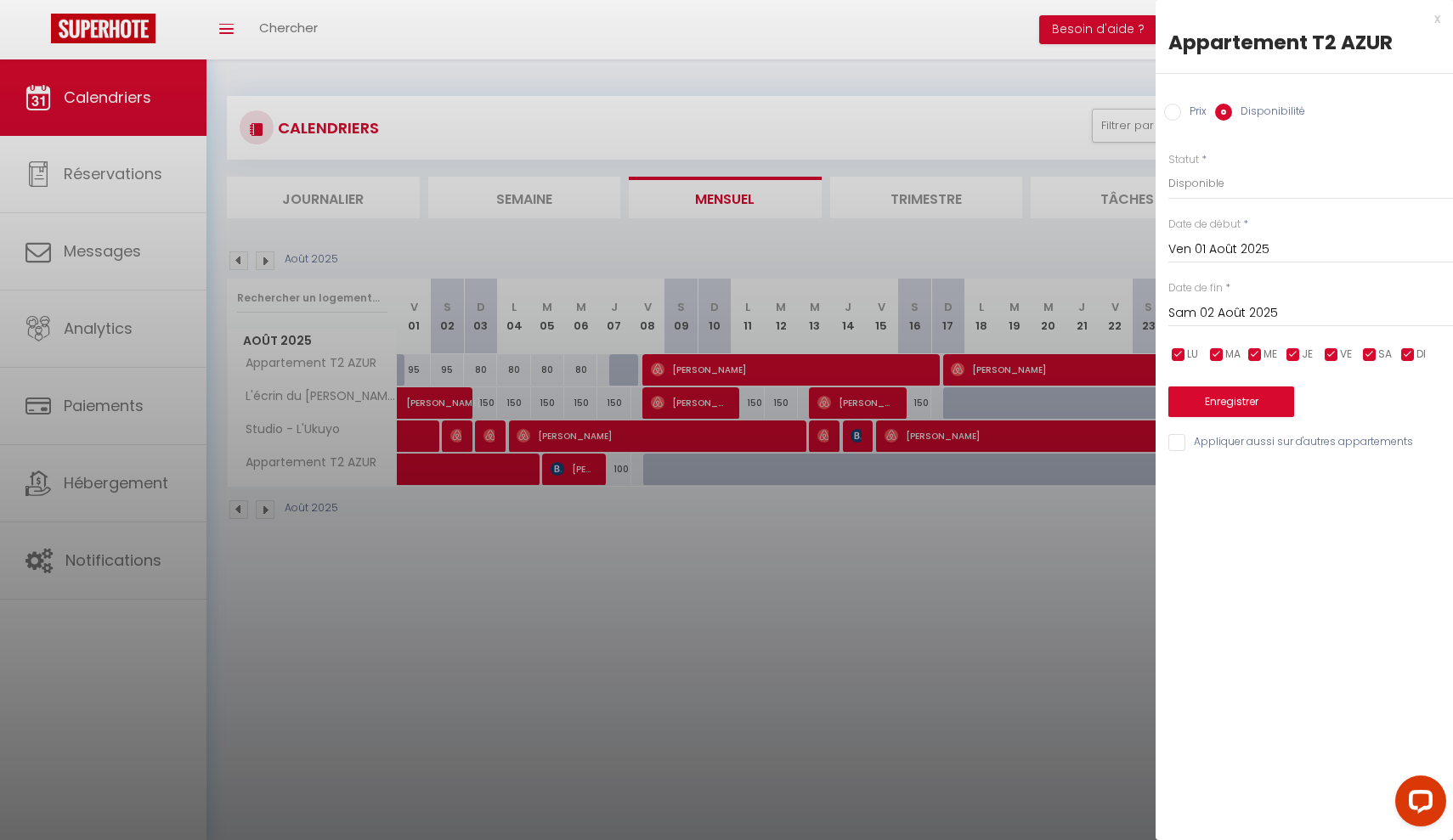 click on "Sam 02 Août 2025" at bounding box center (1310, 313) 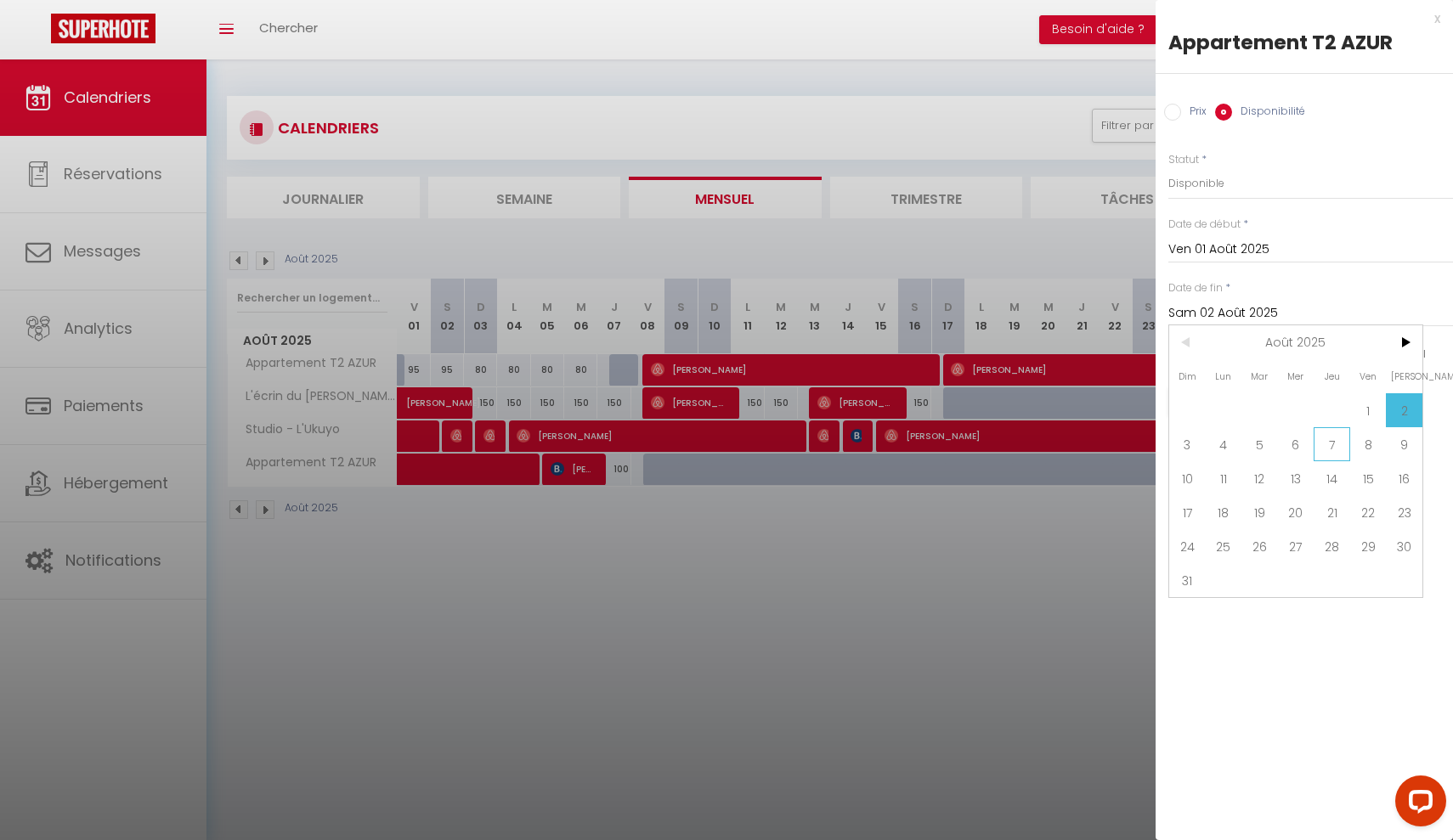 click on "7" at bounding box center (1331, 444) 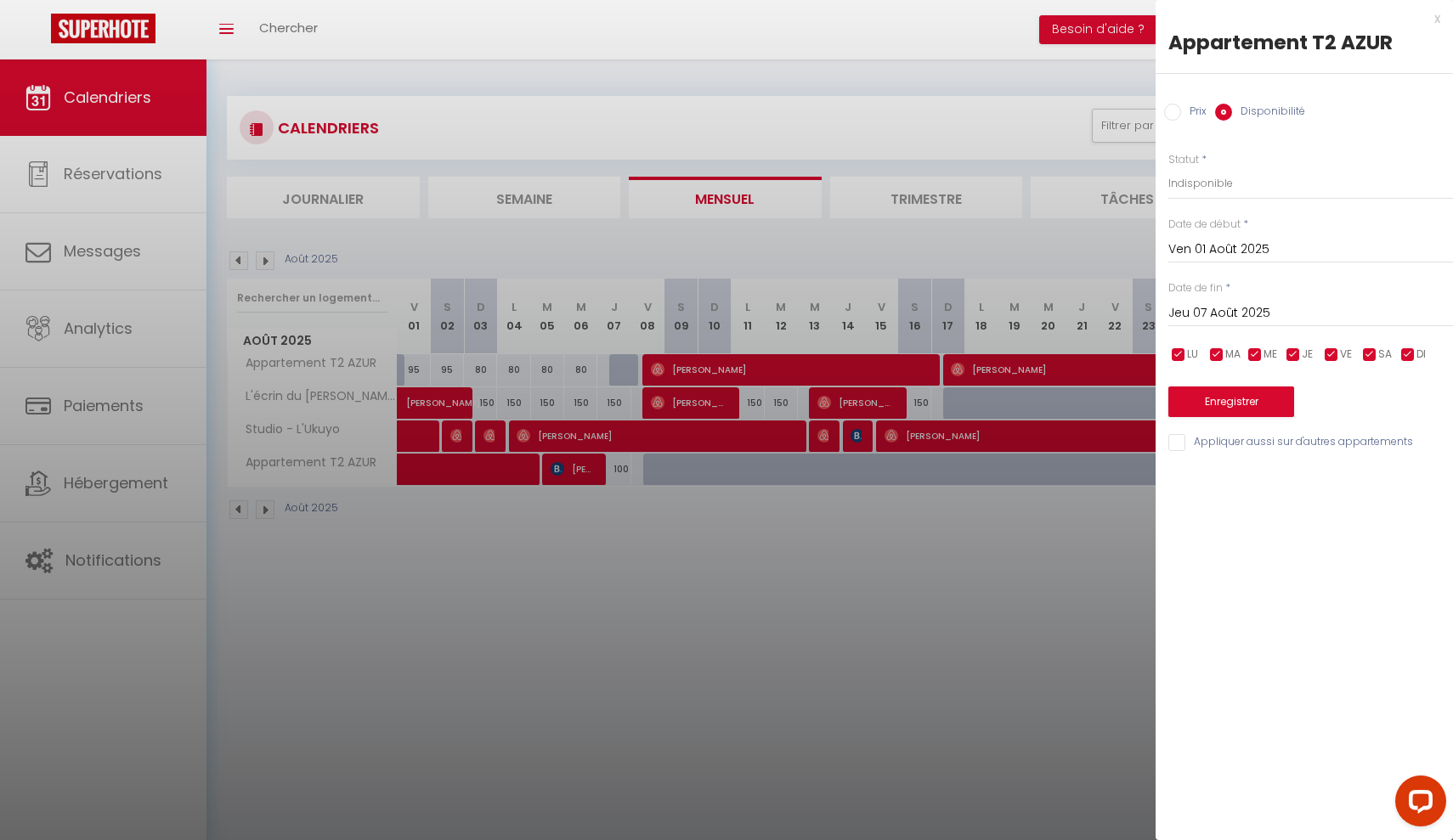 click on "Enregistrer" at bounding box center (1231, 402) 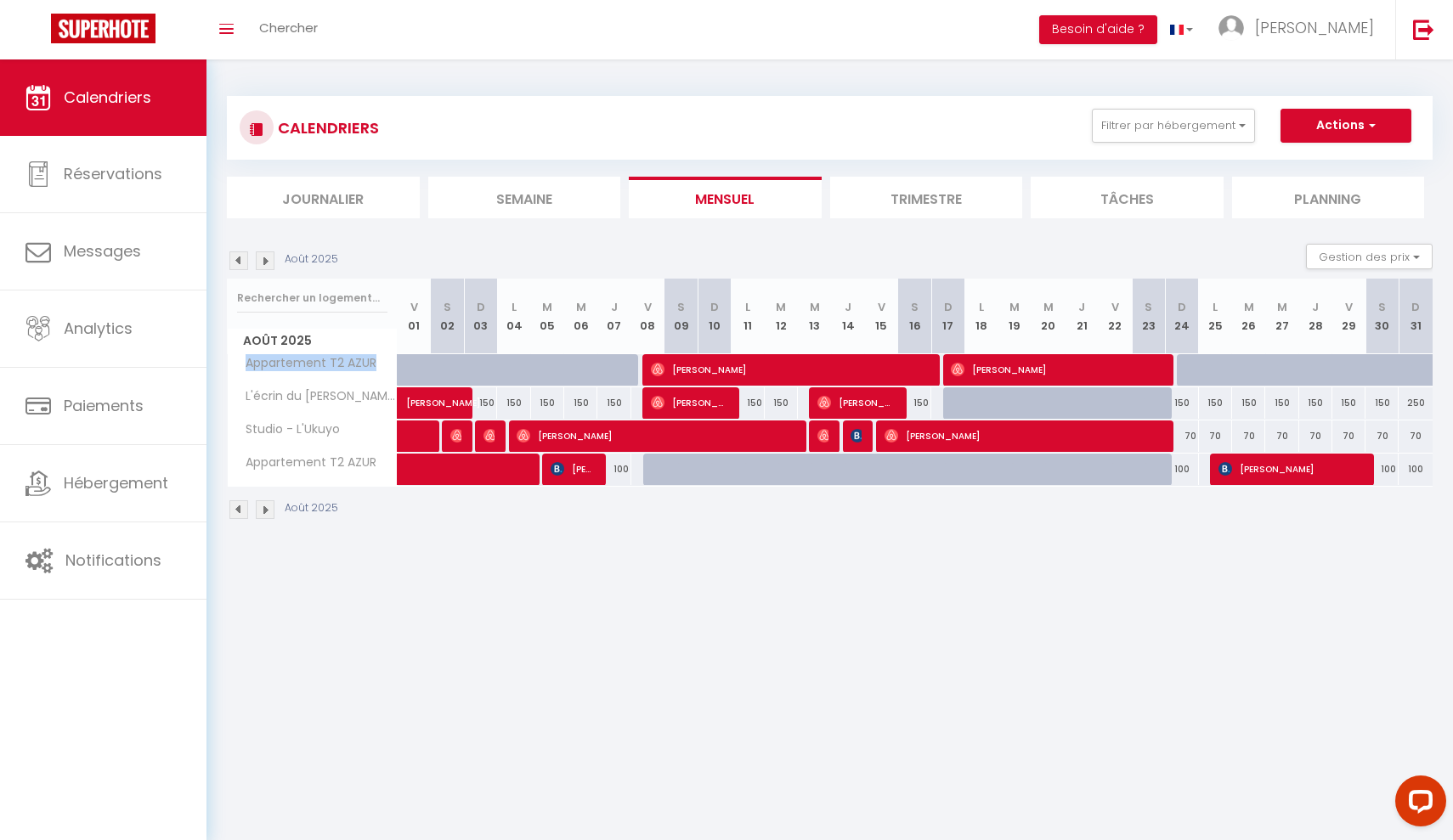 drag, startPoint x: 245, startPoint y: 361, endPoint x: 382, endPoint y: 362, distance: 137.00365 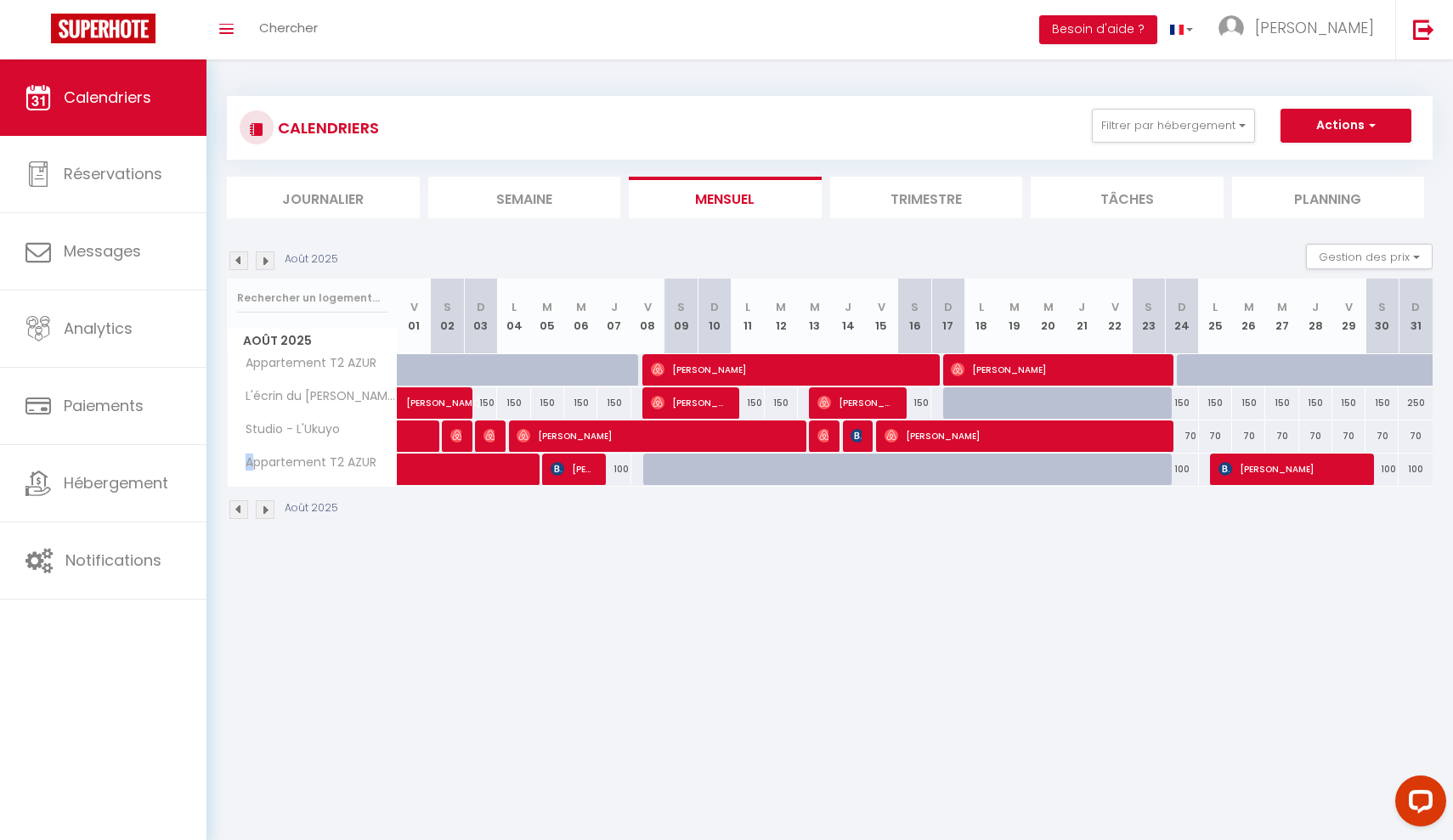 drag, startPoint x: 244, startPoint y: 458, endPoint x: 255, endPoint y: 458, distance: 11 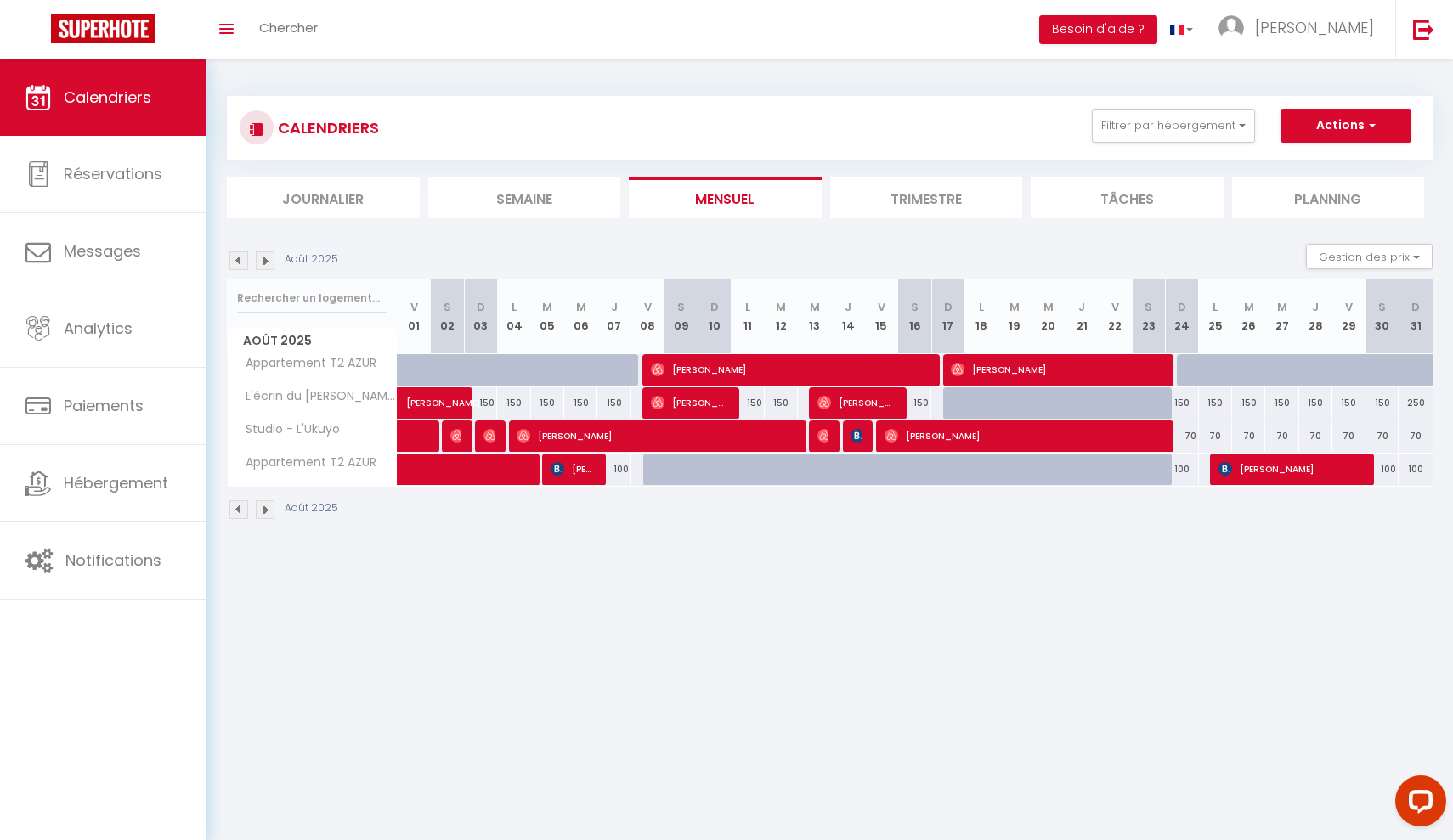 click on "Appartement T2 AZUR" at bounding box center (305, 463) 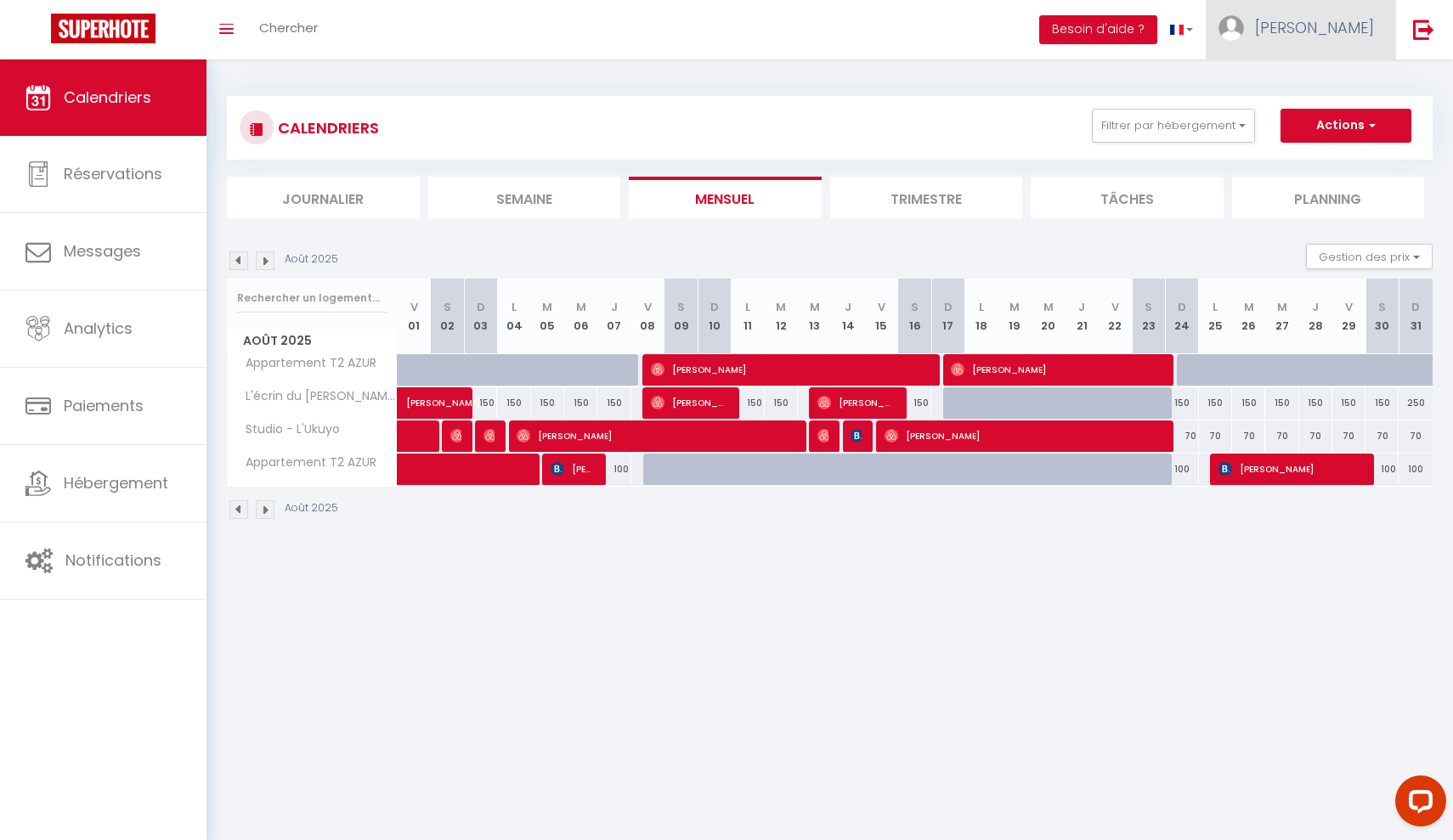 click on "[PERSON_NAME]" at bounding box center (1314, 27) 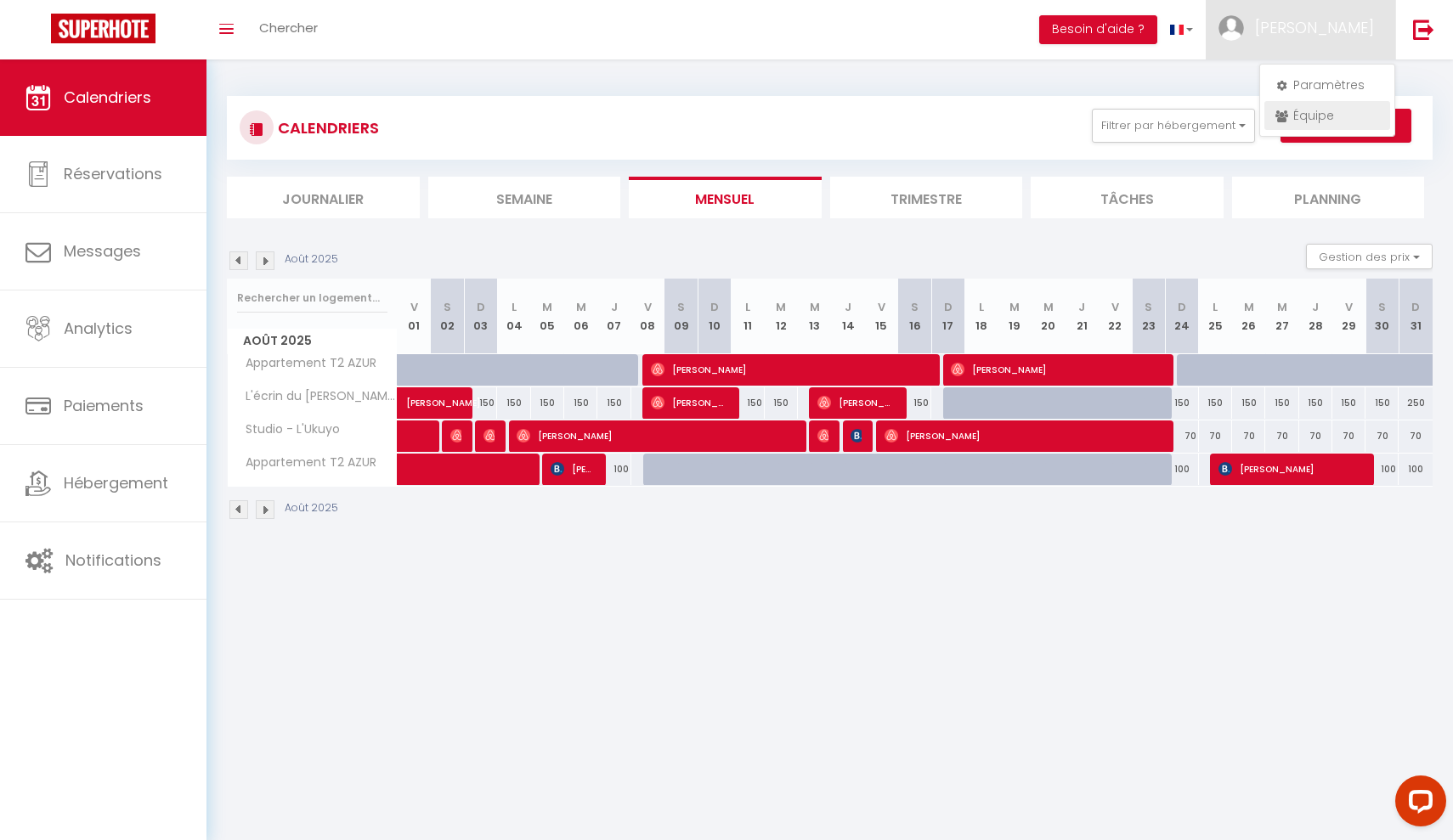click on "Équipe" at bounding box center [1327, 116] 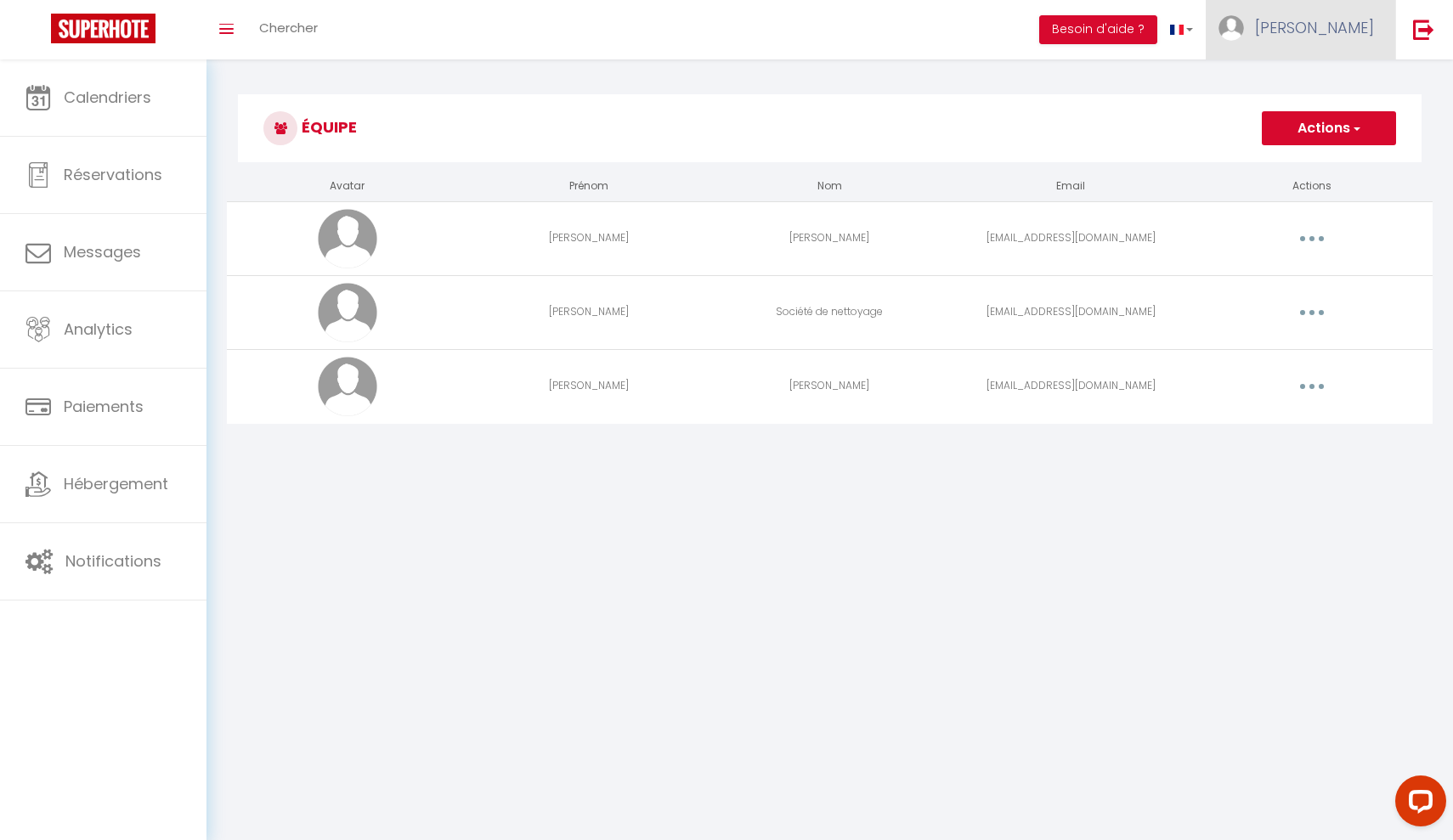 click at bounding box center (1231, 28) 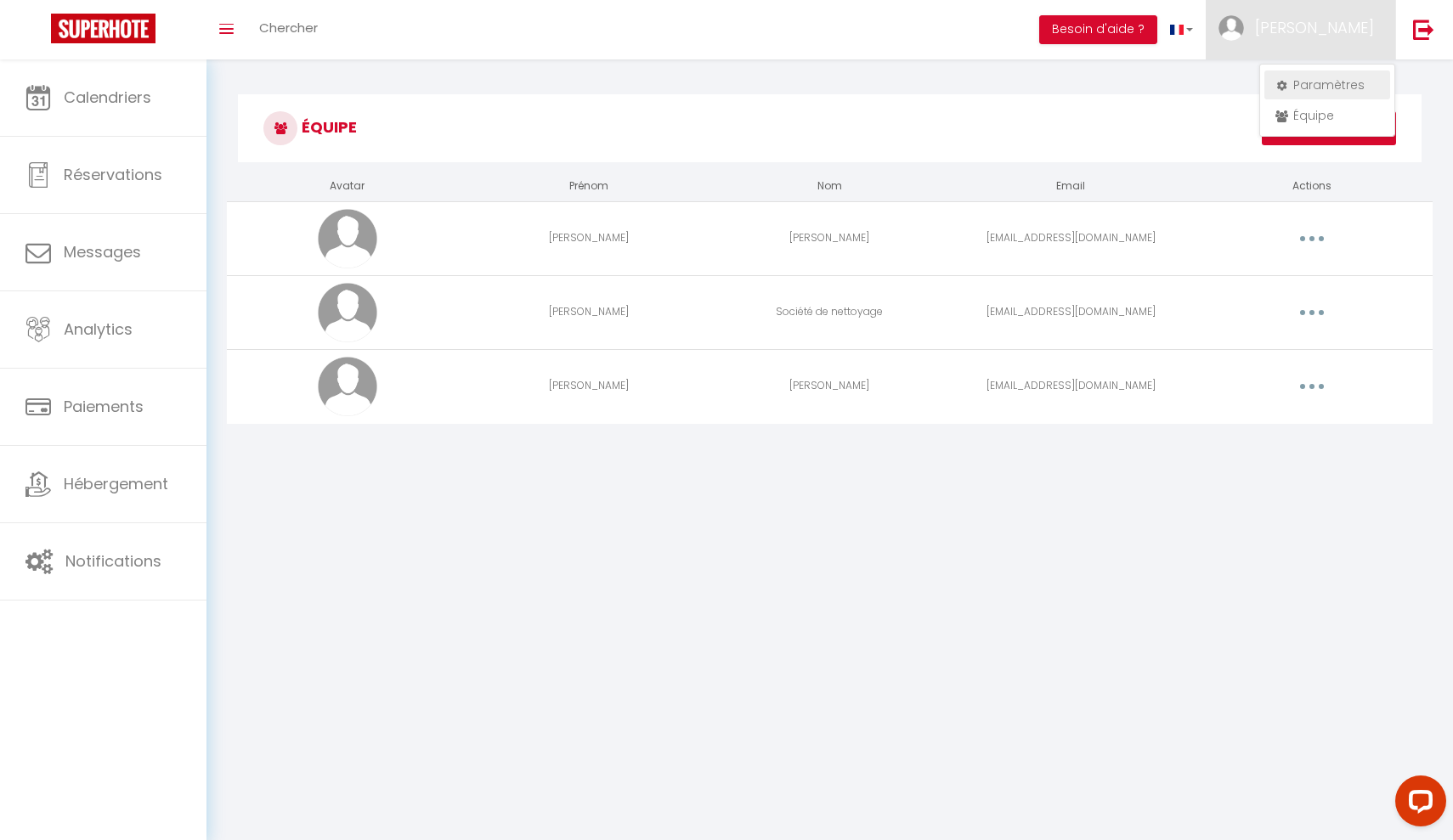 click on "Paramètres" at bounding box center (1327, 85) 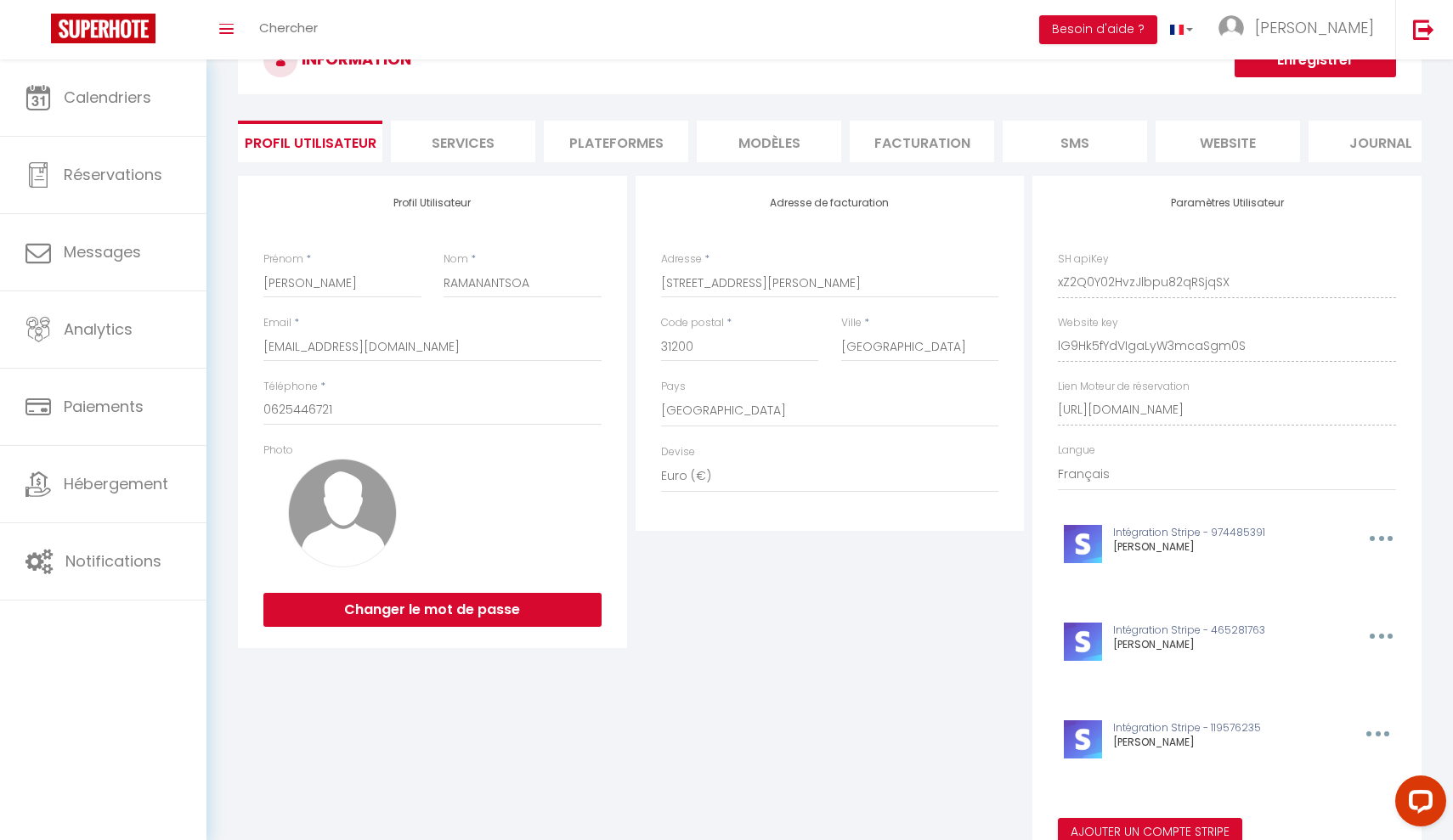 scroll, scrollTop: 99, scrollLeft: 0, axis: vertical 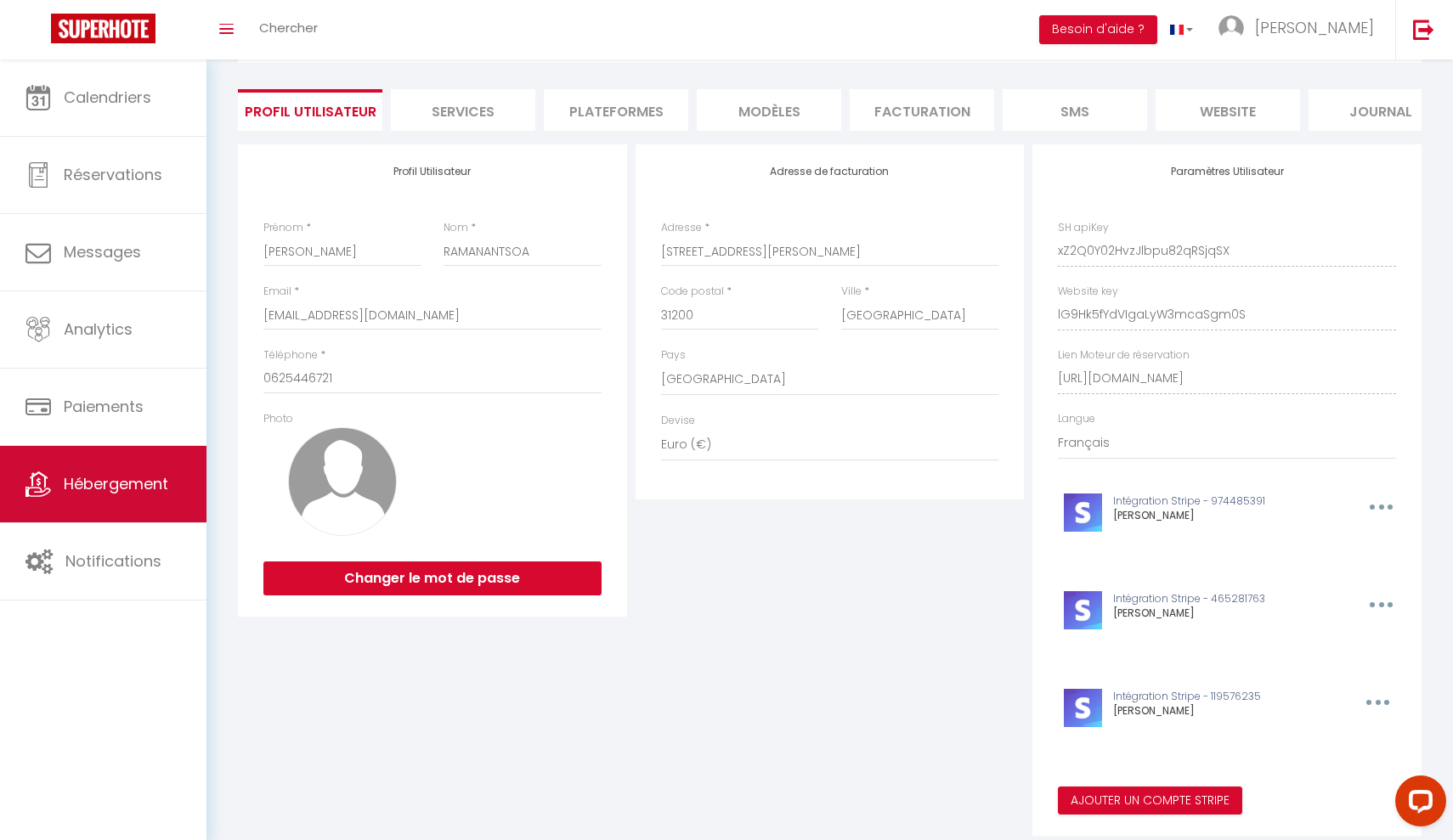 click on "Hébergement" at bounding box center (103, 484) 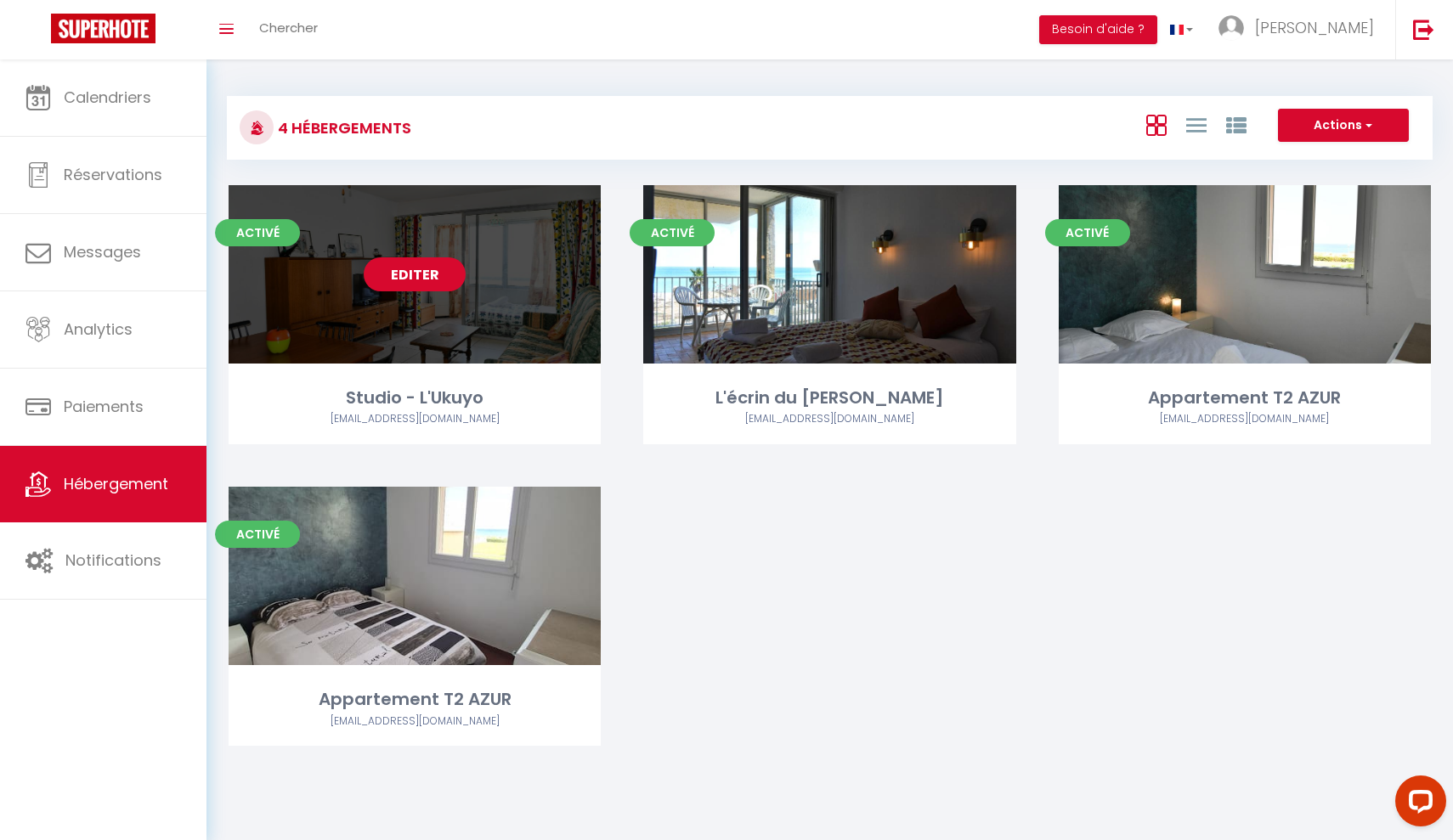 click on "Editer" at bounding box center (415, 274) 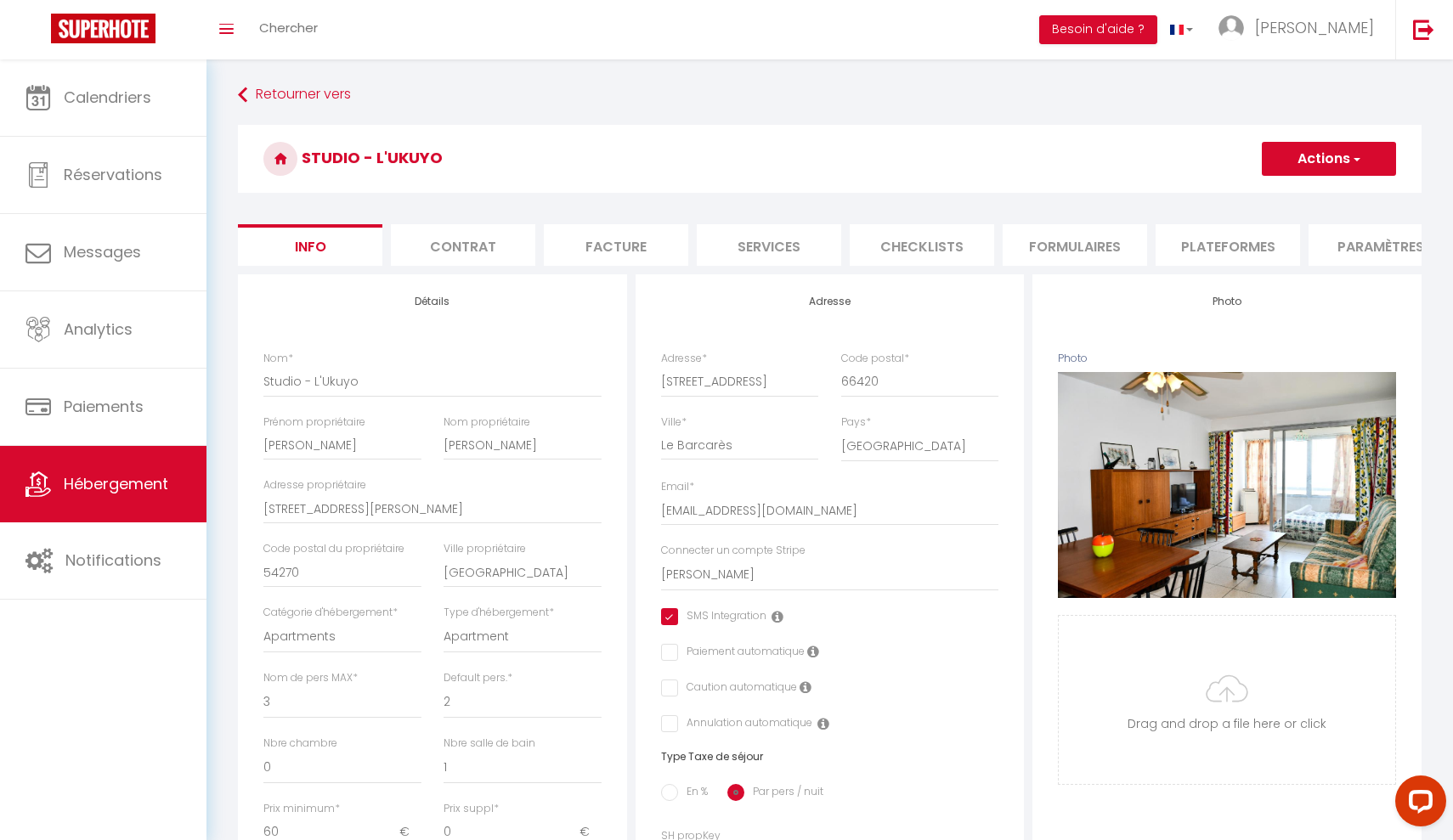 scroll, scrollTop: 0, scrollLeft: 0, axis: both 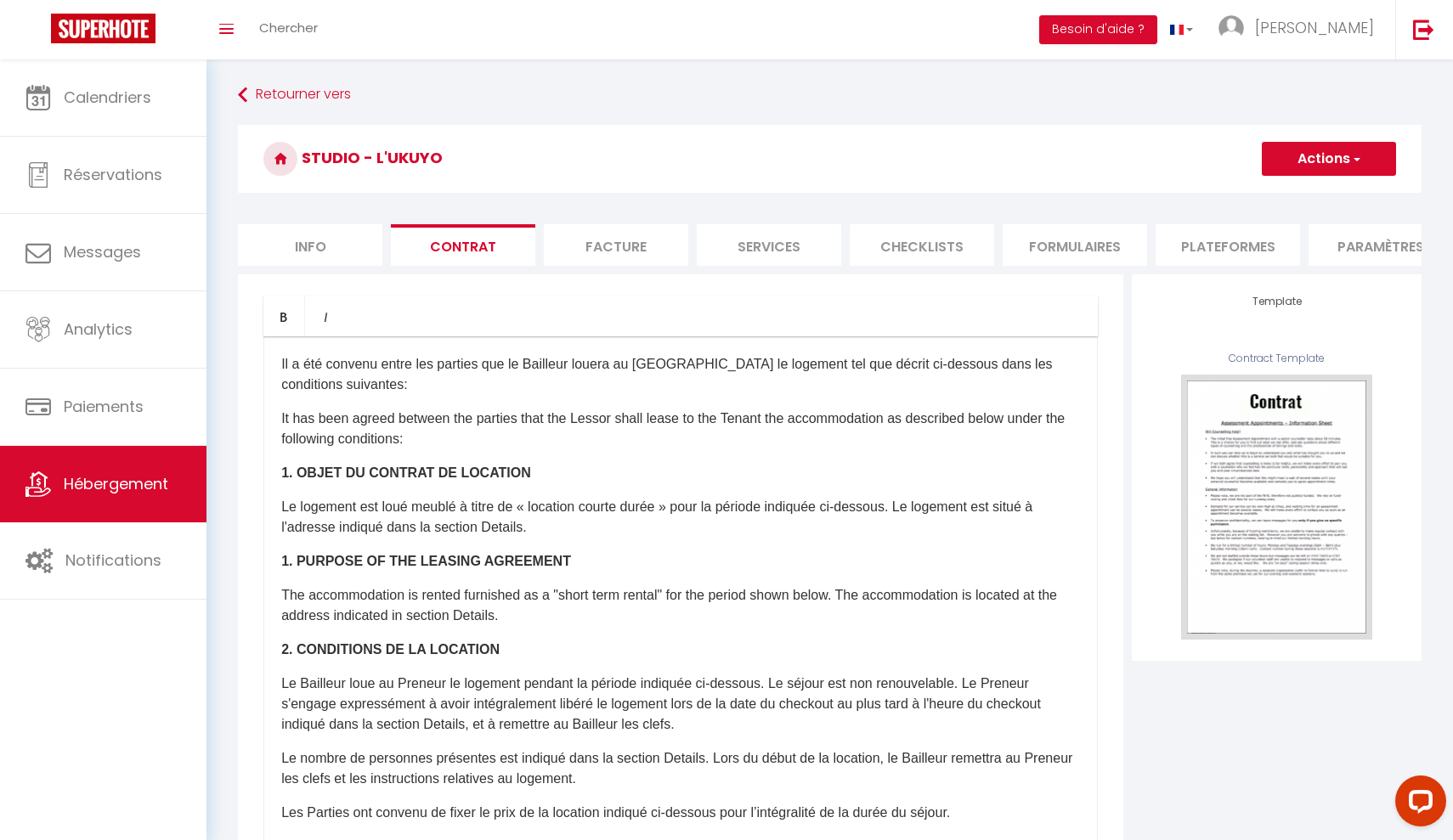 click on "Facture" at bounding box center (616, 245) 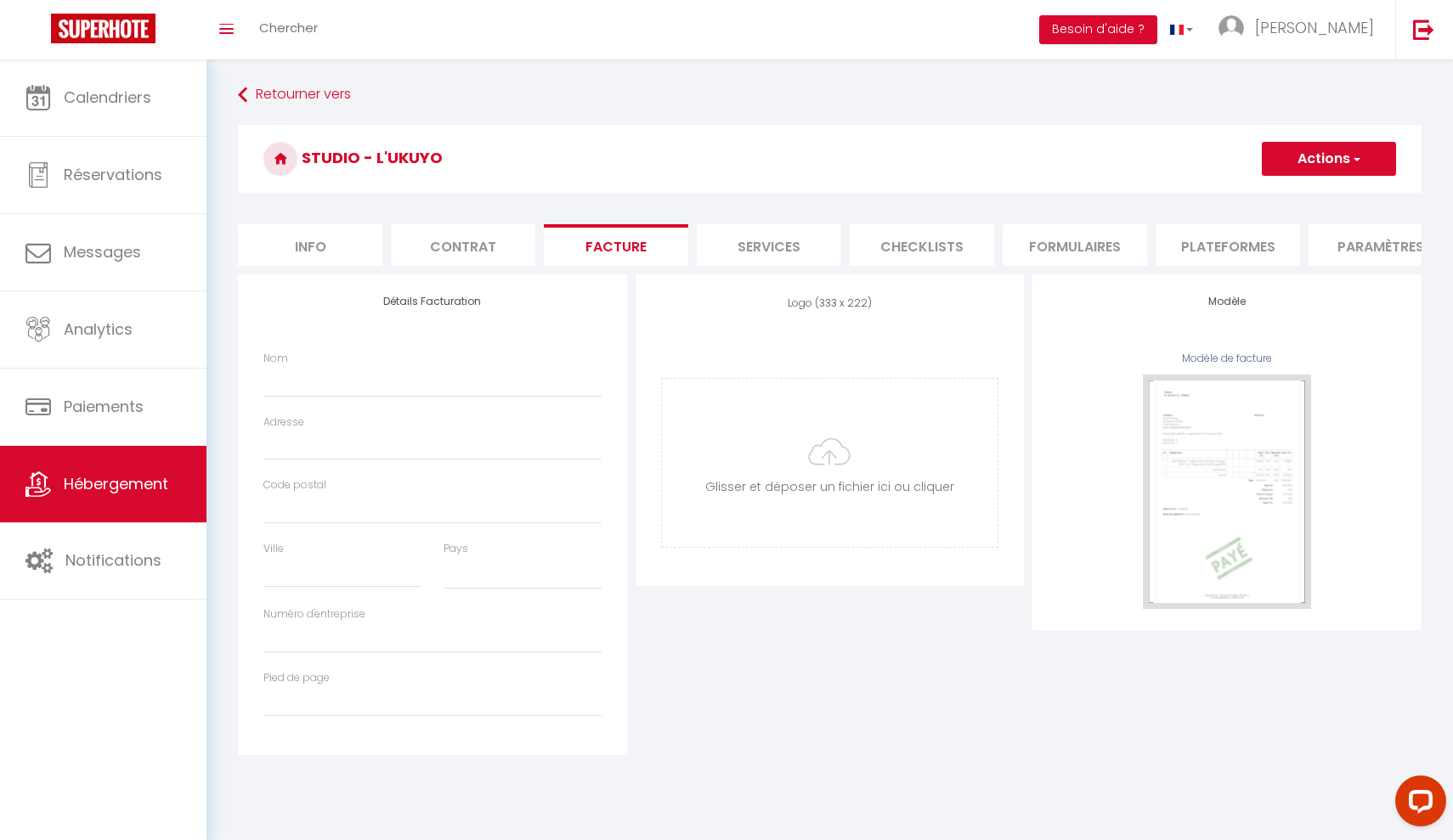click on "Info" at bounding box center (310, 245) 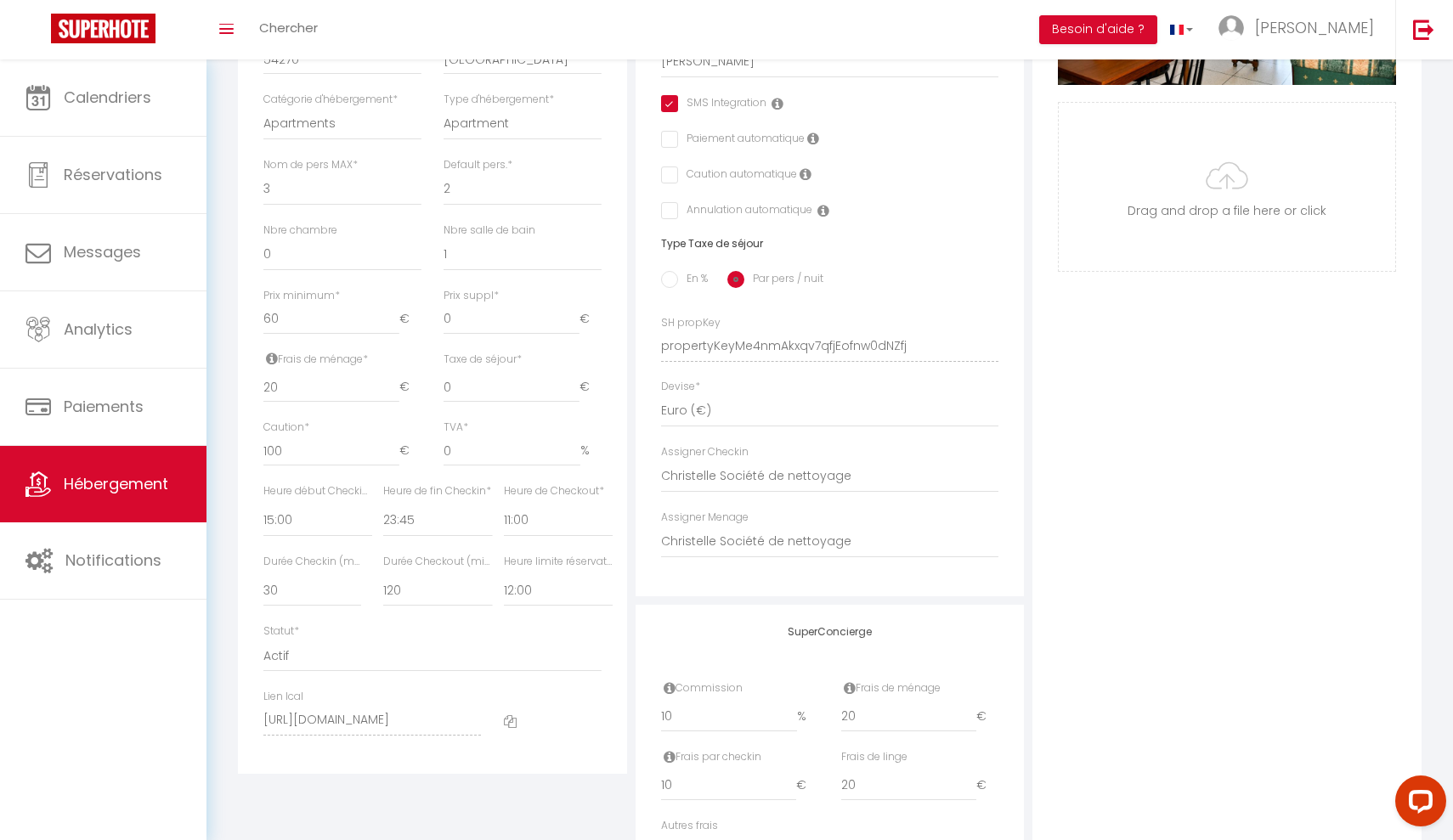 scroll, scrollTop: 511, scrollLeft: 0, axis: vertical 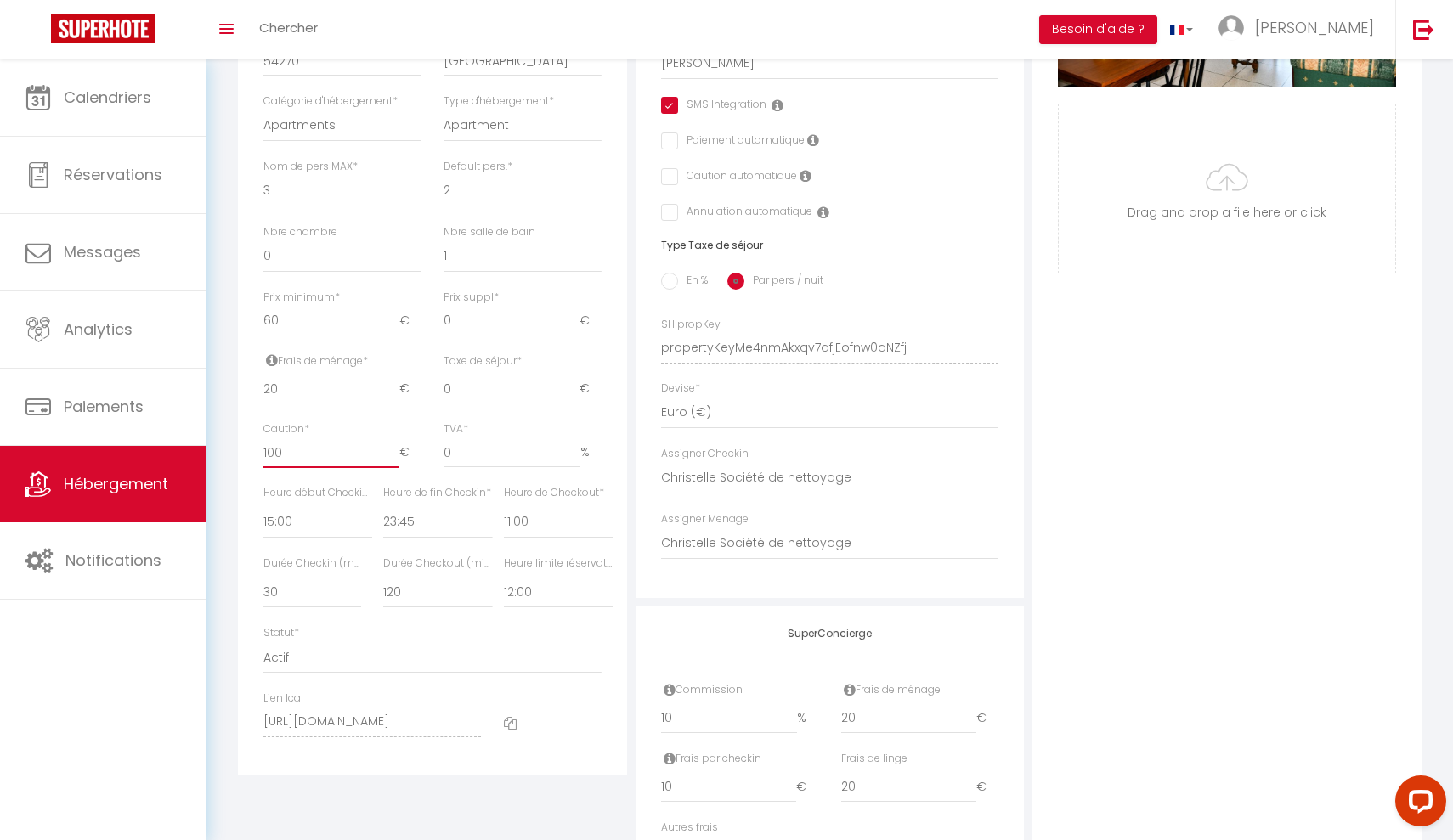 click on "100" at bounding box center (331, 453) 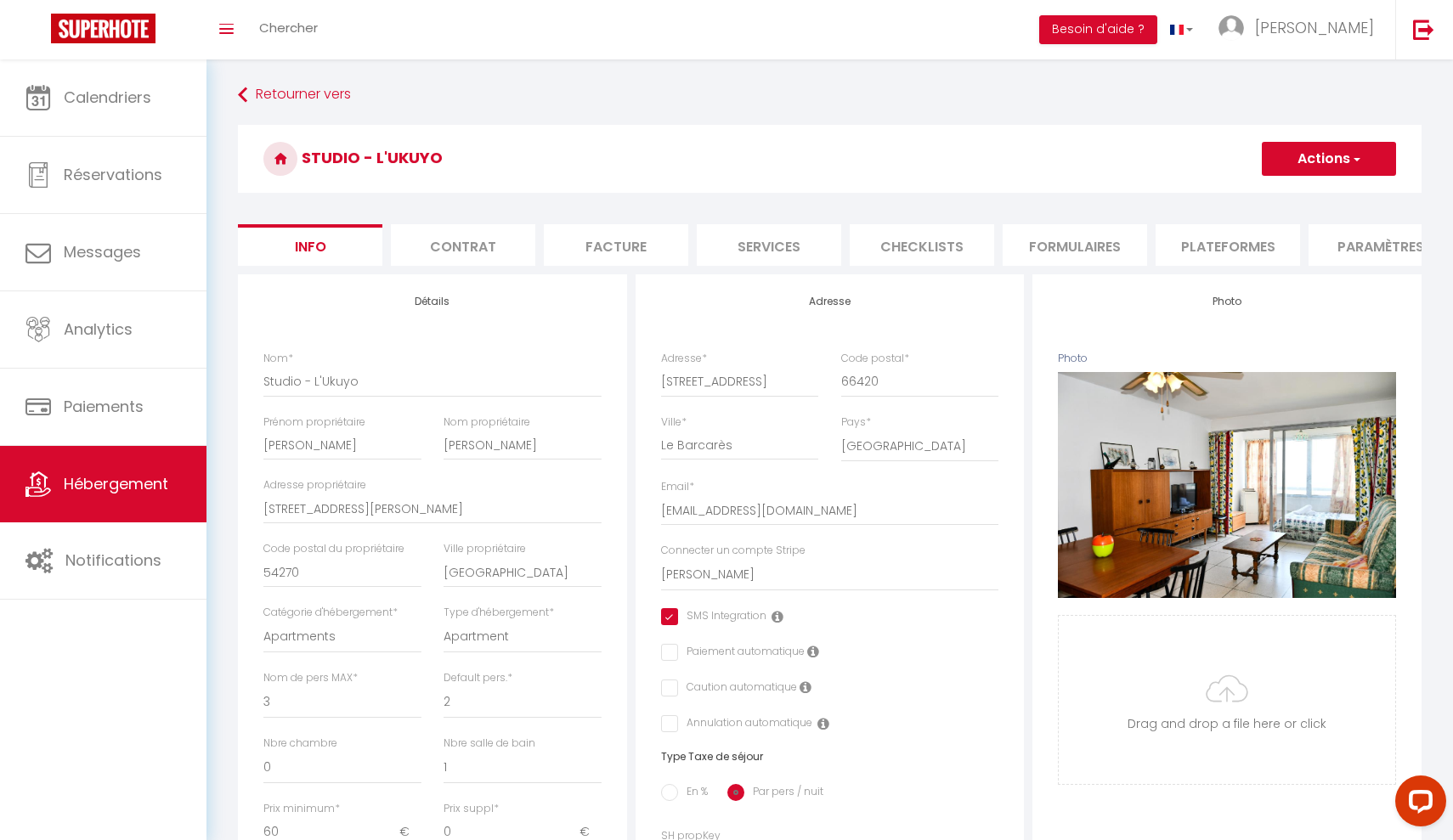 scroll, scrollTop: -1, scrollLeft: 0, axis: vertical 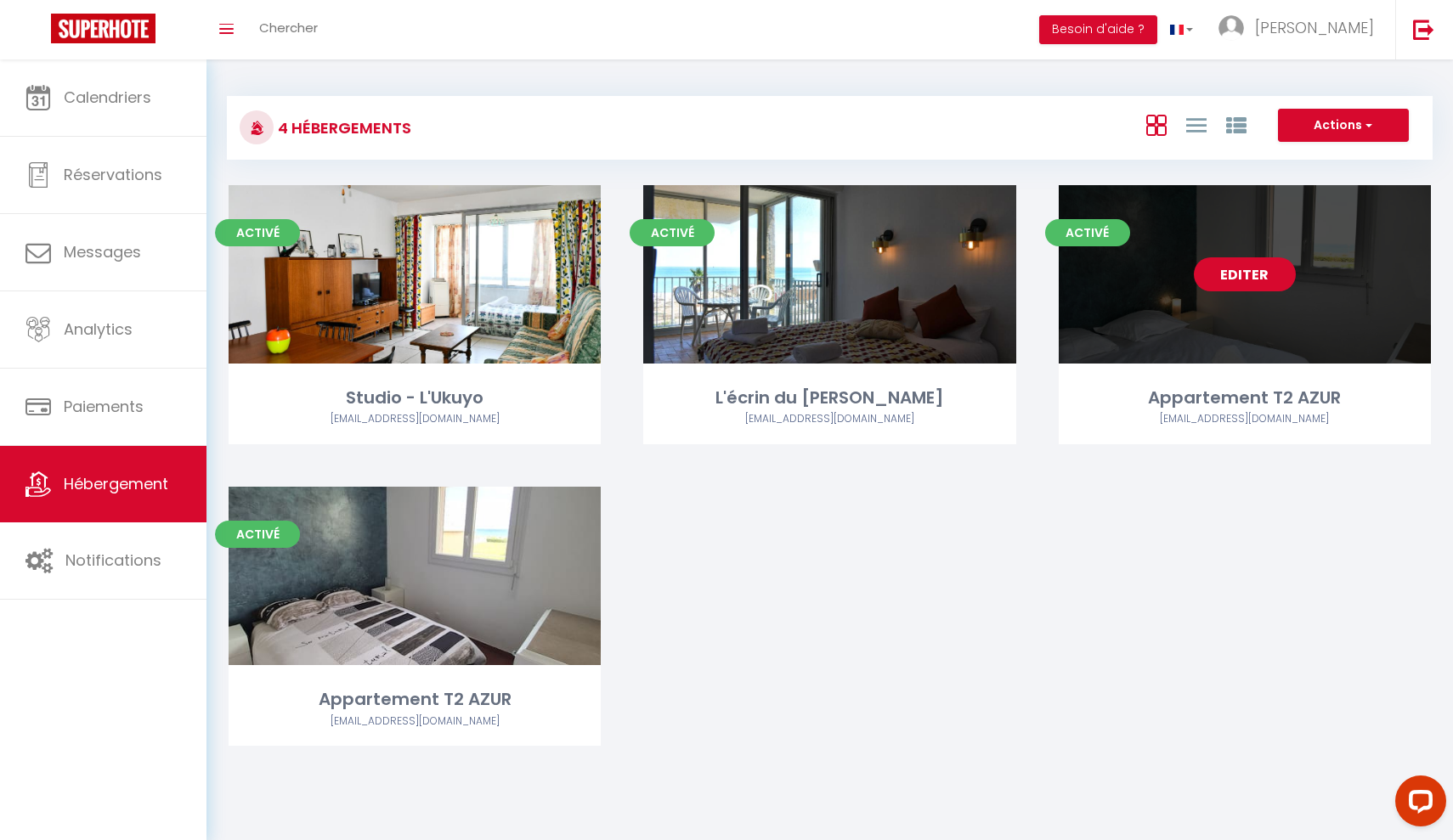 click on "Editer" at bounding box center [1245, 274] 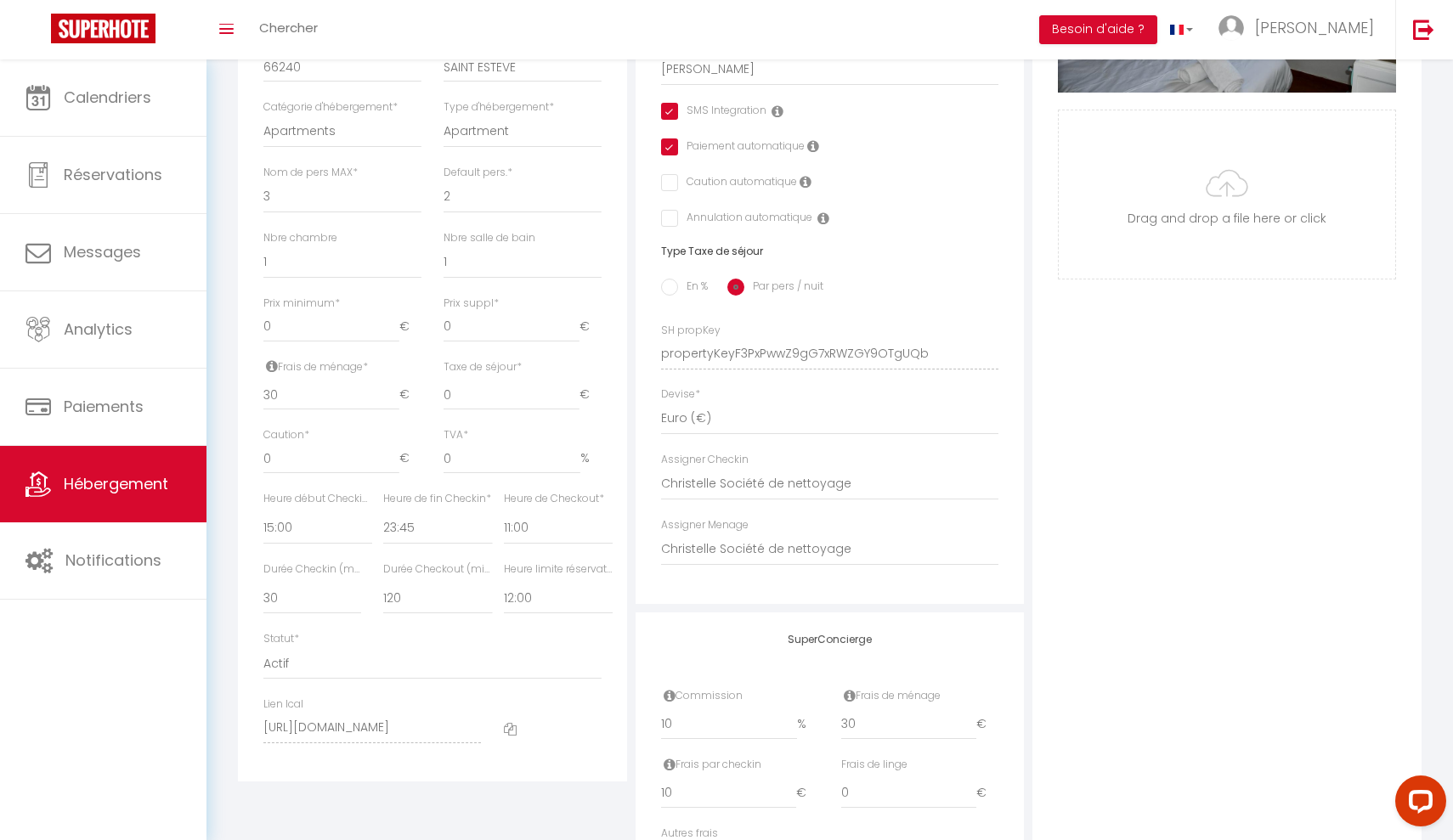 scroll, scrollTop: 523, scrollLeft: 0, axis: vertical 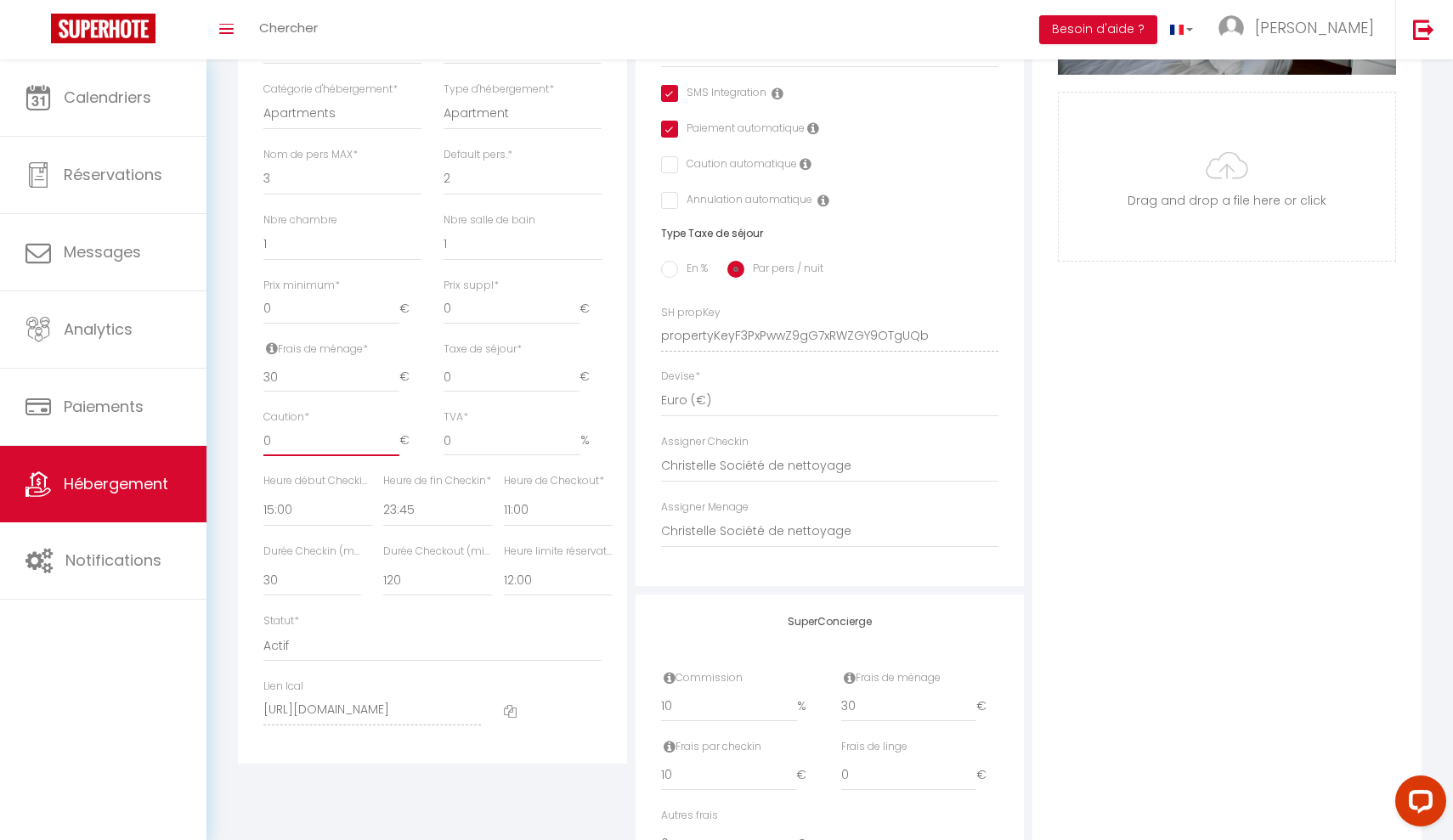 click on "0" at bounding box center [331, 441] 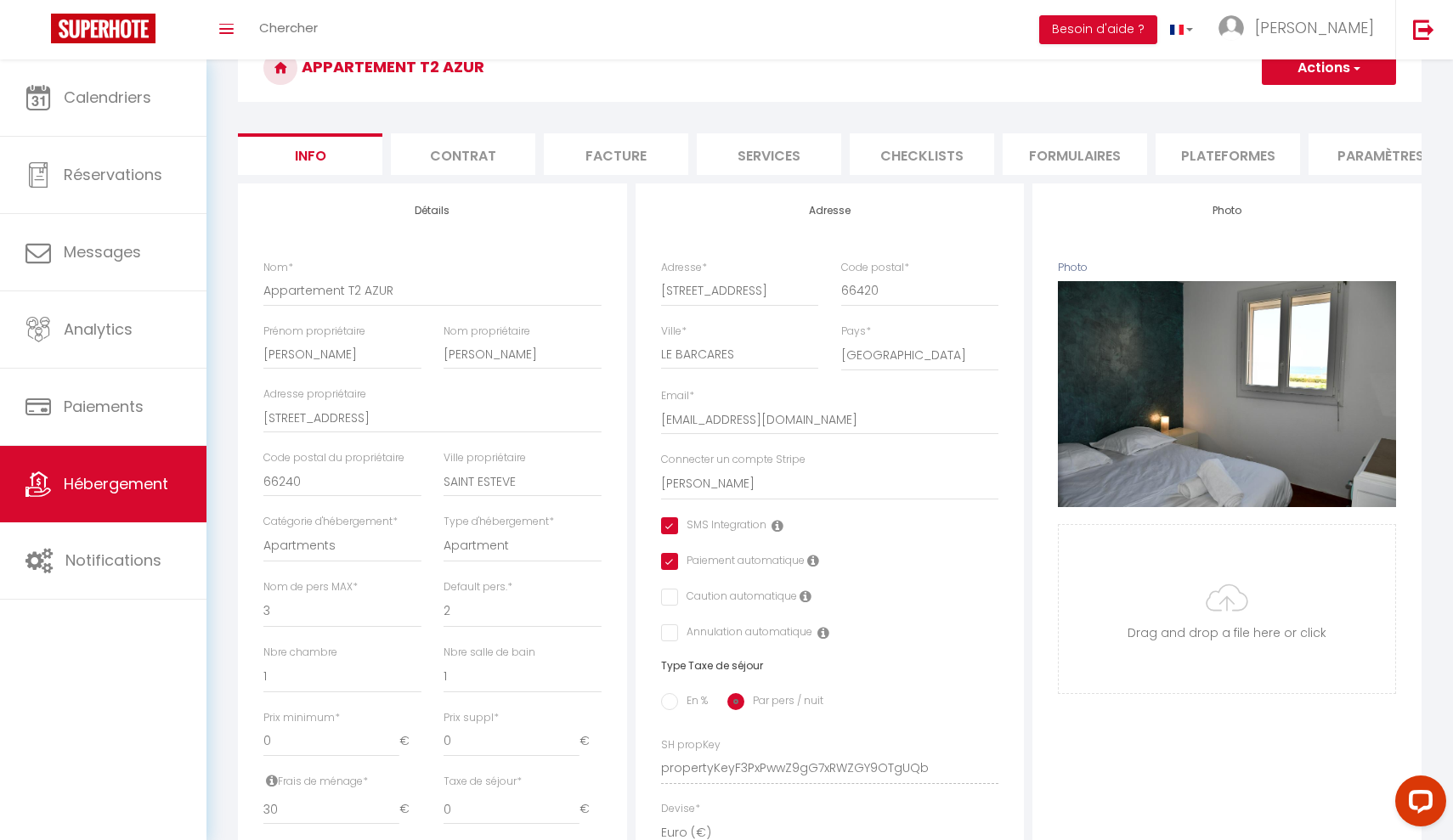 scroll, scrollTop: 85, scrollLeft: 0, axis: vertical 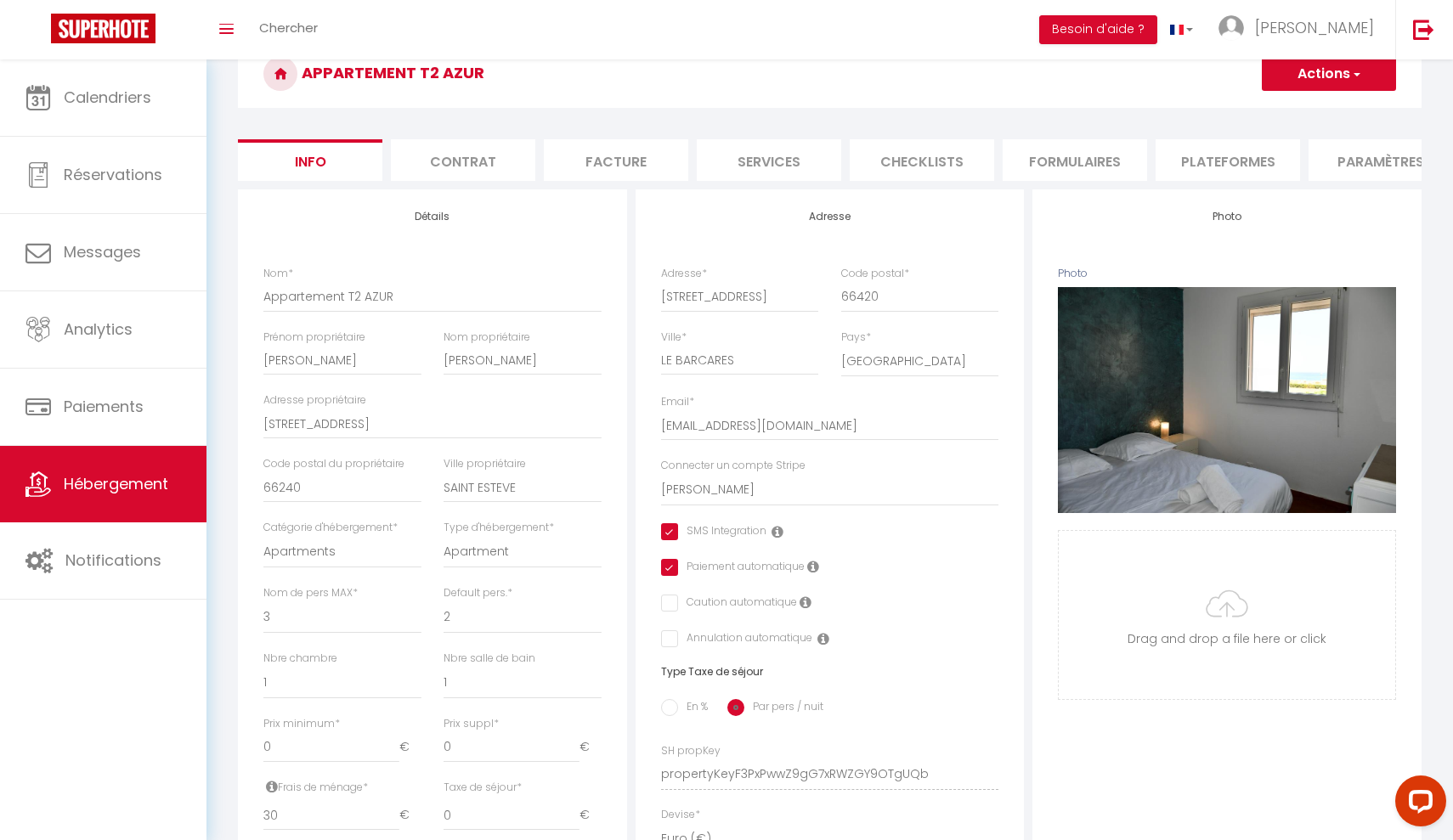 click at bounding box center [1355, 74] 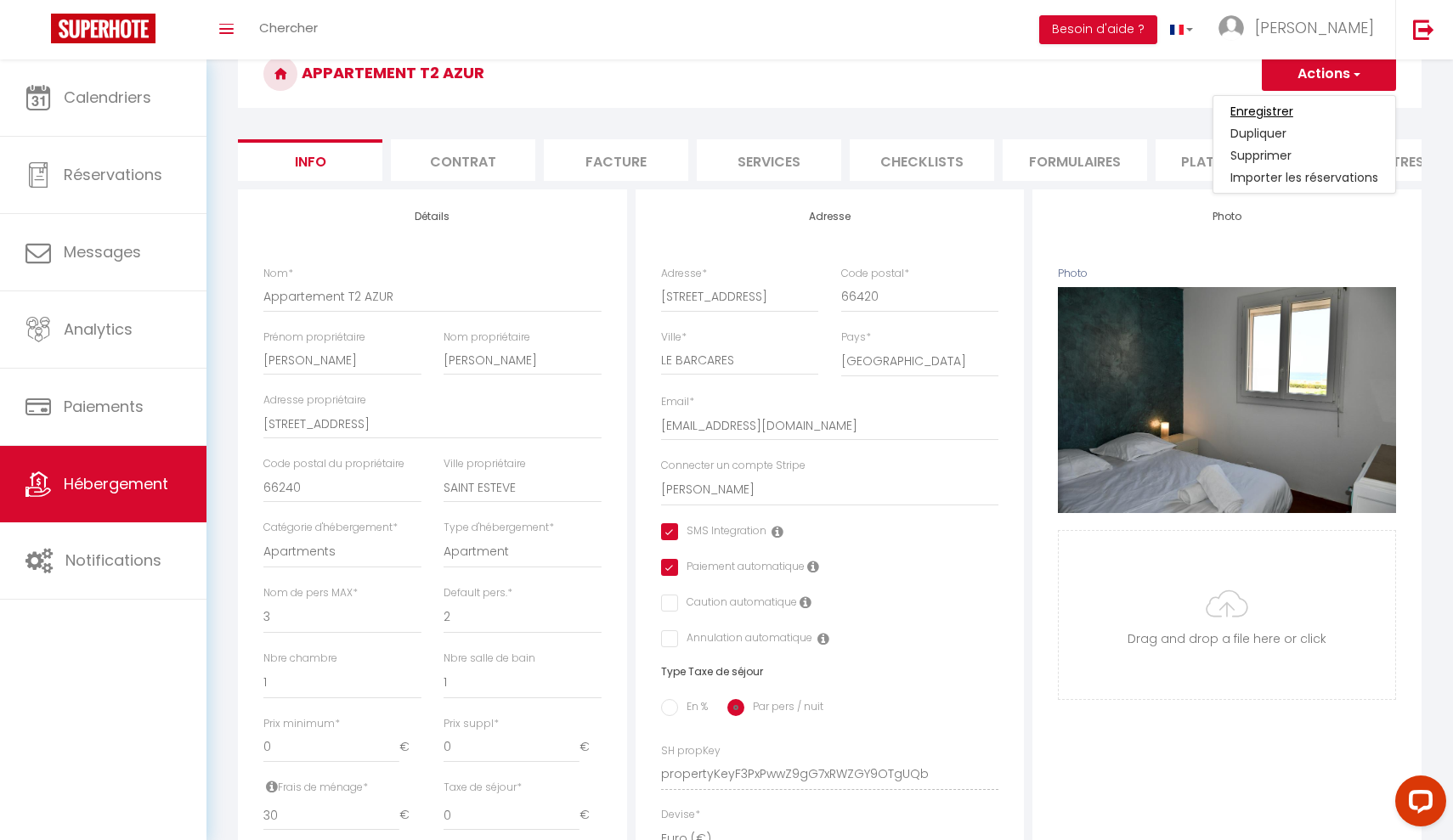 click on "Enregistrer" at bounding box center (1262, 111) 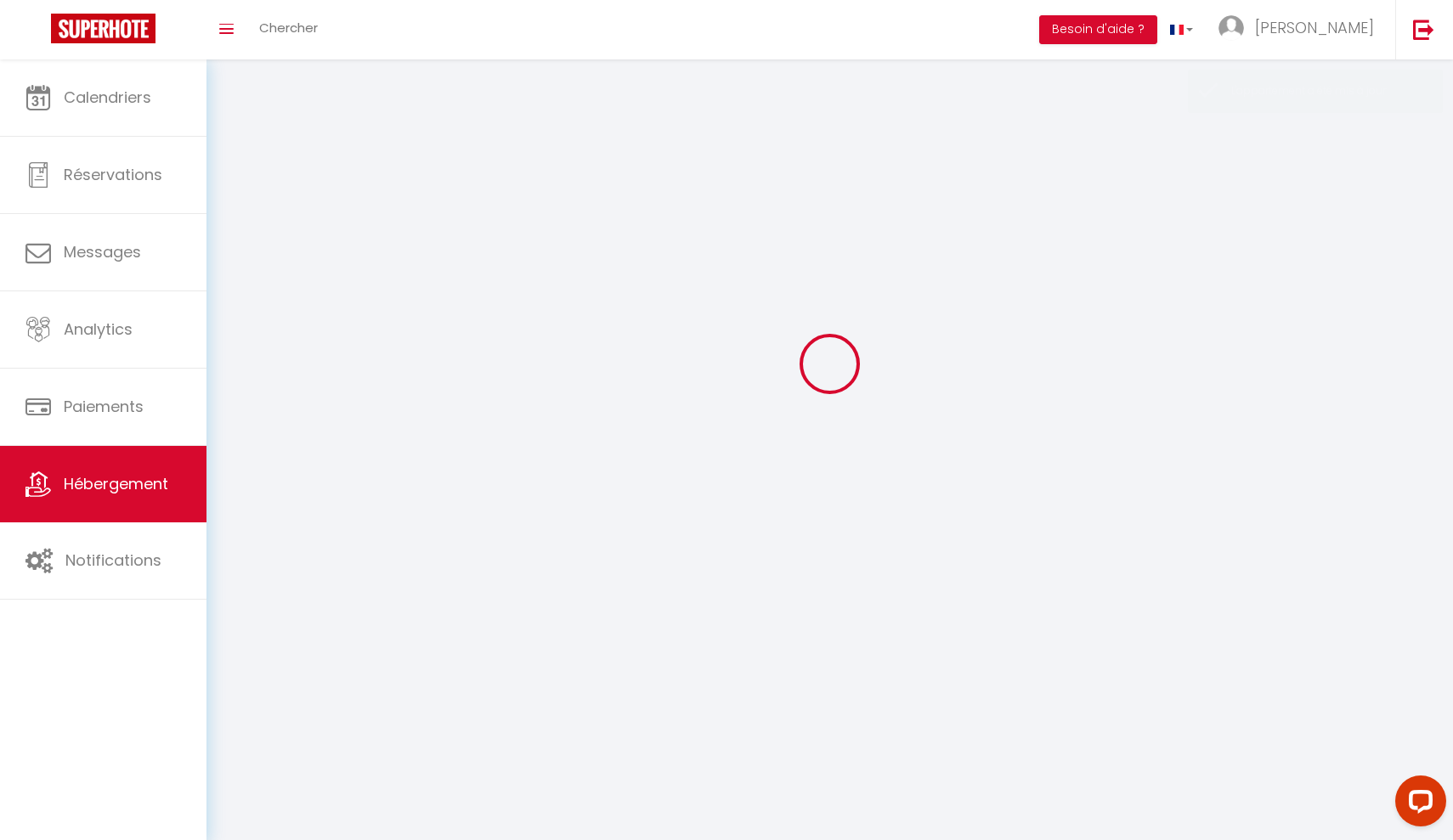 scroll, scrollTop: 0, scrollLeft: 0, axis: both 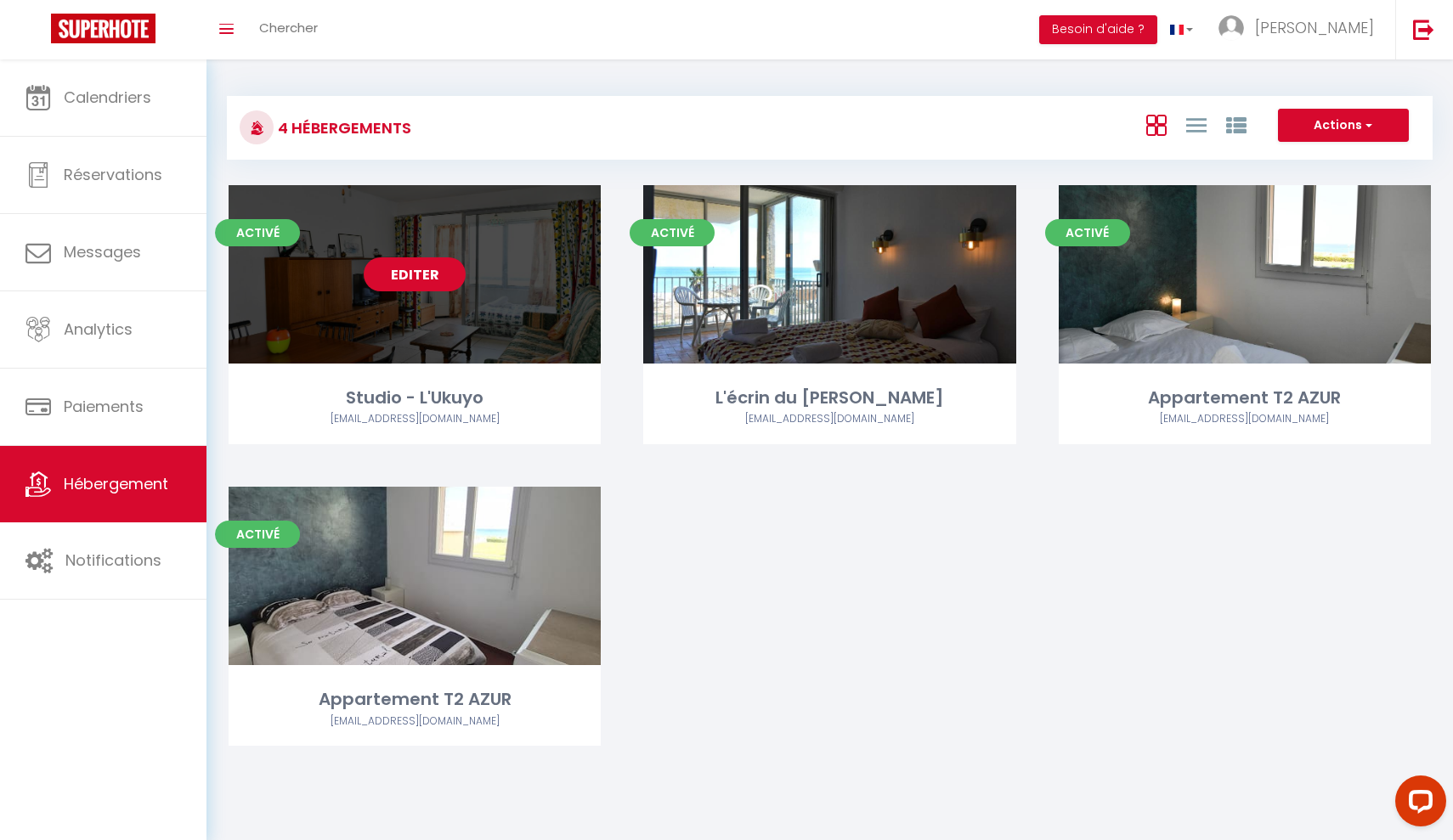 click on "Editer" at bounding box center (415, 274) 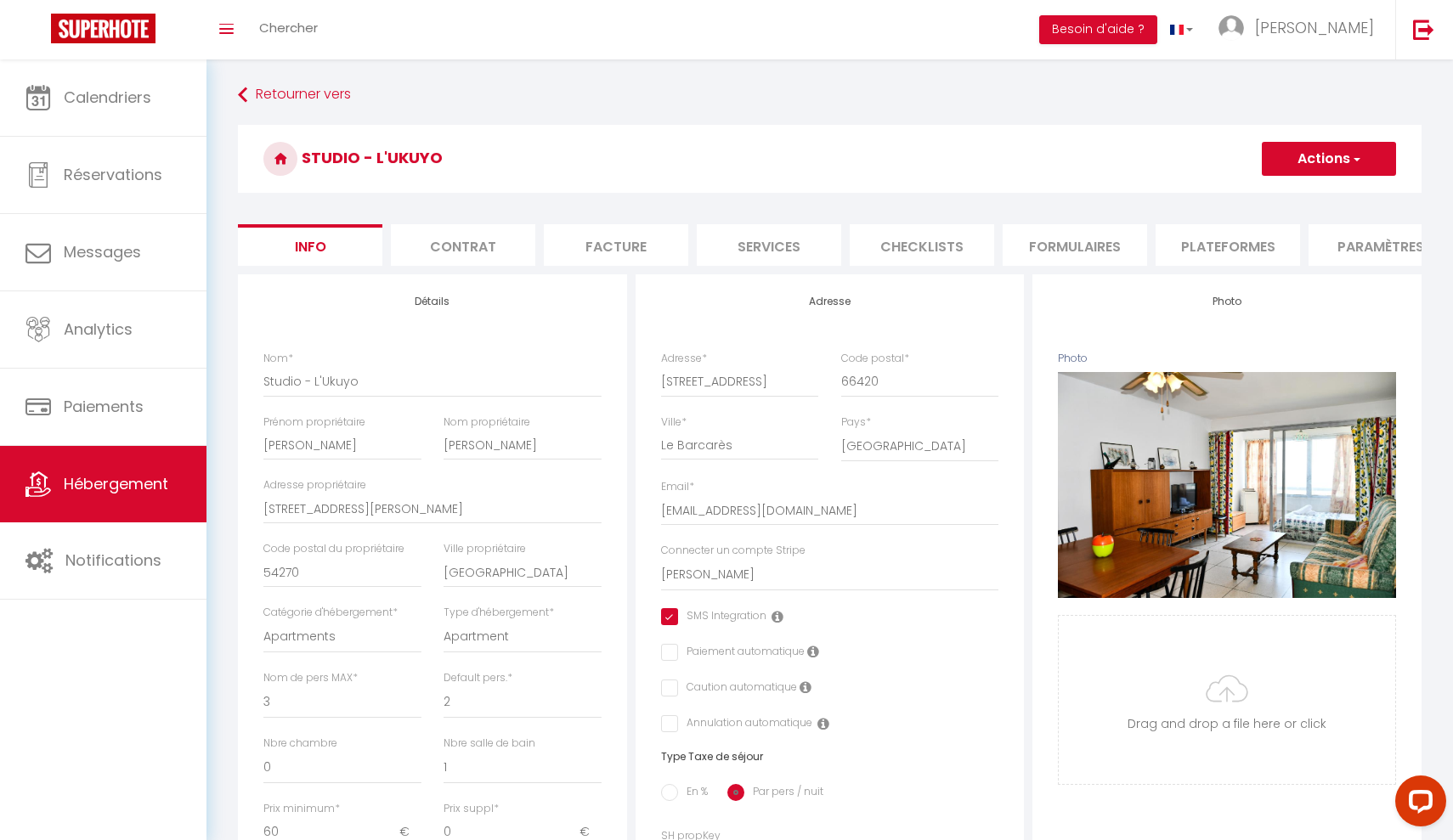 scroll, scrollTop: 0, scrollLeft: 0, axis: both 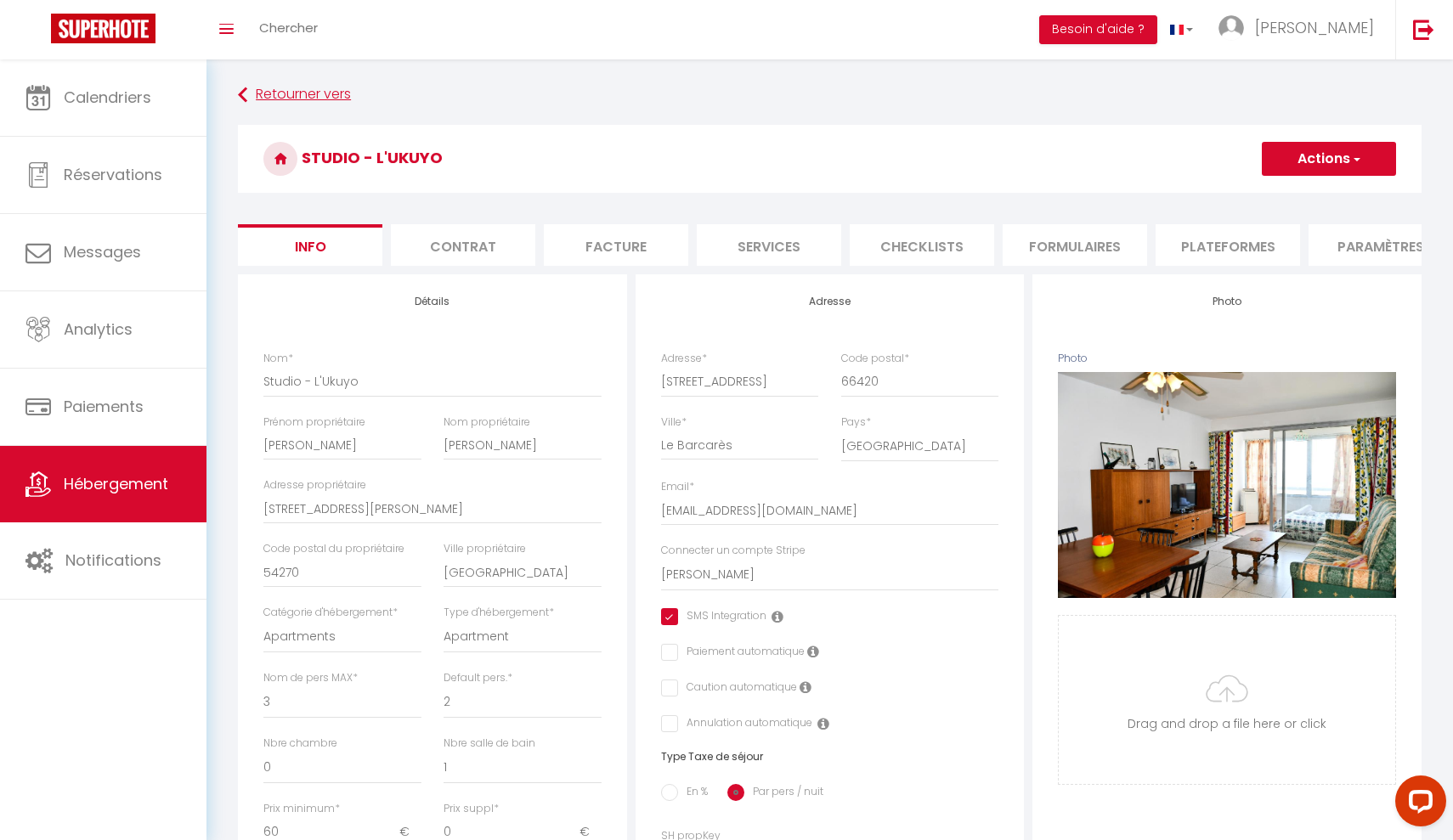 click on "Retourner vers" at bounding box center [829, 95] 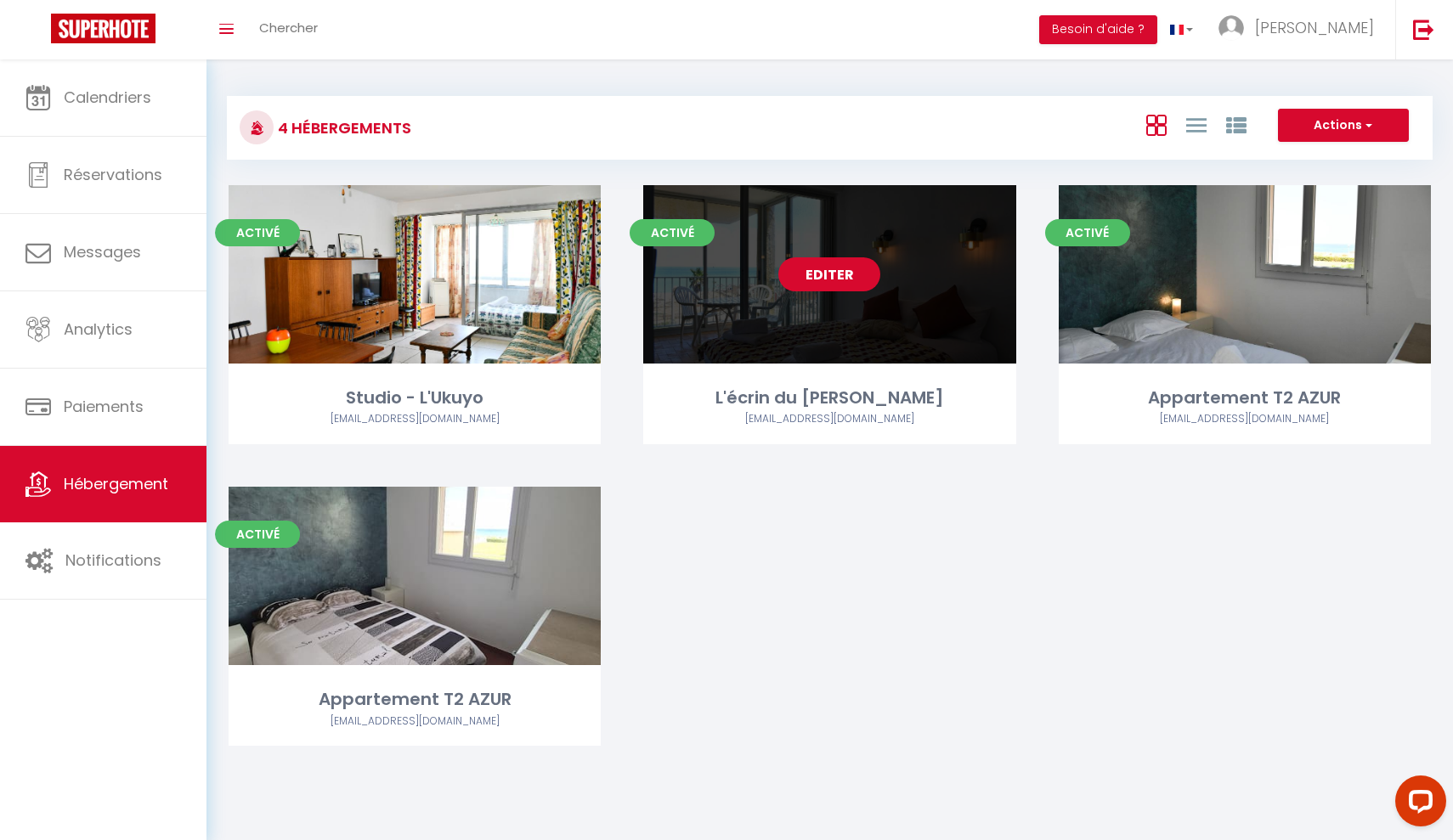 click on "Editer" at bounding box center (829, 274) 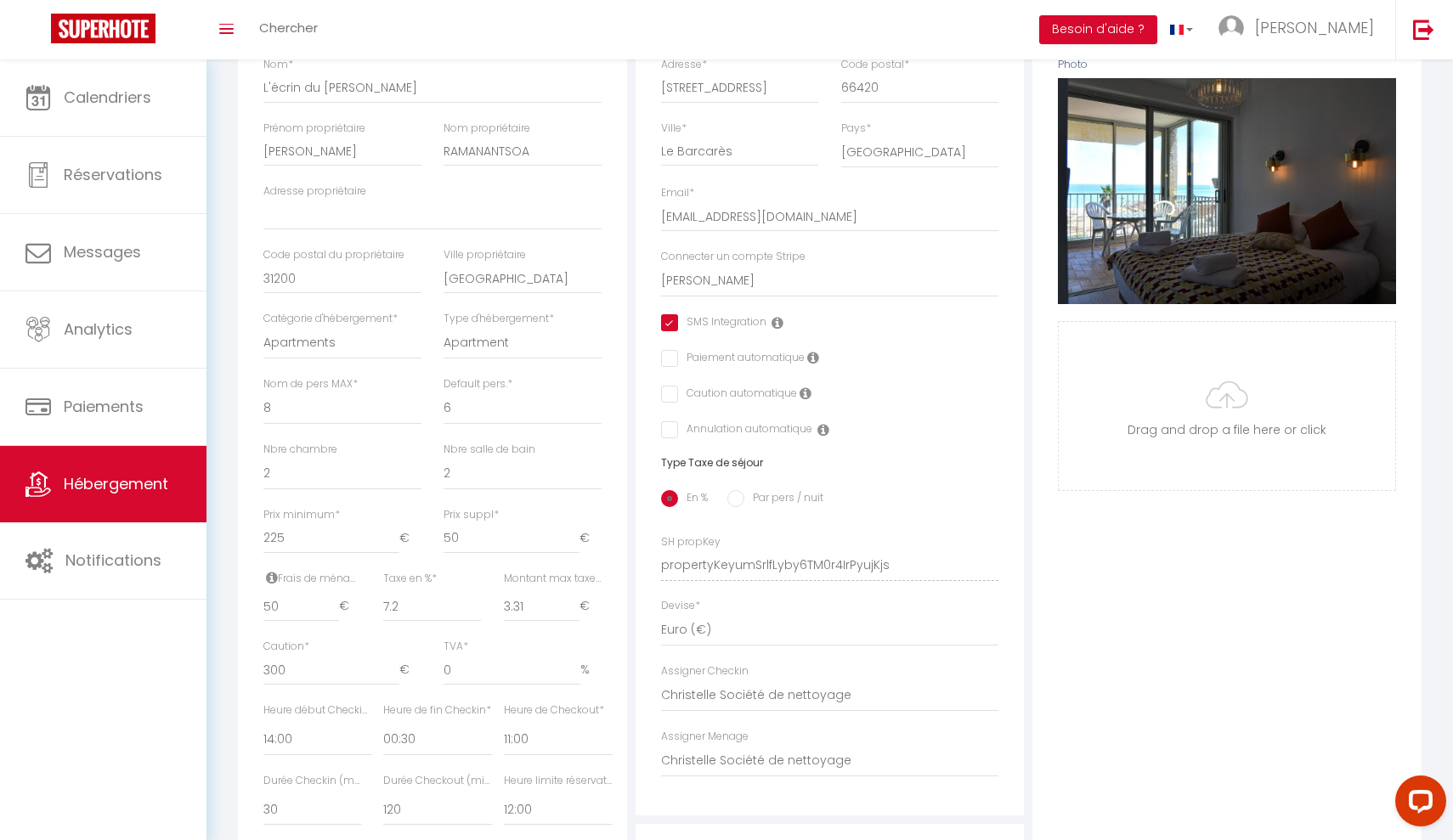 scroll, scrollTop: 448, scrollLeft: 0, axis: vertical 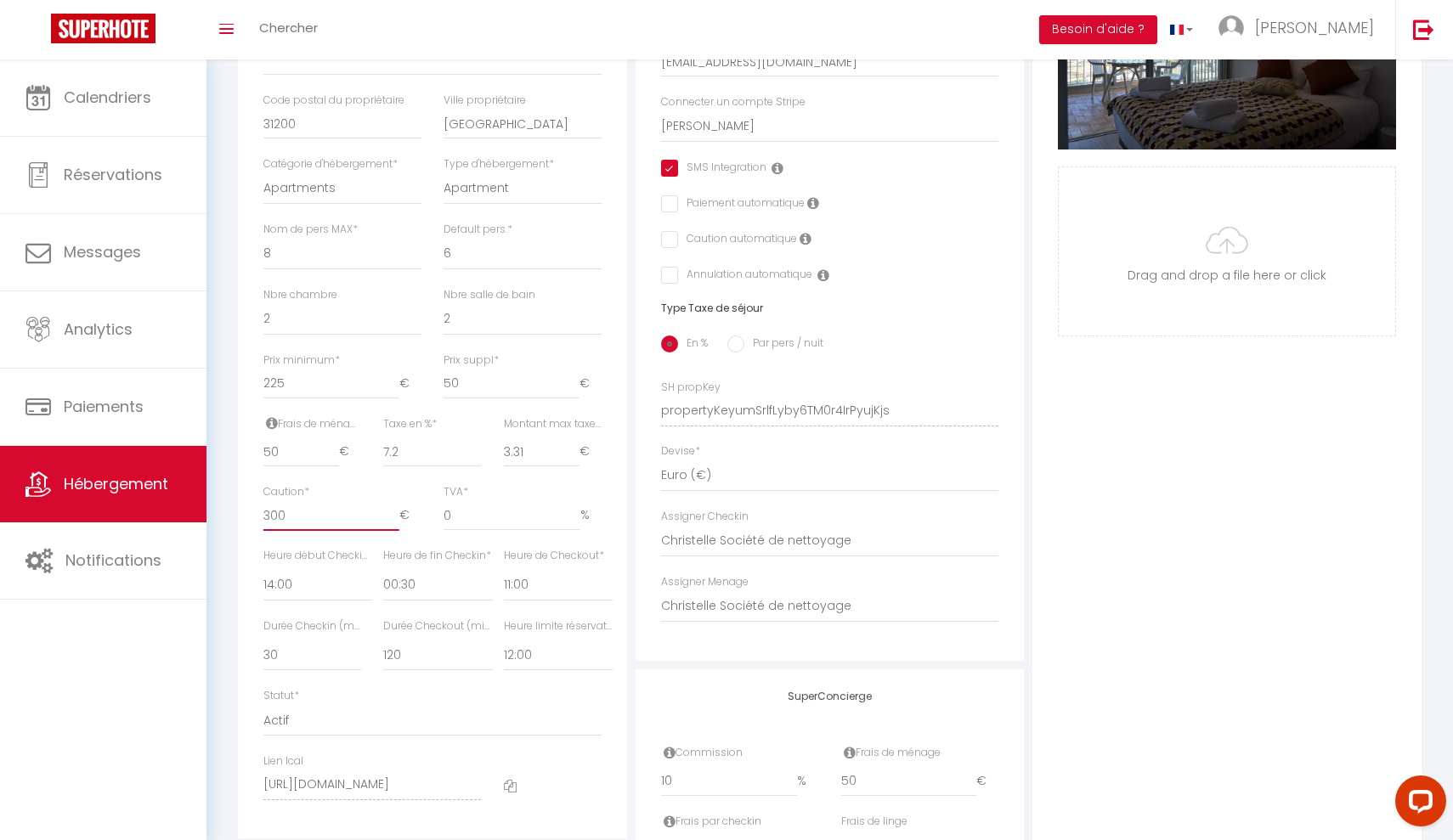 drag, startPoint x: 303, startPoint y: 510, endPoint x: 246, endPoint y: 510, distance: 57 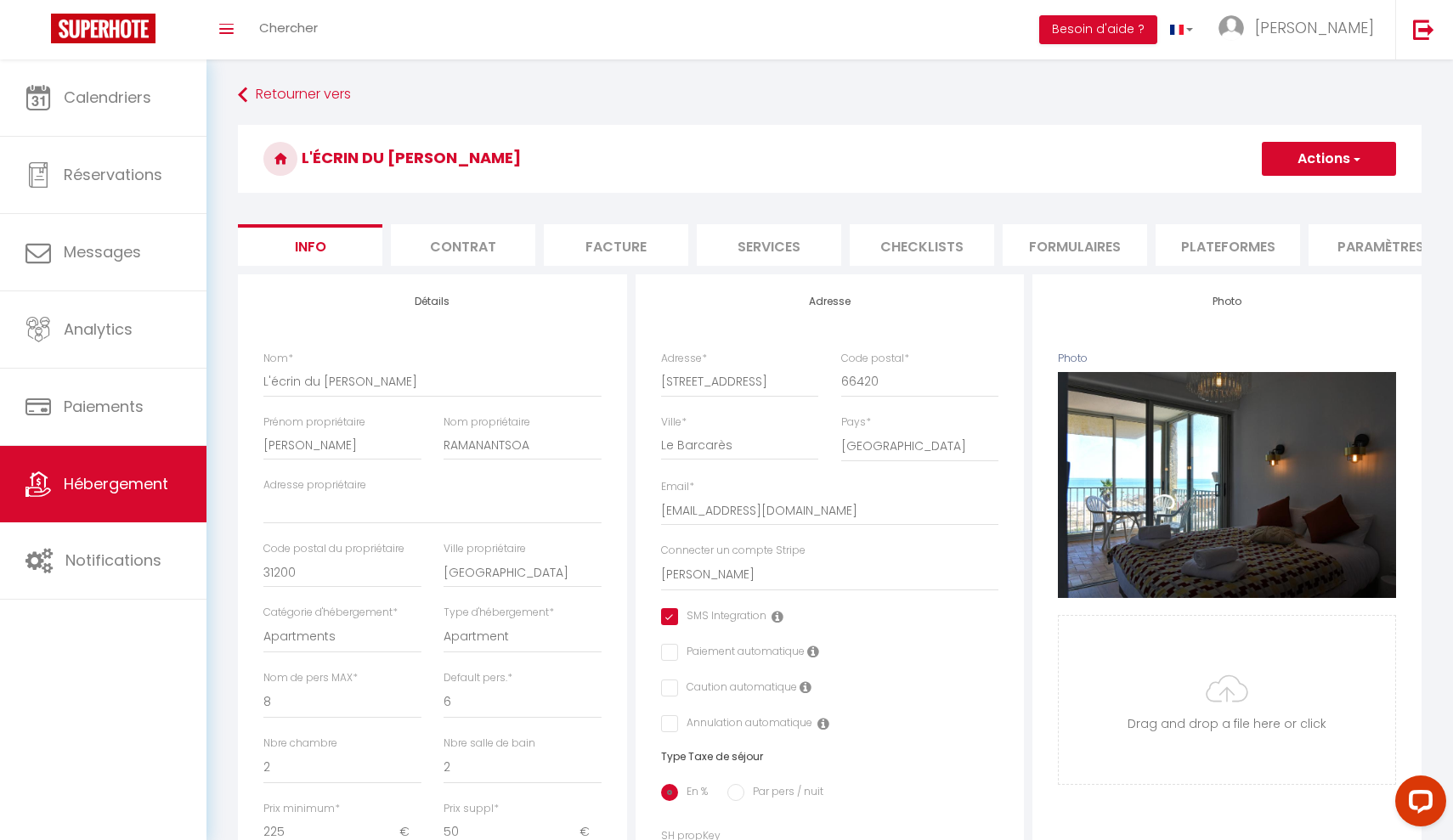 scroll, scrollTop: 0, scrollLeft: 0, axis: both 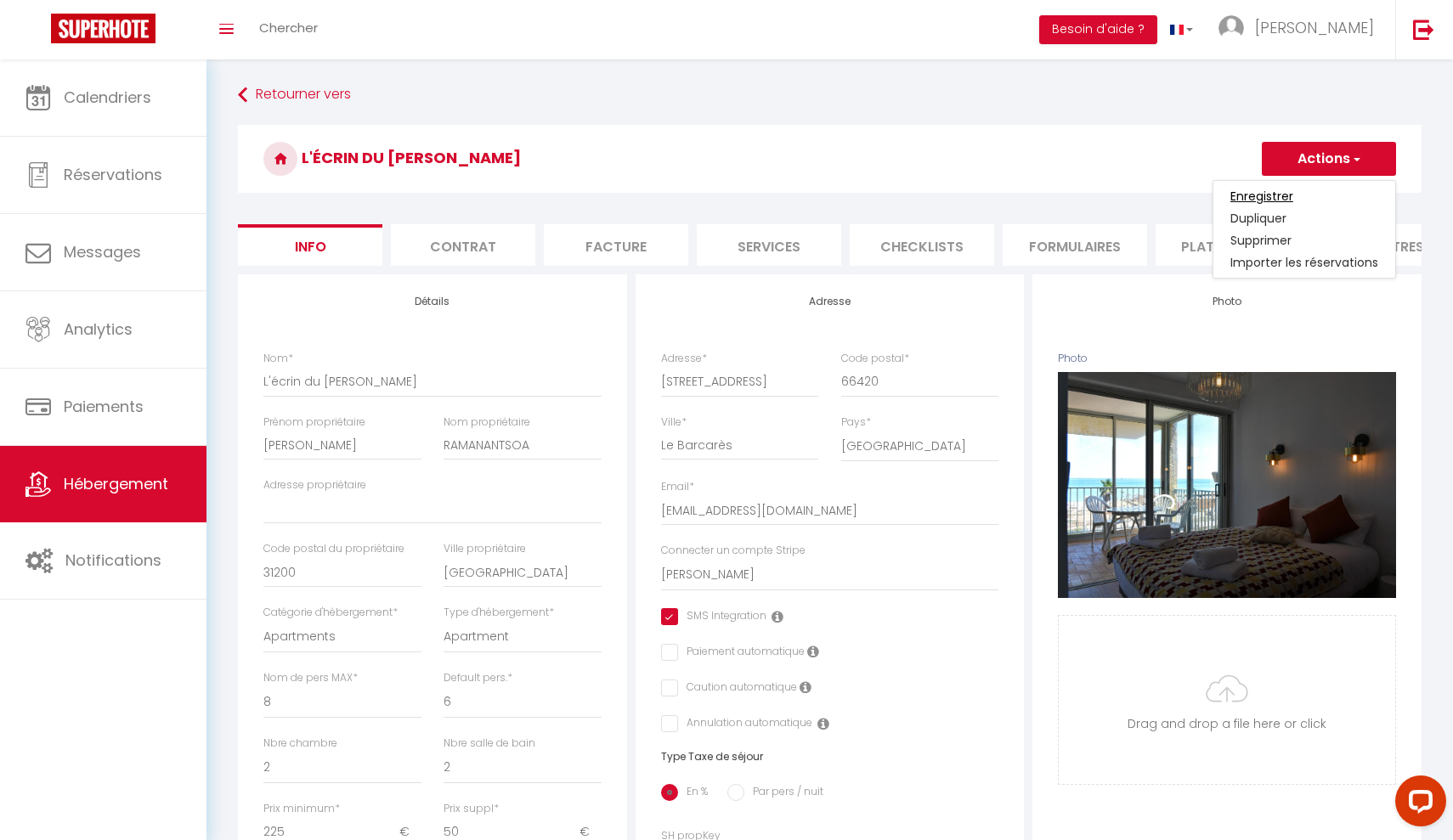 click on "Enregistrer" at bounding box center [1262, 196] 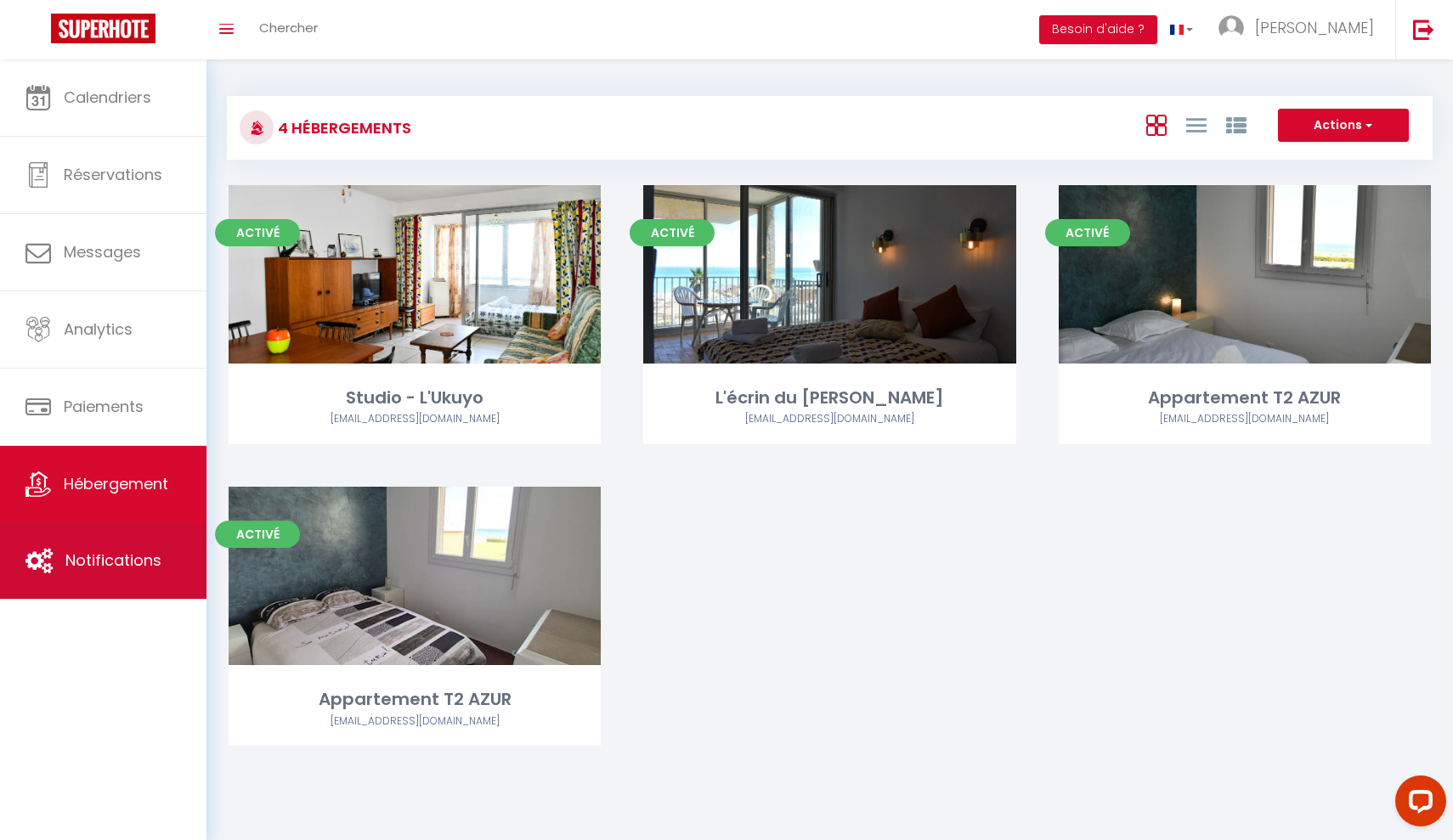 click on "Notifications" at bounding box center [103, 561] 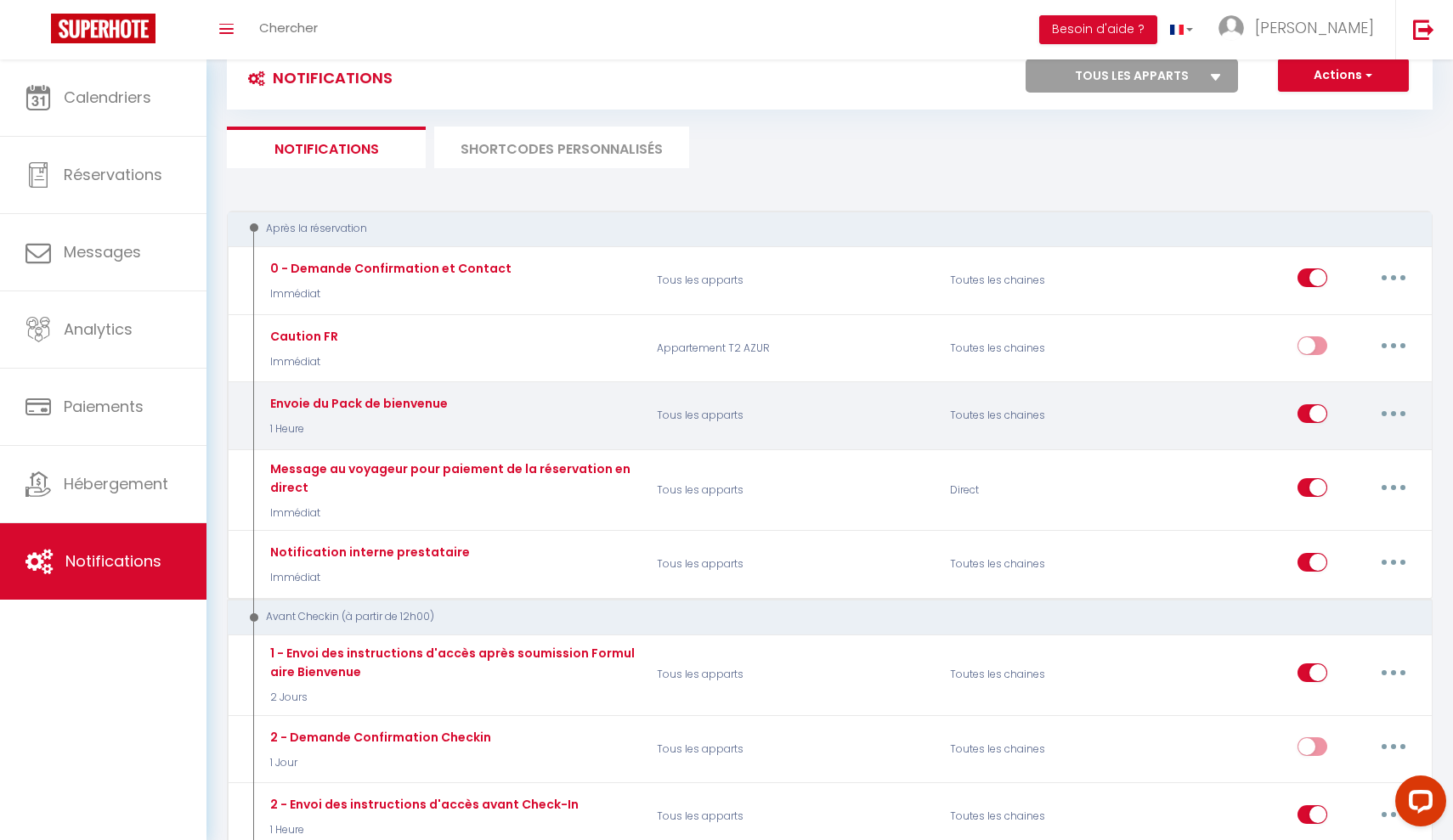 scroll, scrollTop: 52, scrollLeft: 0, axis: vertical 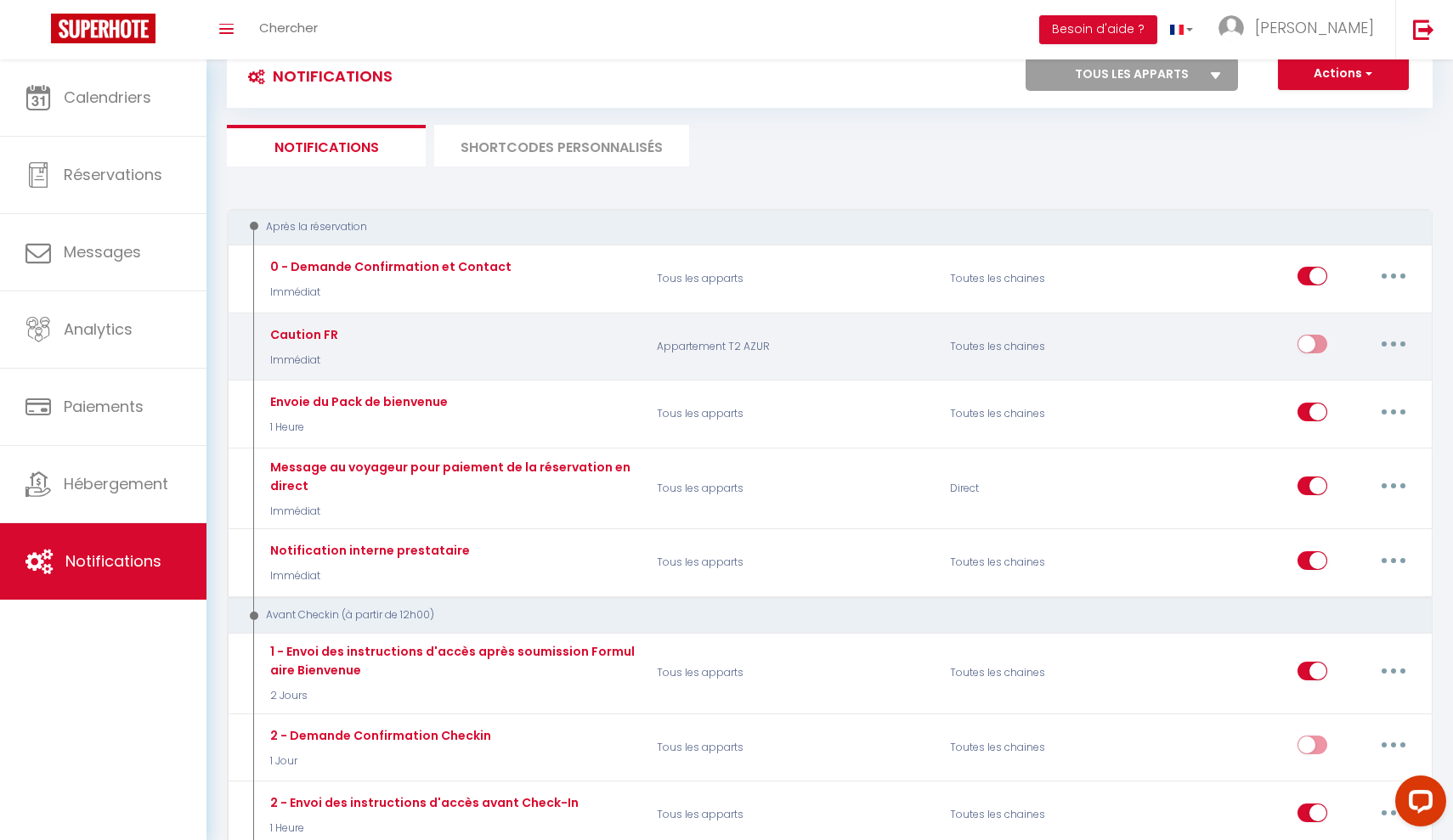 click at bounding box center [1394, 344] 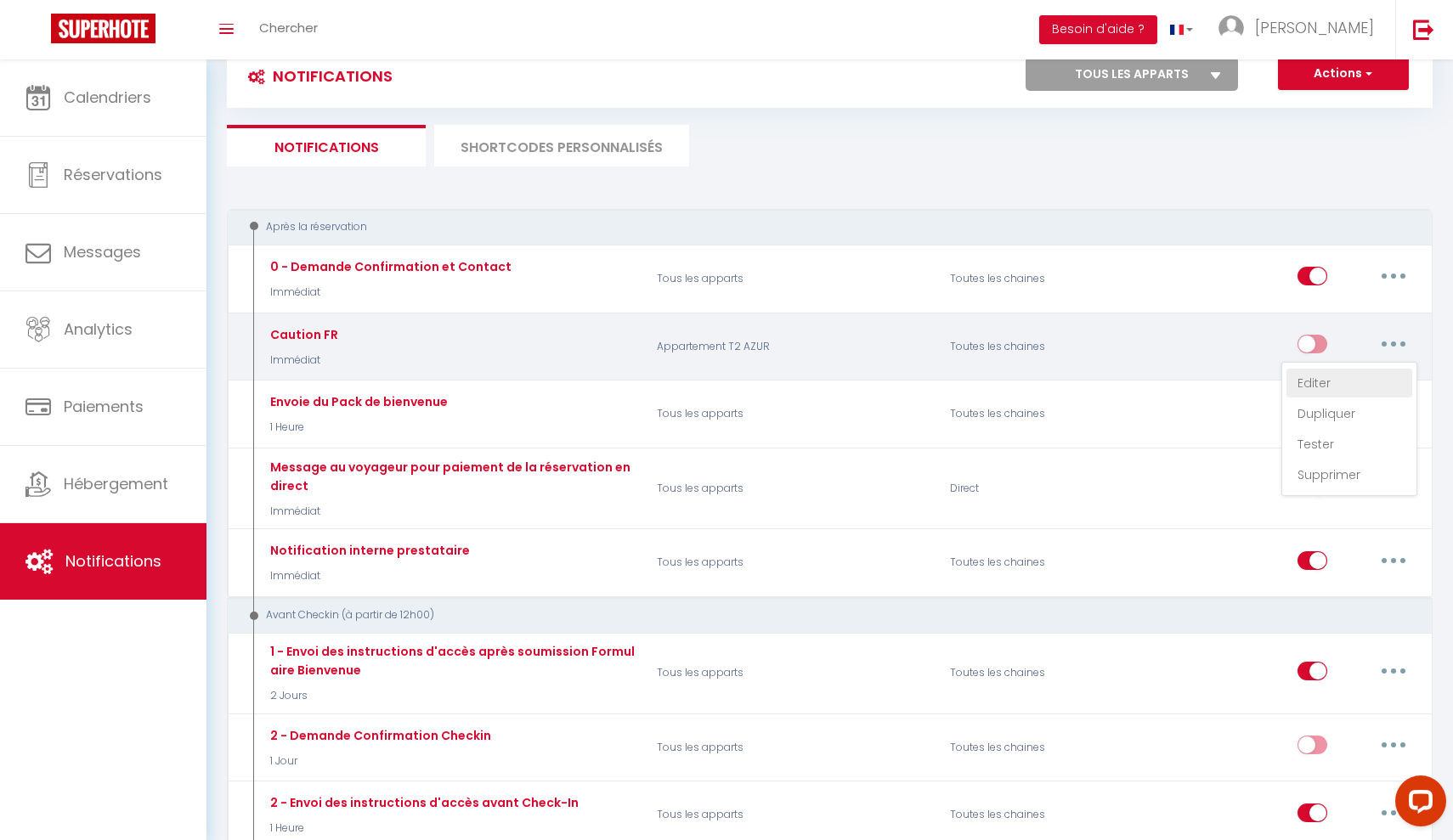 click on "Editer" at bounding box center [1349, 383] 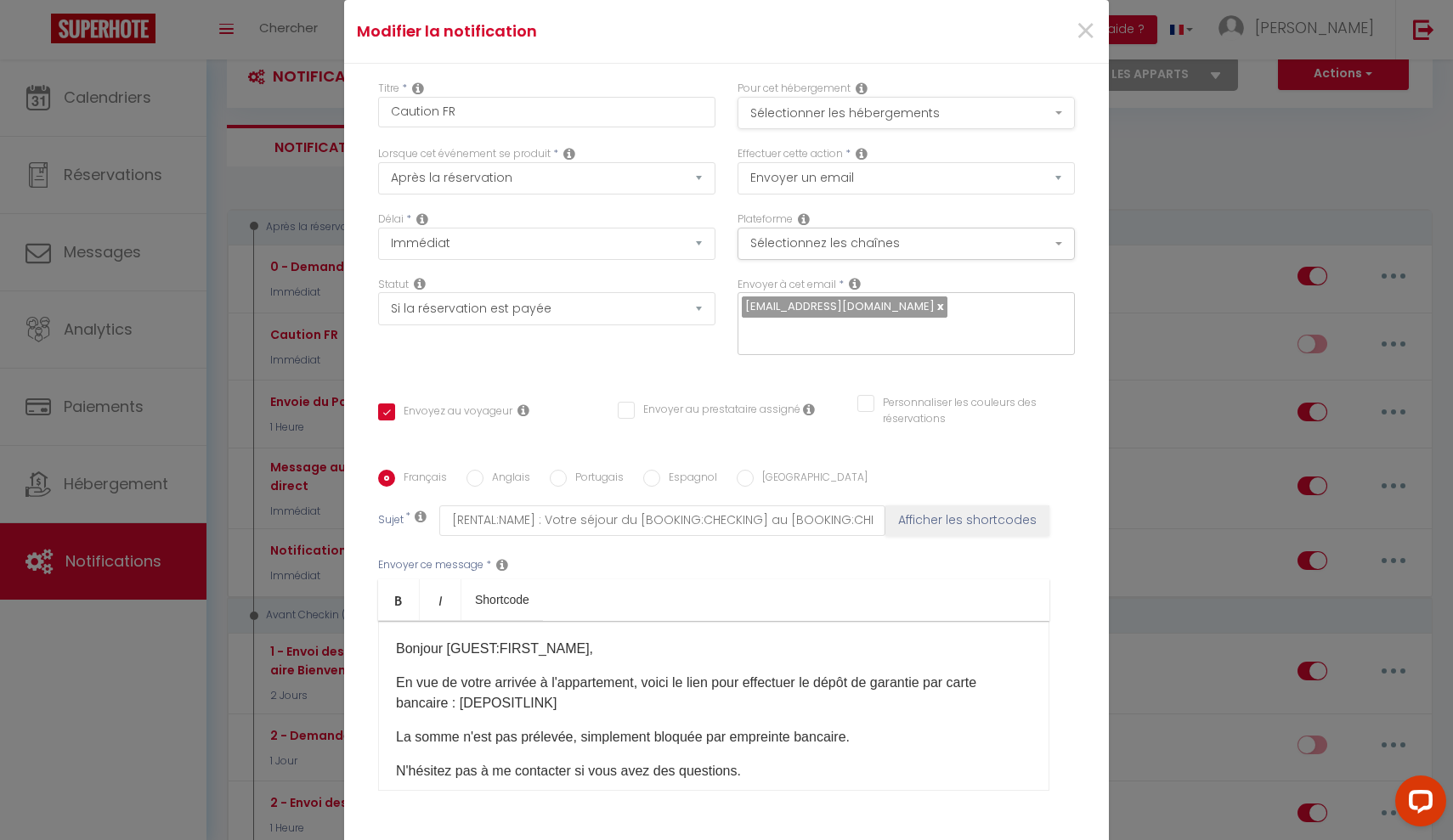 click on "Sélectionner les hébergements" at bounding box center [906, 113] 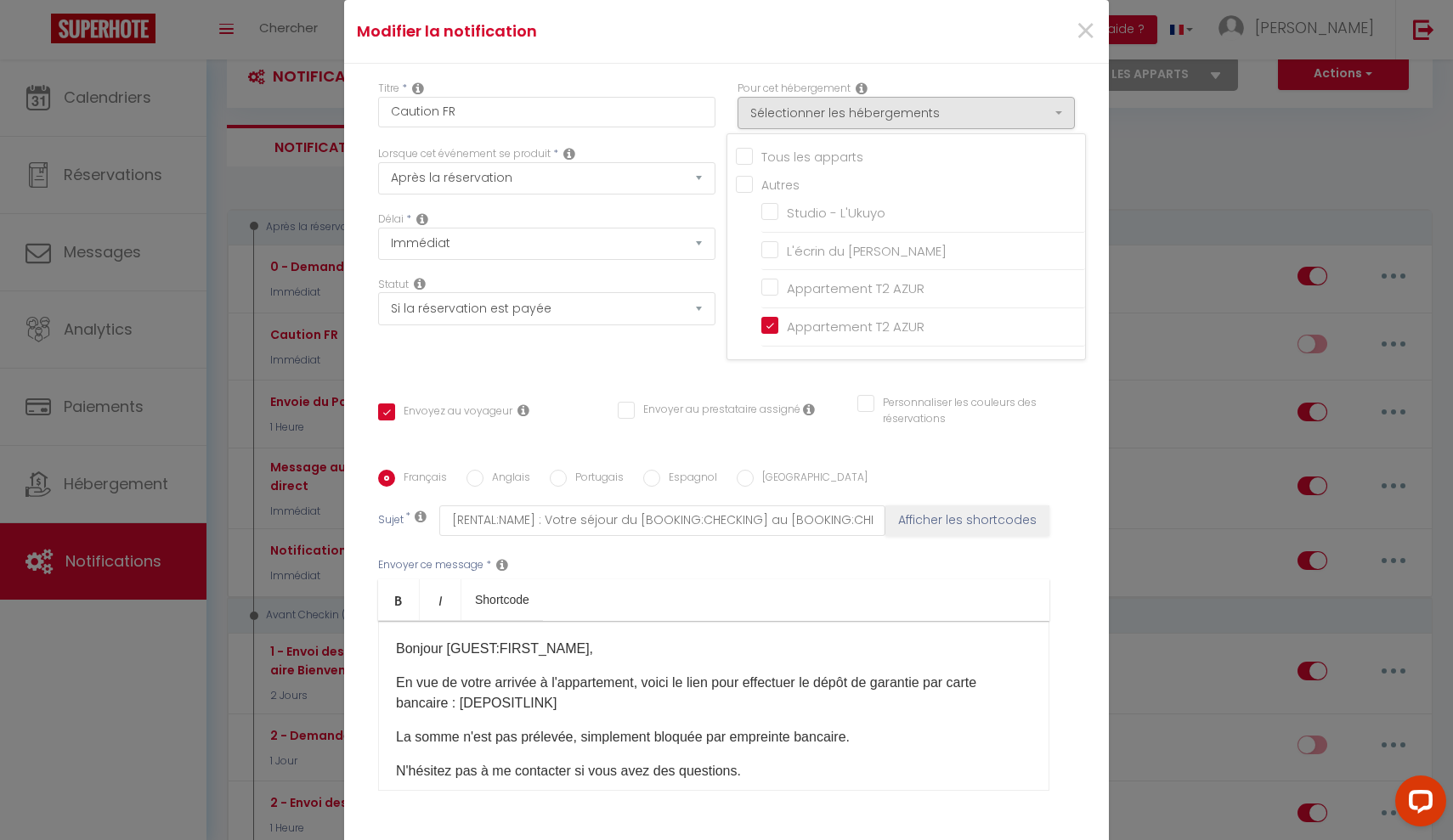 click on "Tous les apparts" at bounding box center (910, 155) 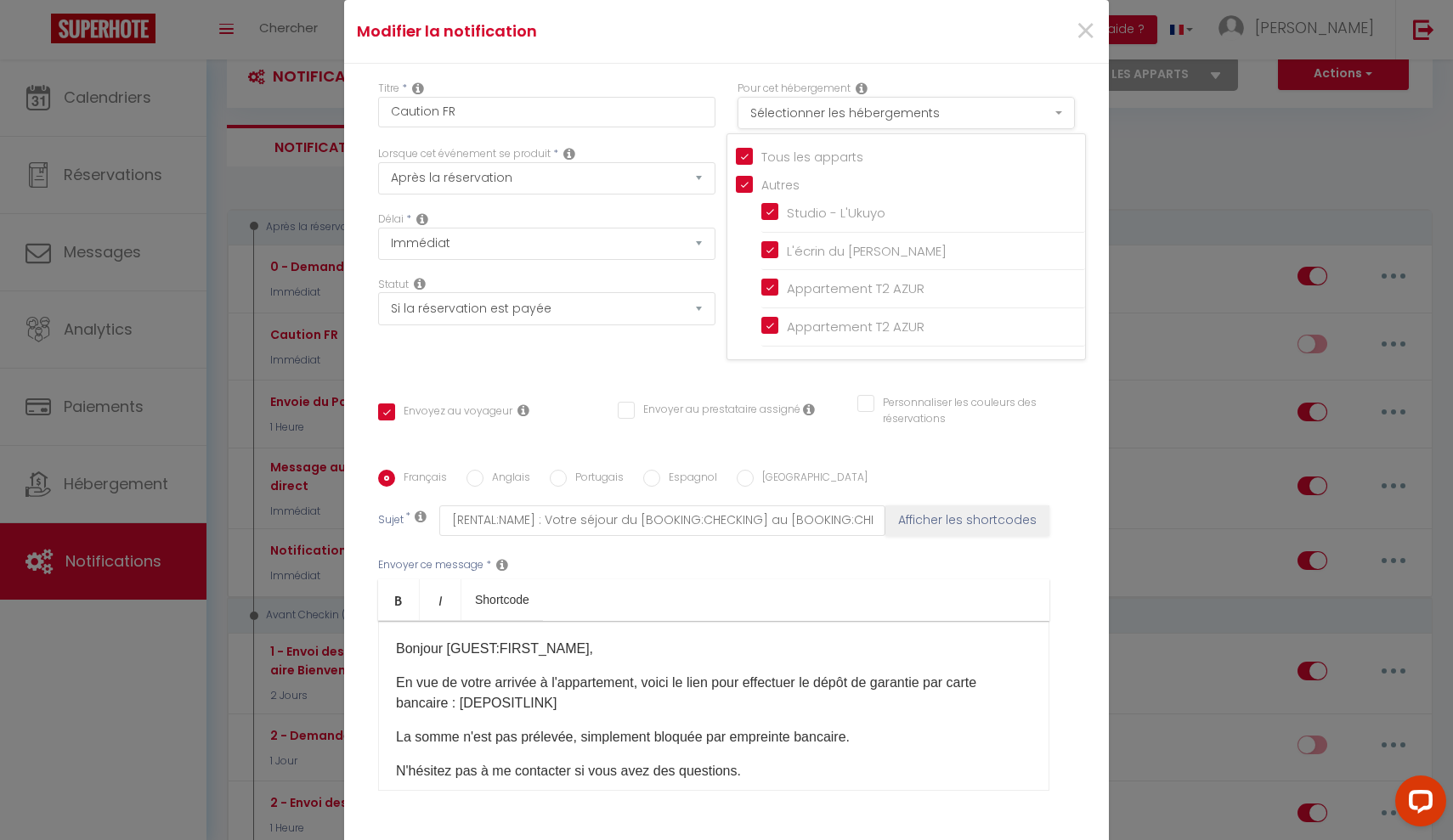click on "Sélectionner les hébergements" at bounding box center (906, 113) 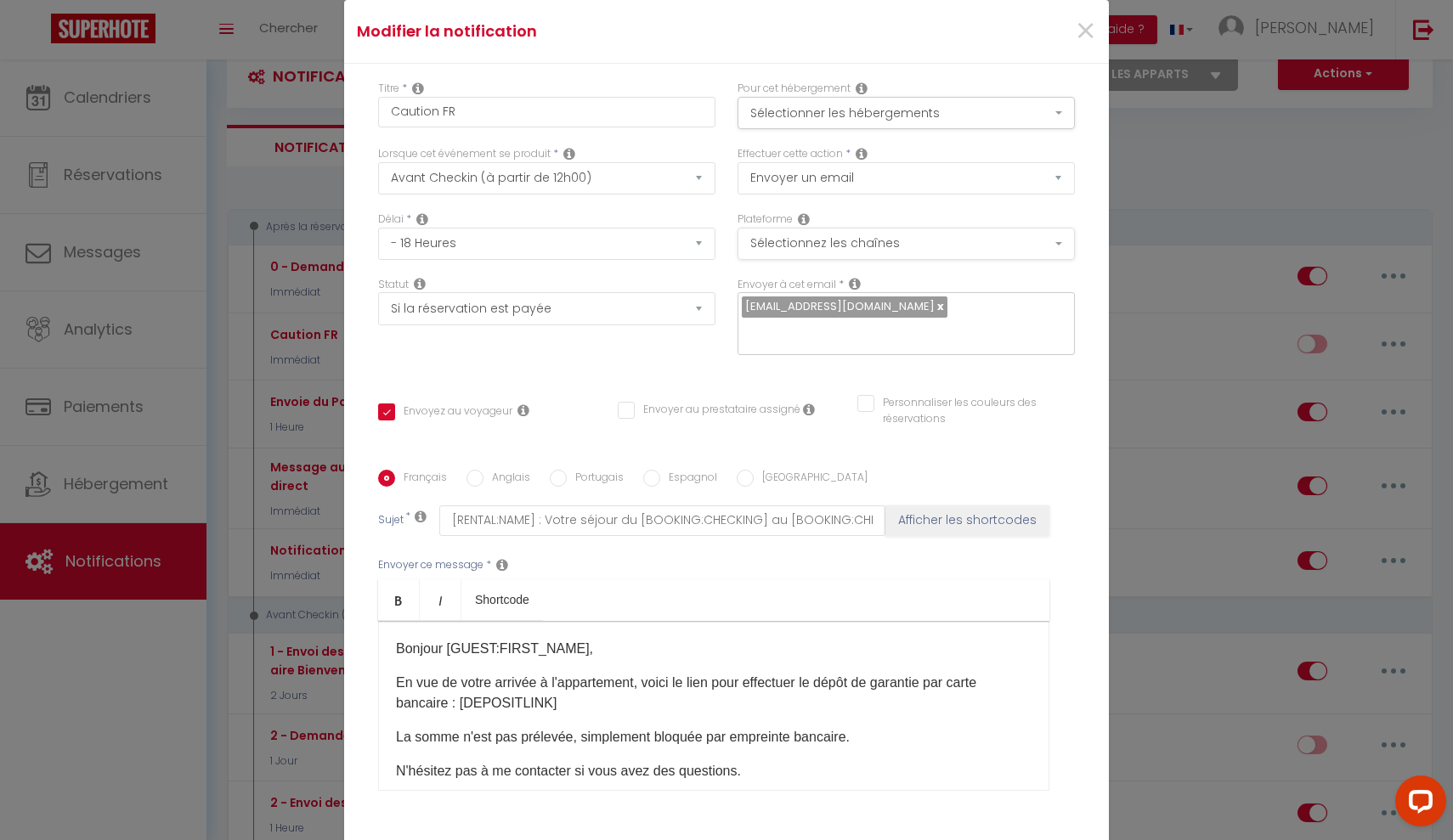 click on "Sélectionnez les chaînes" at bounding box center (906, 244) 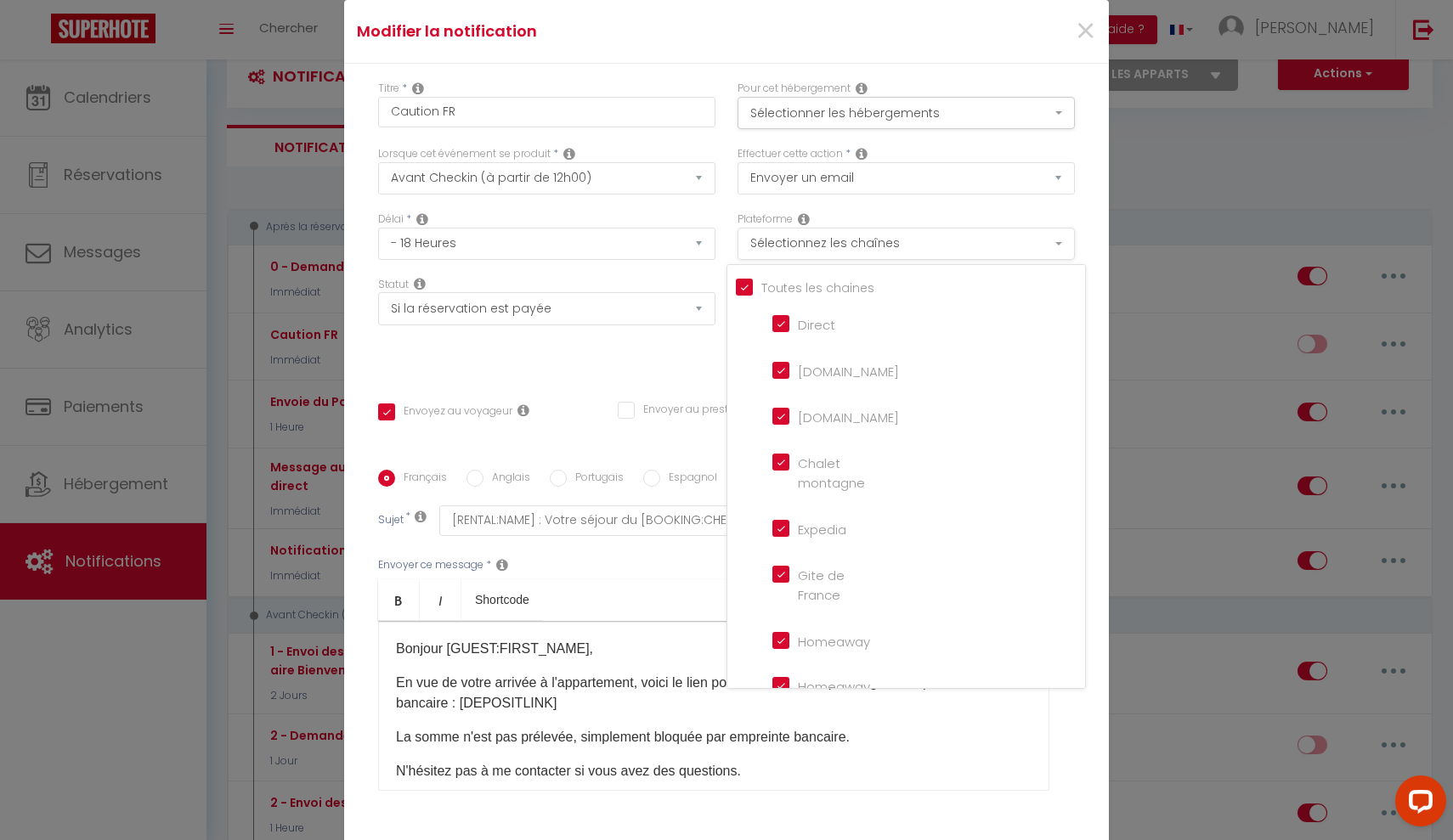 click on "Sélectionnez les chaînes" at bounding box center (906, 244) 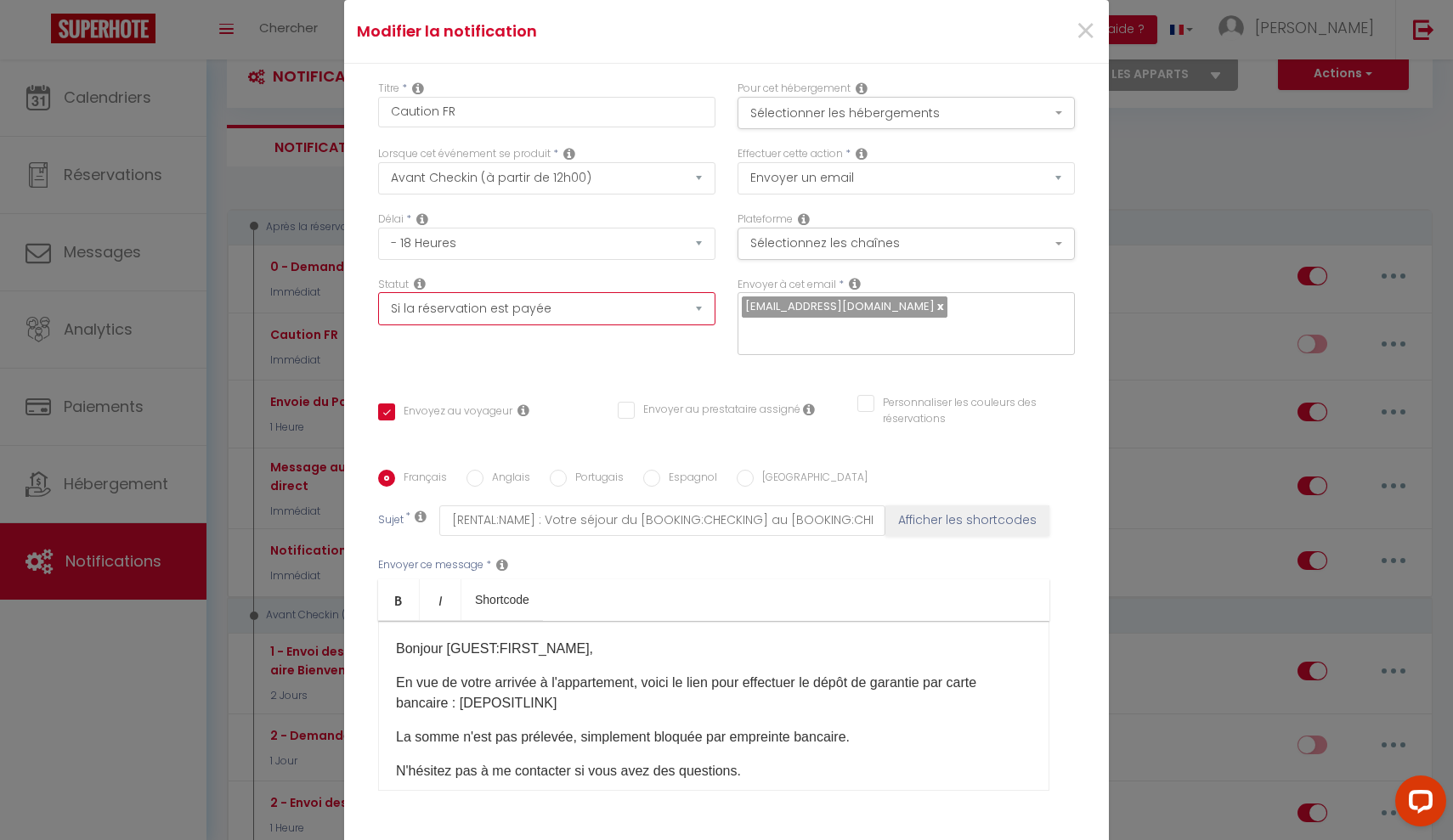 scroll, scrollTop: 16, scrollLeft: 0, axis: vertical 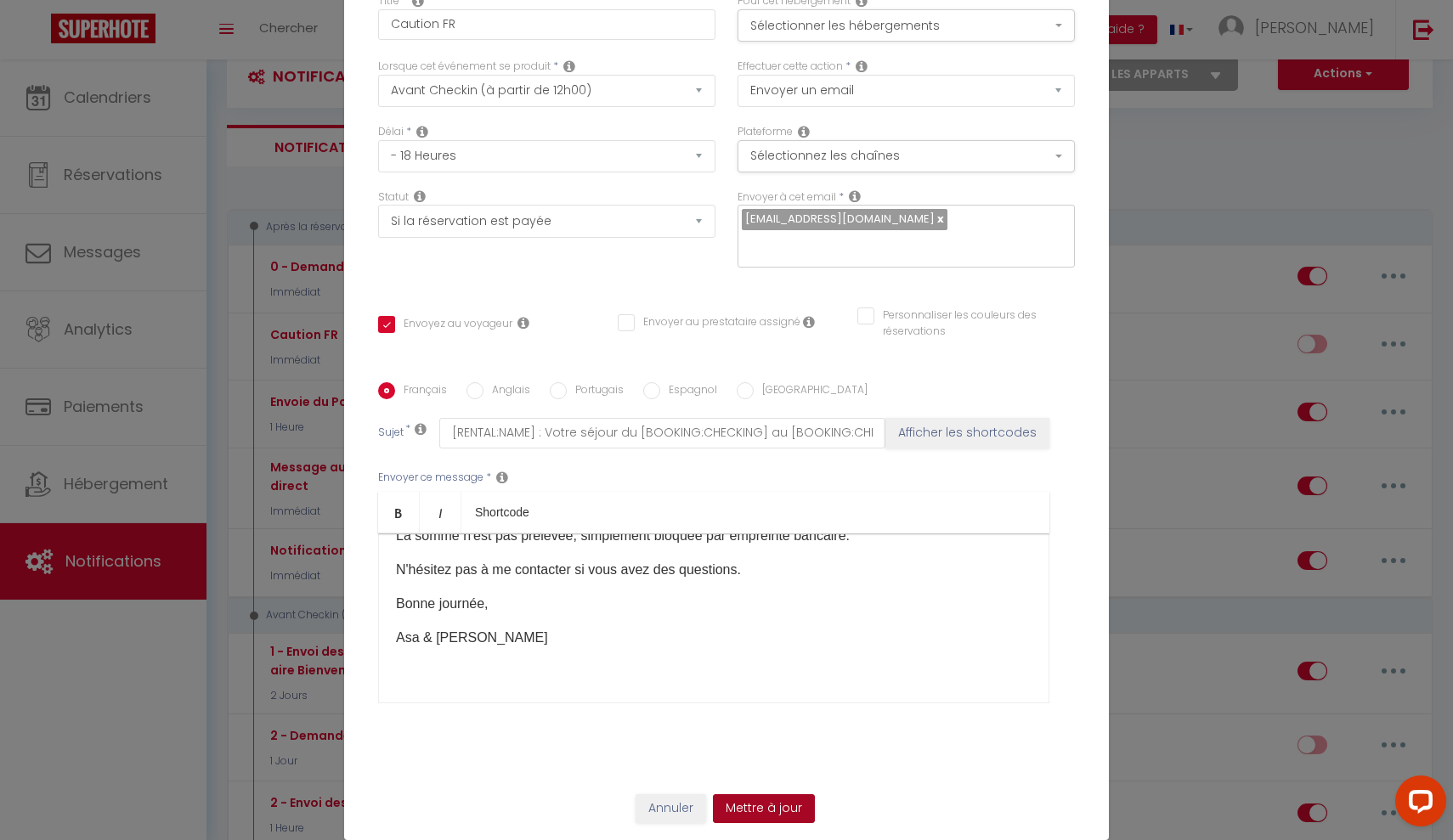 click on "Mettre à jour" at bounding box center [764, 809] 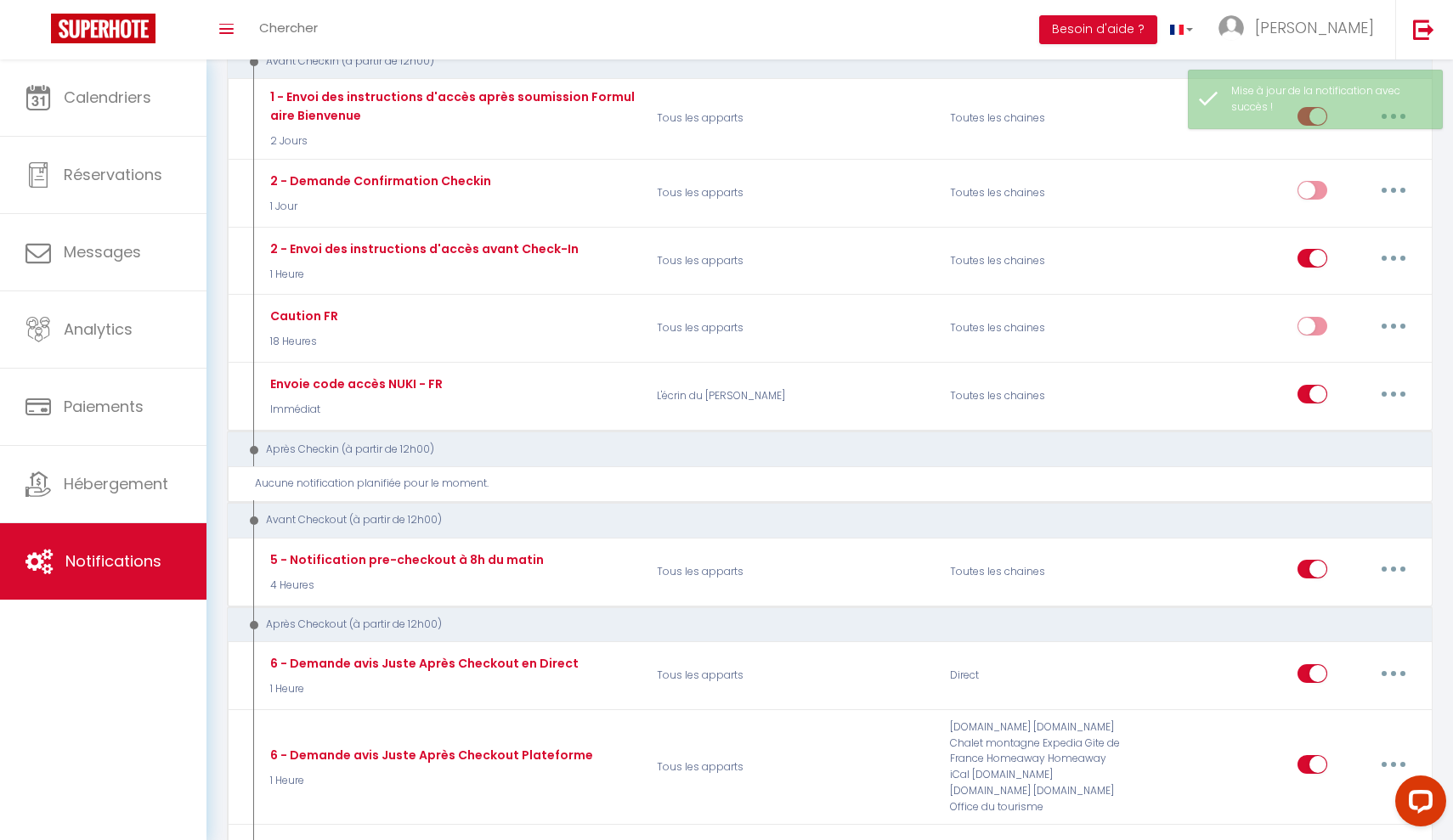 scroll, scrollTop: 538, scrollLeft: 0, axis: vertical 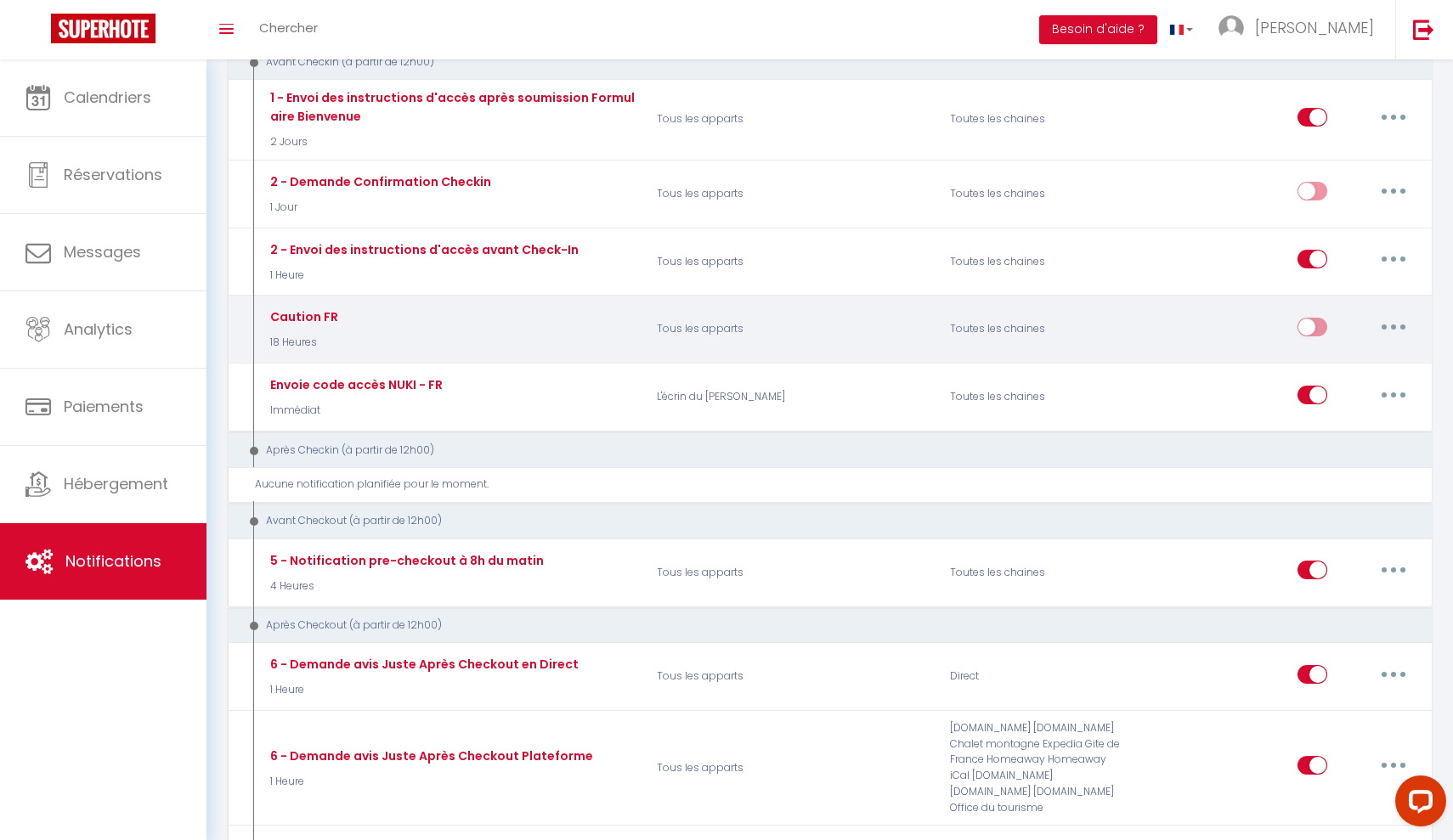 click at bounding box center [1312, 330] 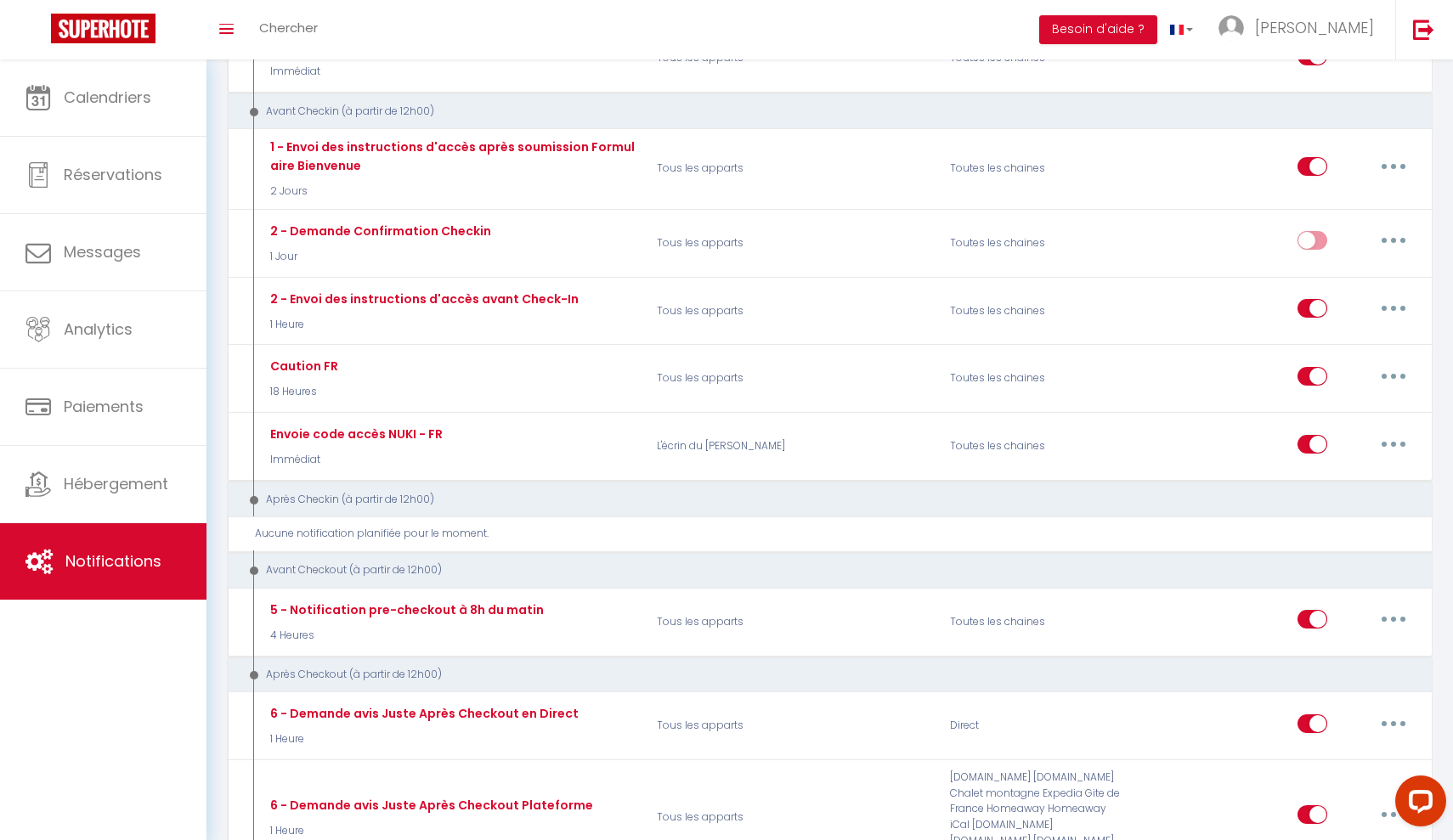 scroll, scrollTop: 553, scrollLeft: 0, axis: vertical 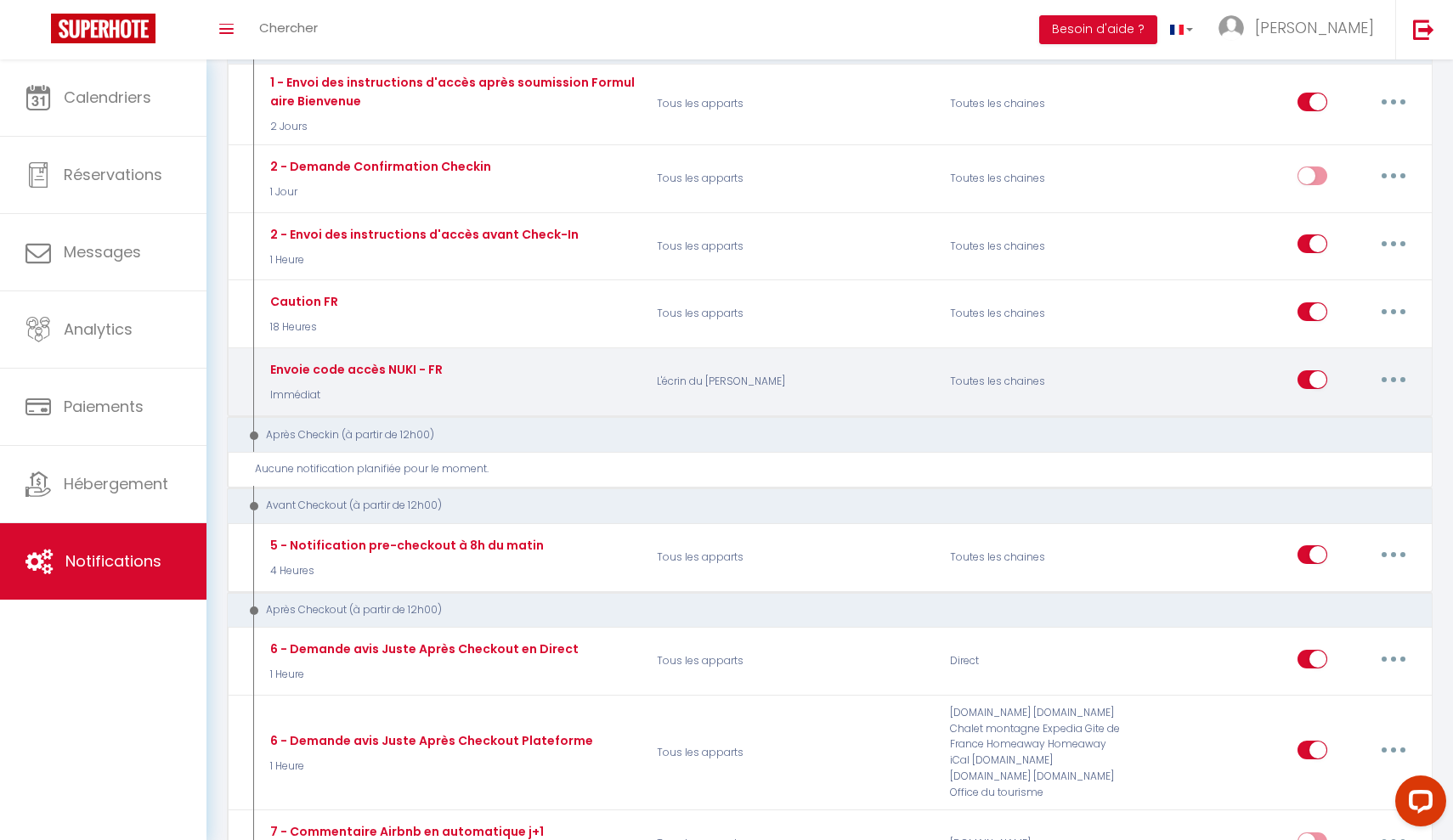 click at bounding box center [1394, 380] 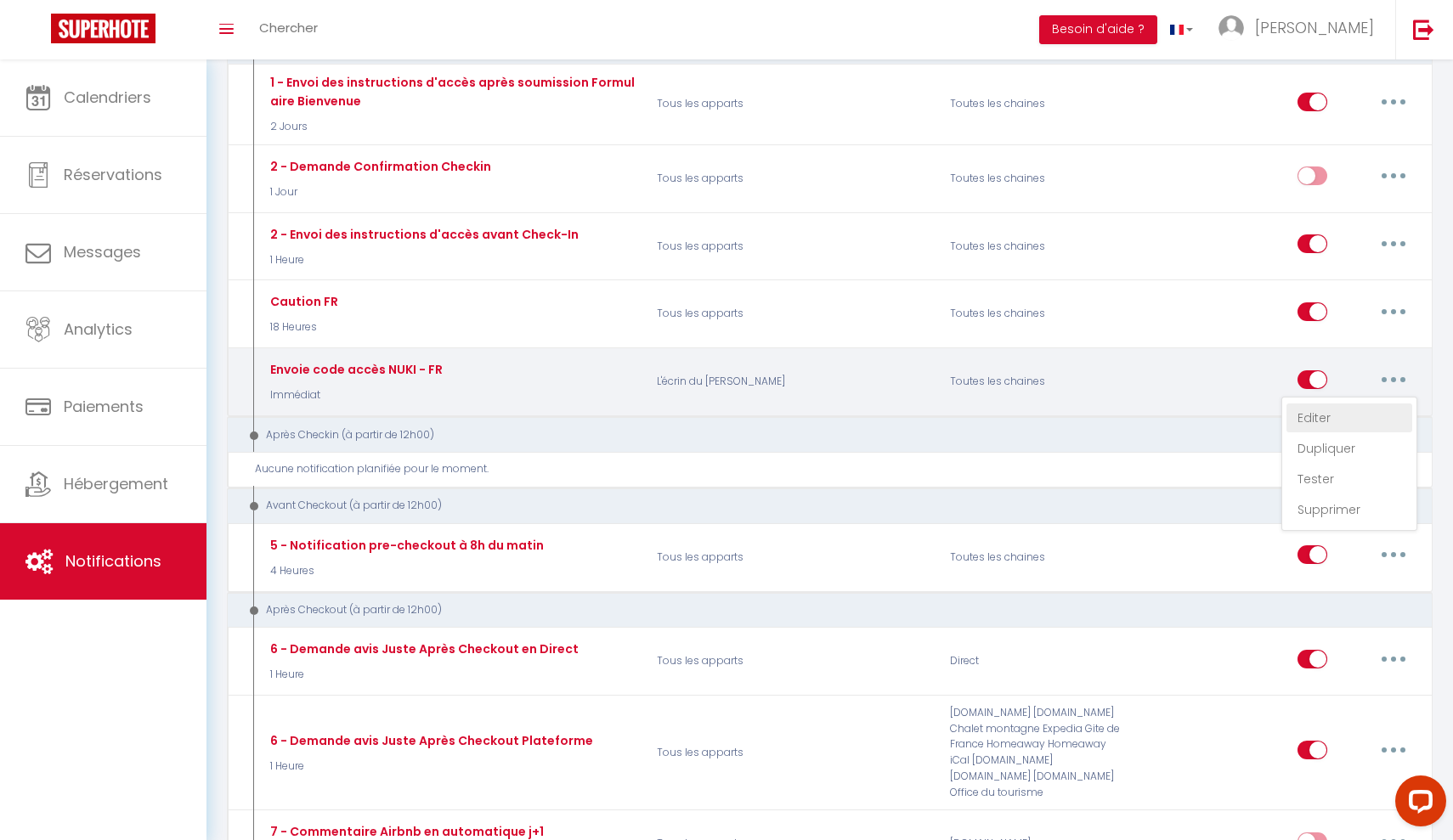 click on "Editer" at bounding box center [1349, 418] 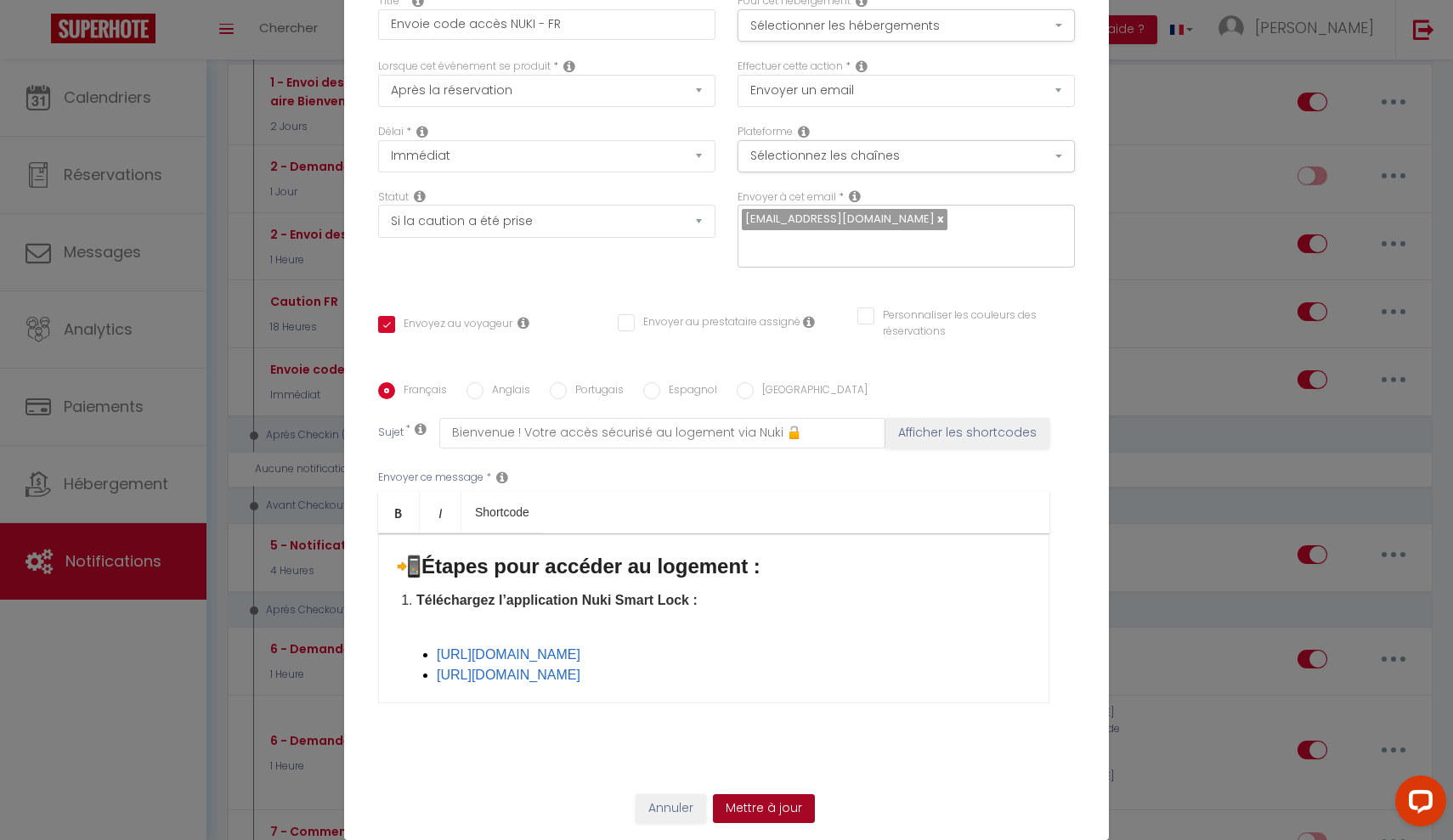 click on "Mettre à jour" at bounding box center [764, 809] 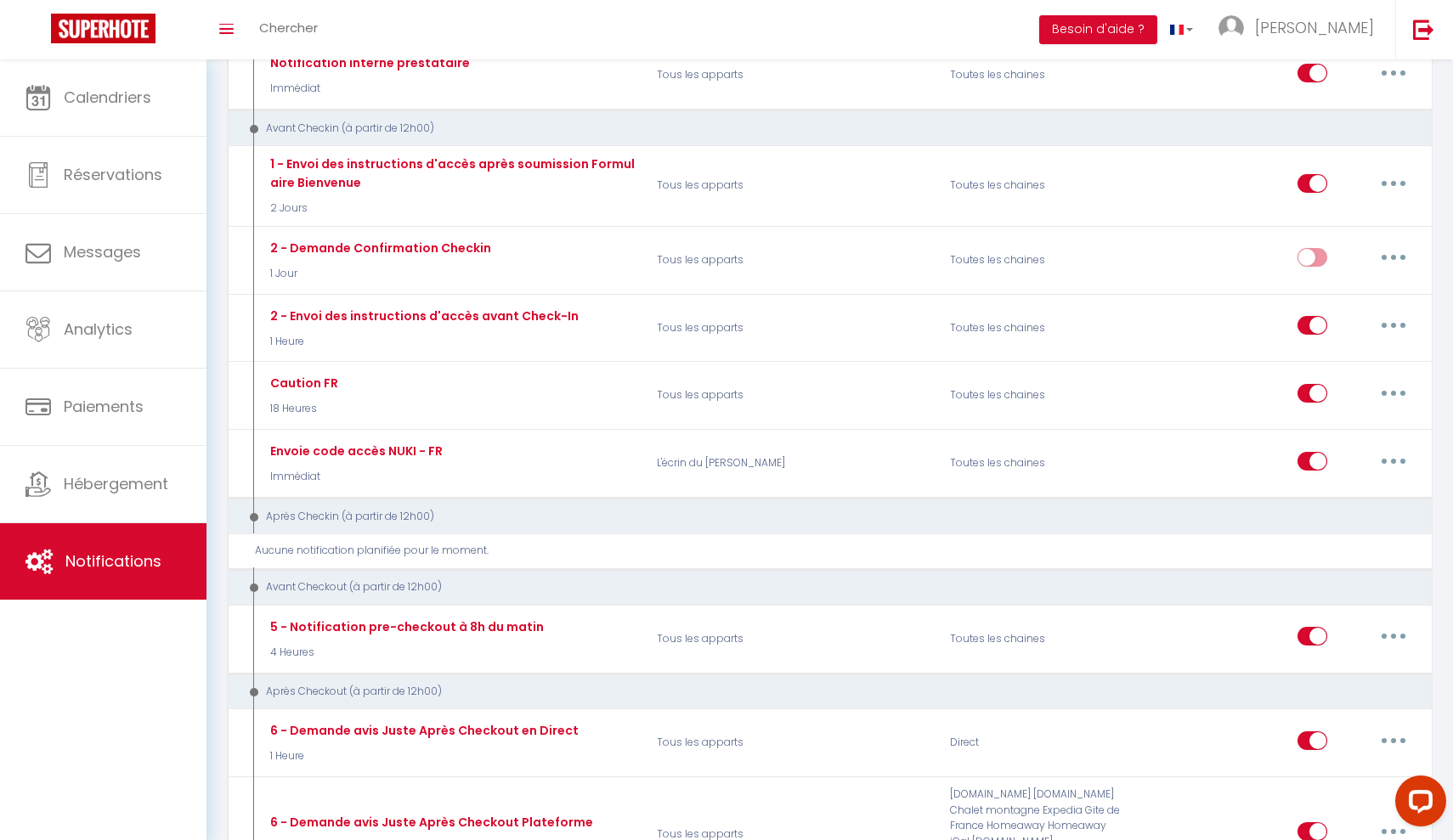 scroll, scrollTop: 466, scrollLeft: 0, axis: vertical 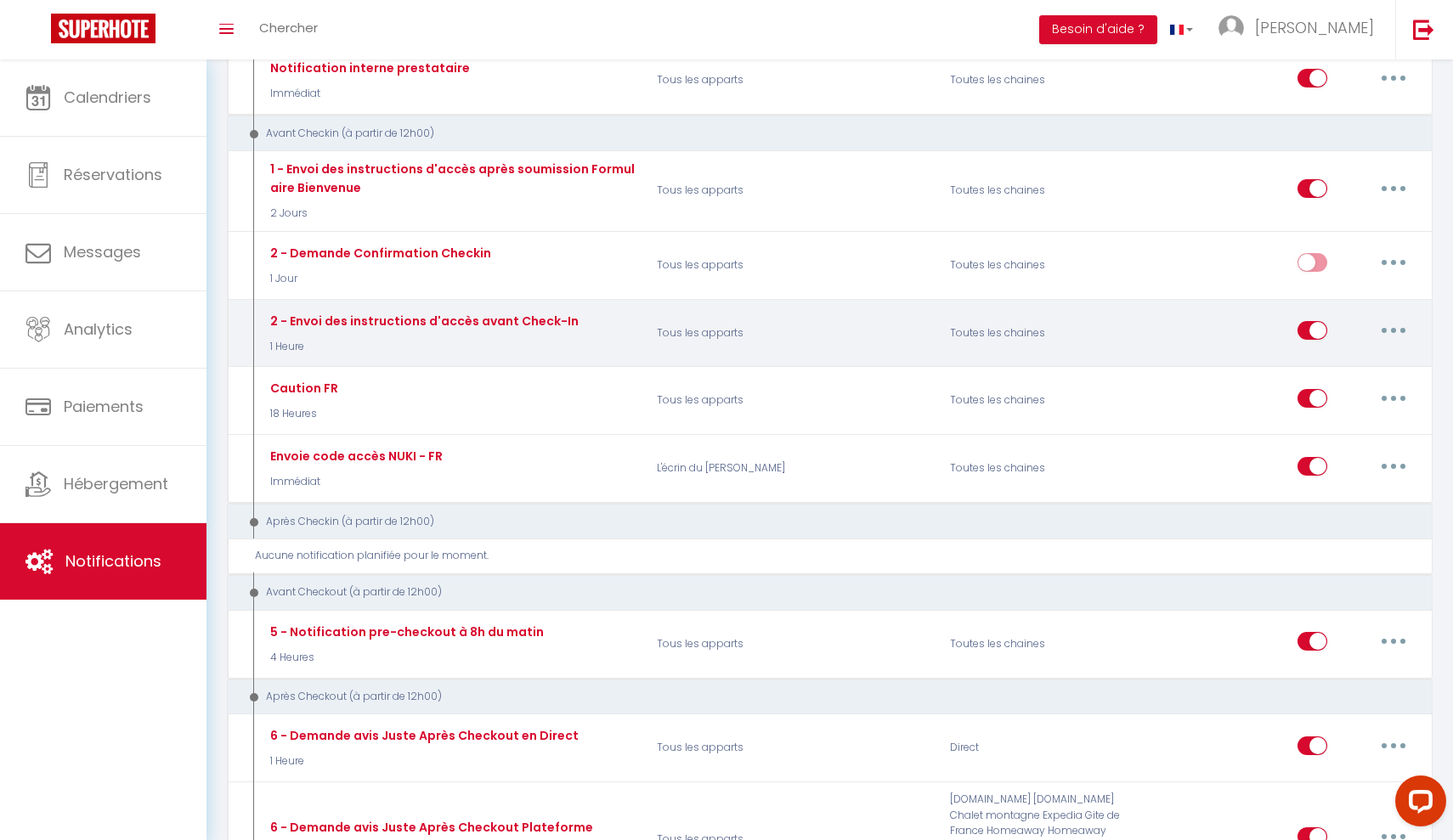 click at bounding box center (1394, 330) 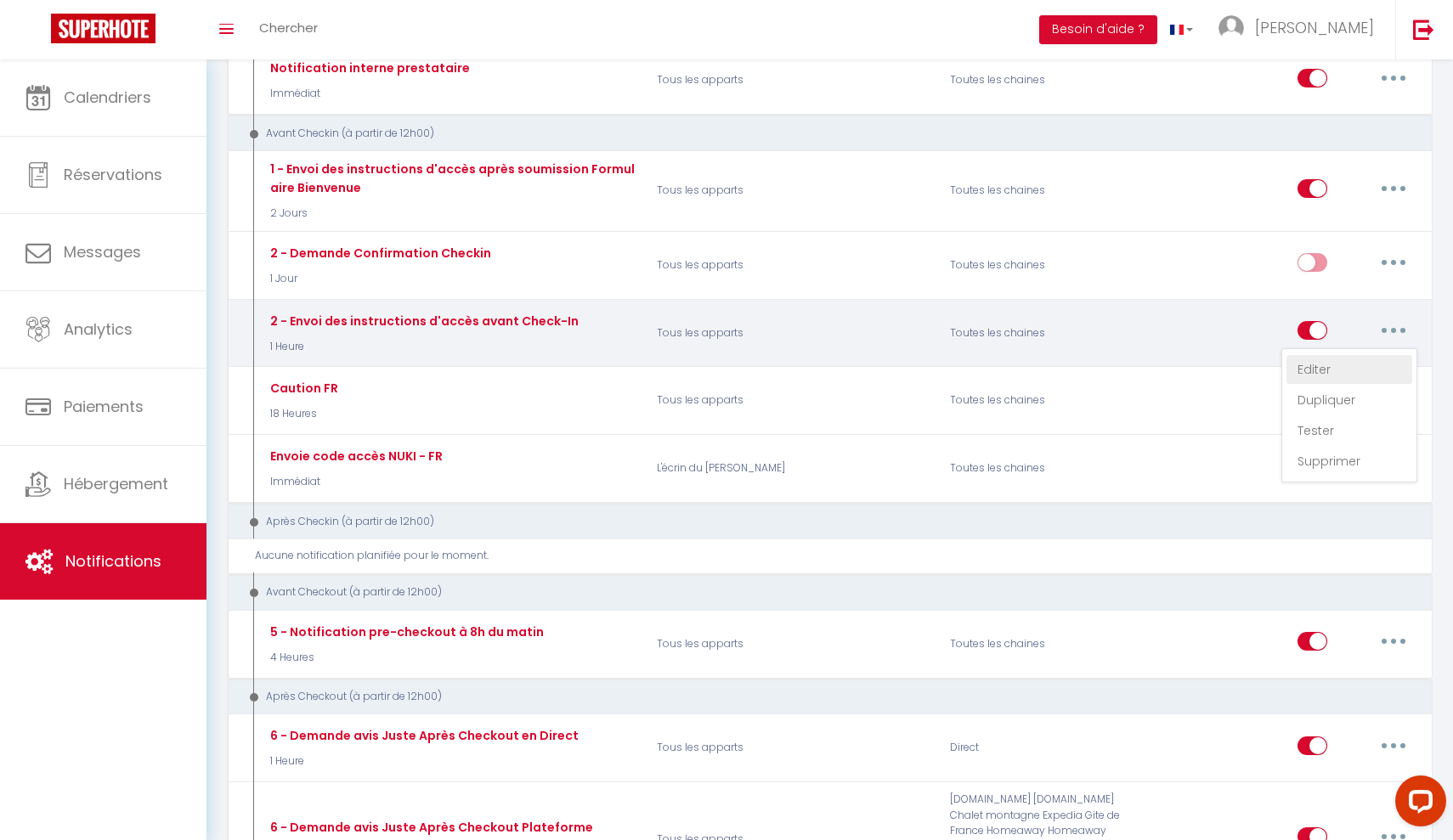 click on "Editer" at bounding box center [1349, 369] 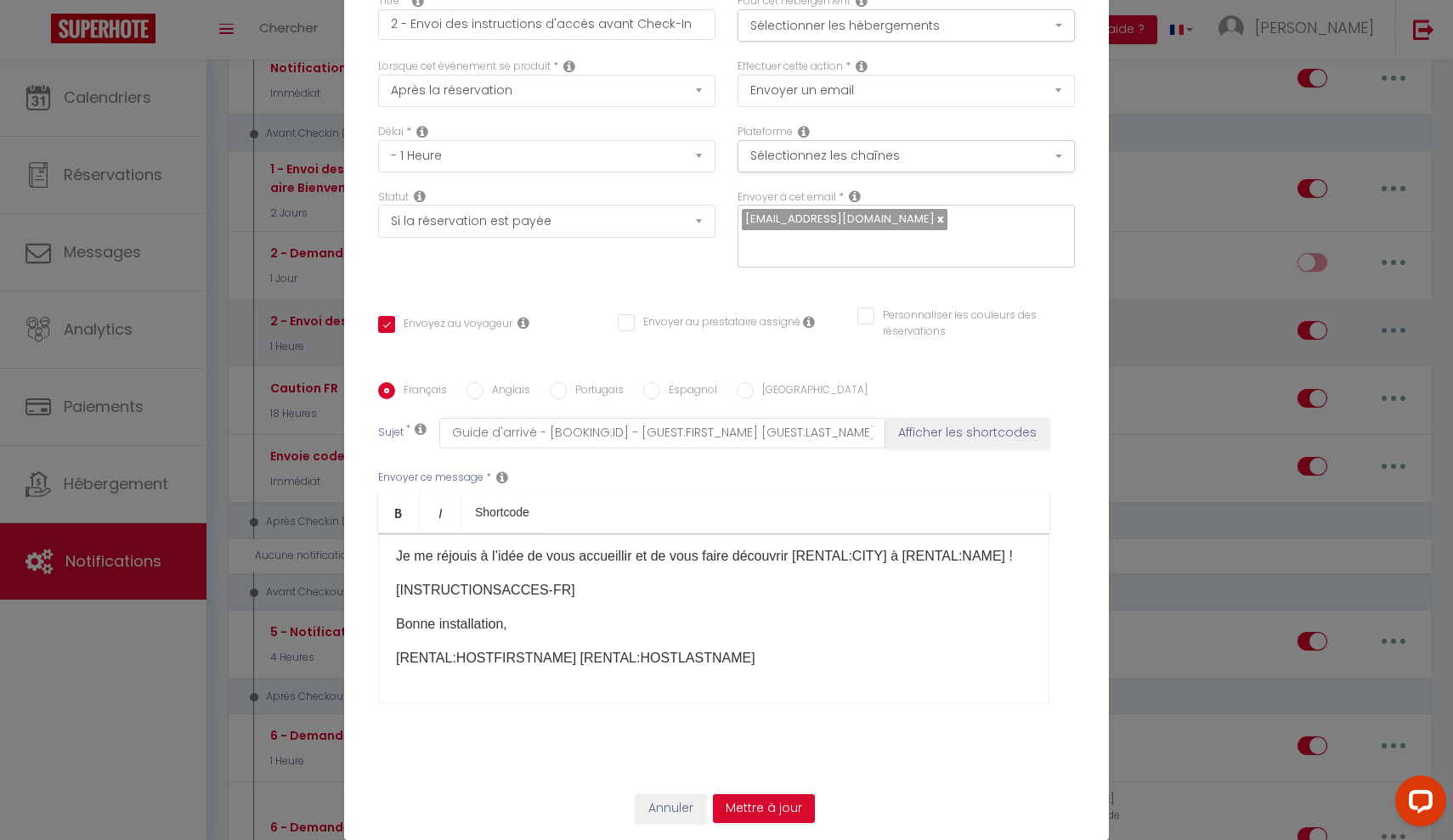 scroll, scrollTop: 39, scrollLeft: 0, axis: vertical 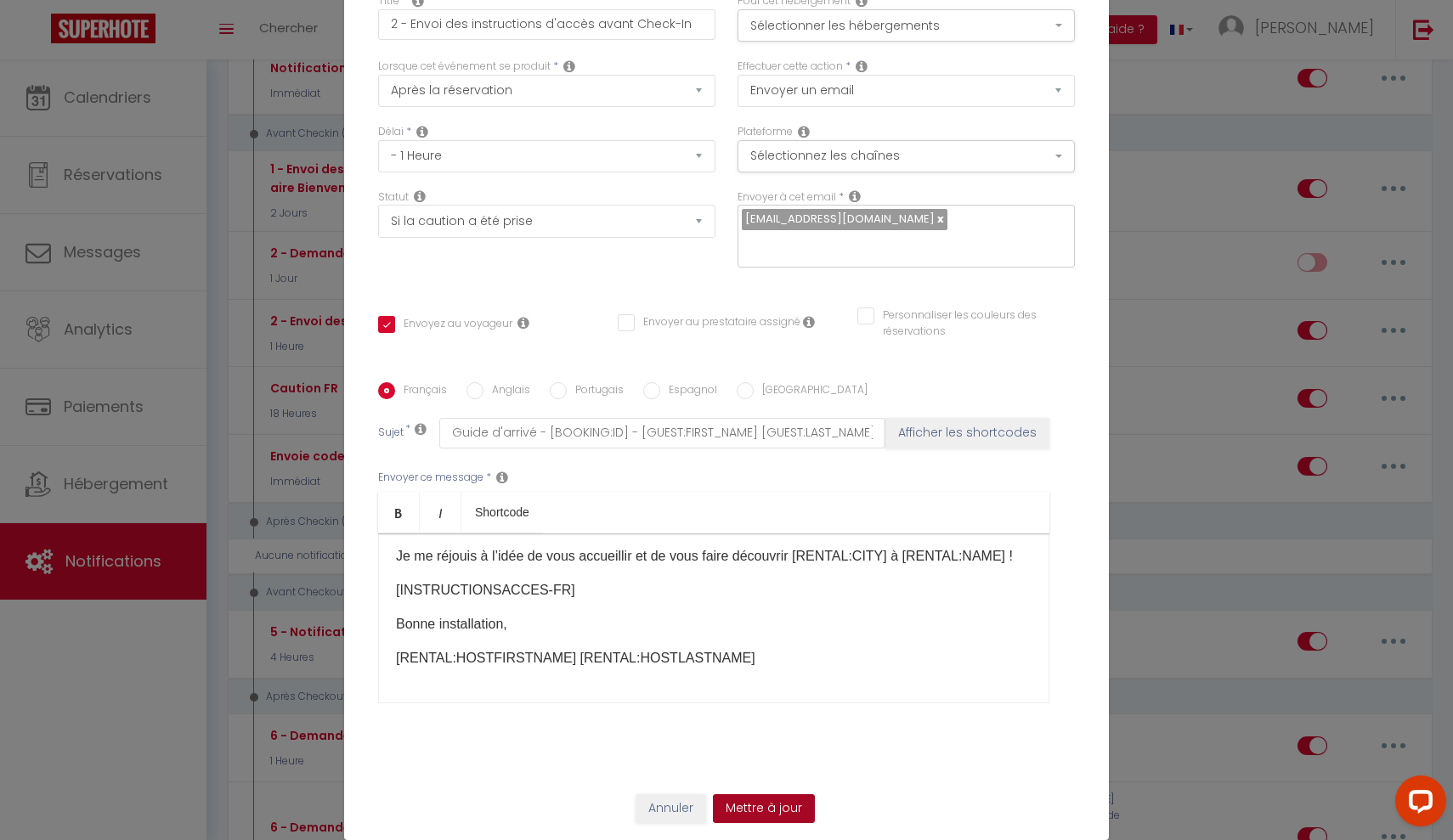 click on "Mettre à jour" at bounding box center [764, 809] 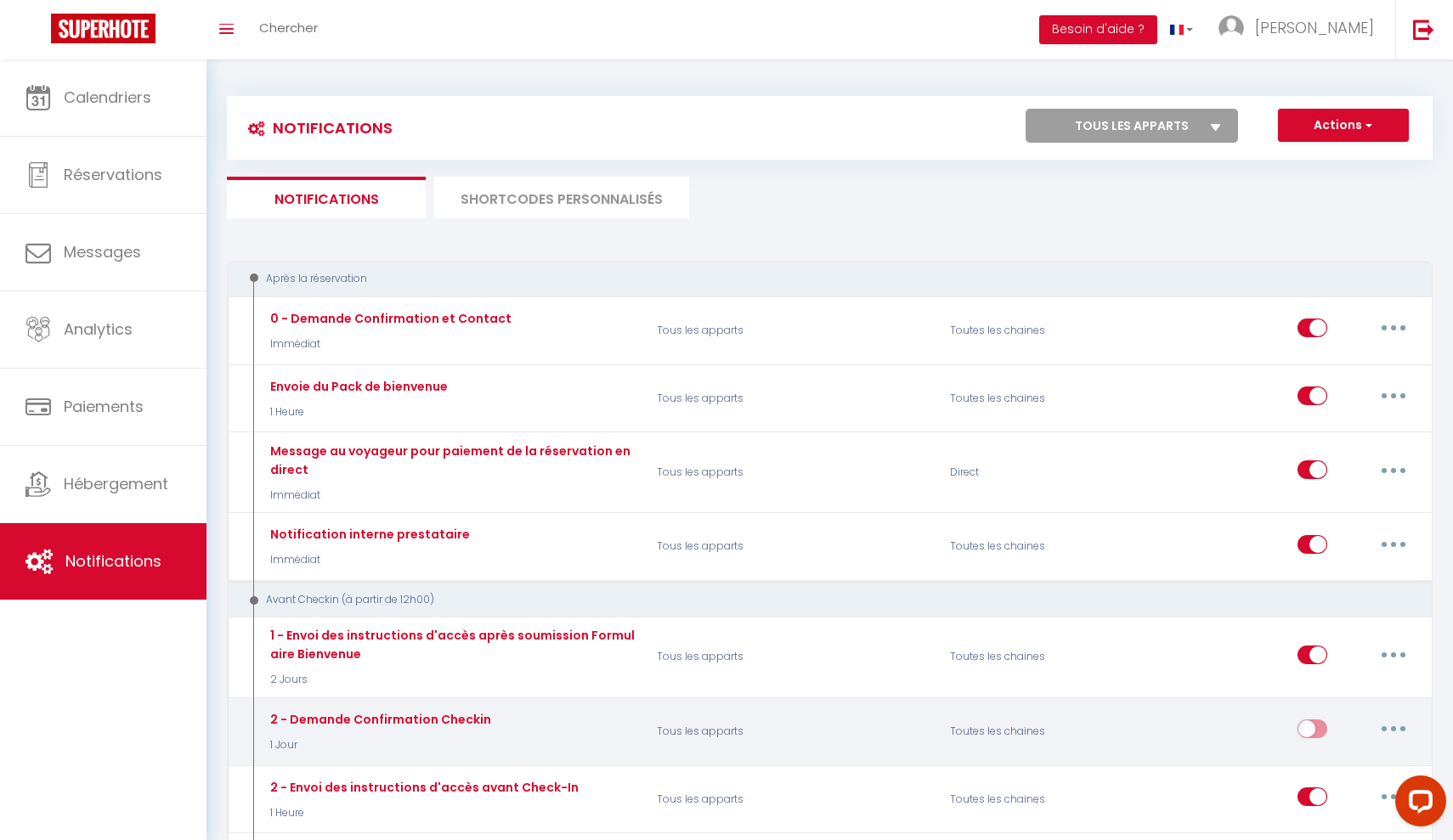 scroll, scrollTop: 0, scrollLeft: 0, axis: both 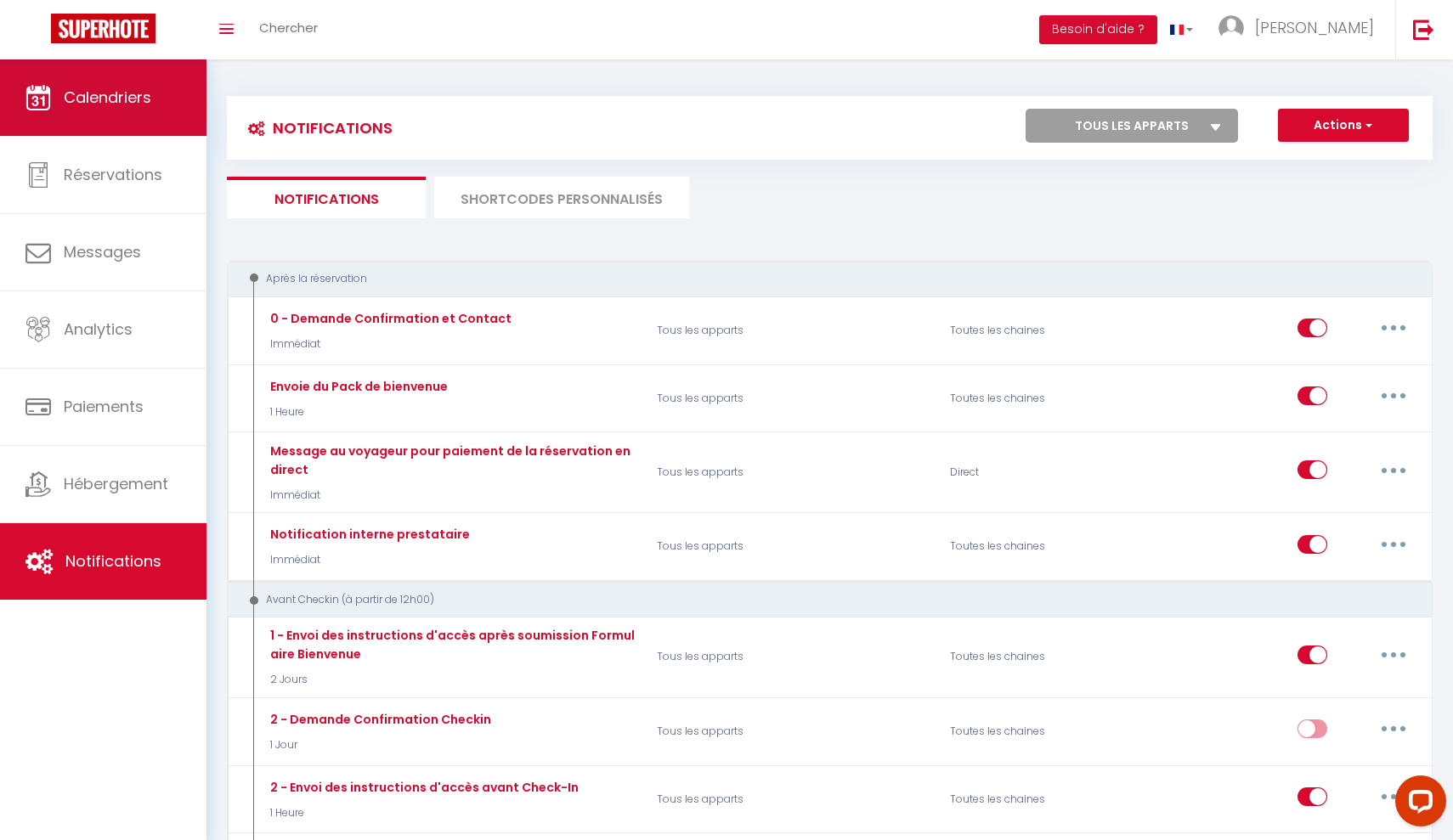 click on "Calendriers" at bounding box center (103, 98) 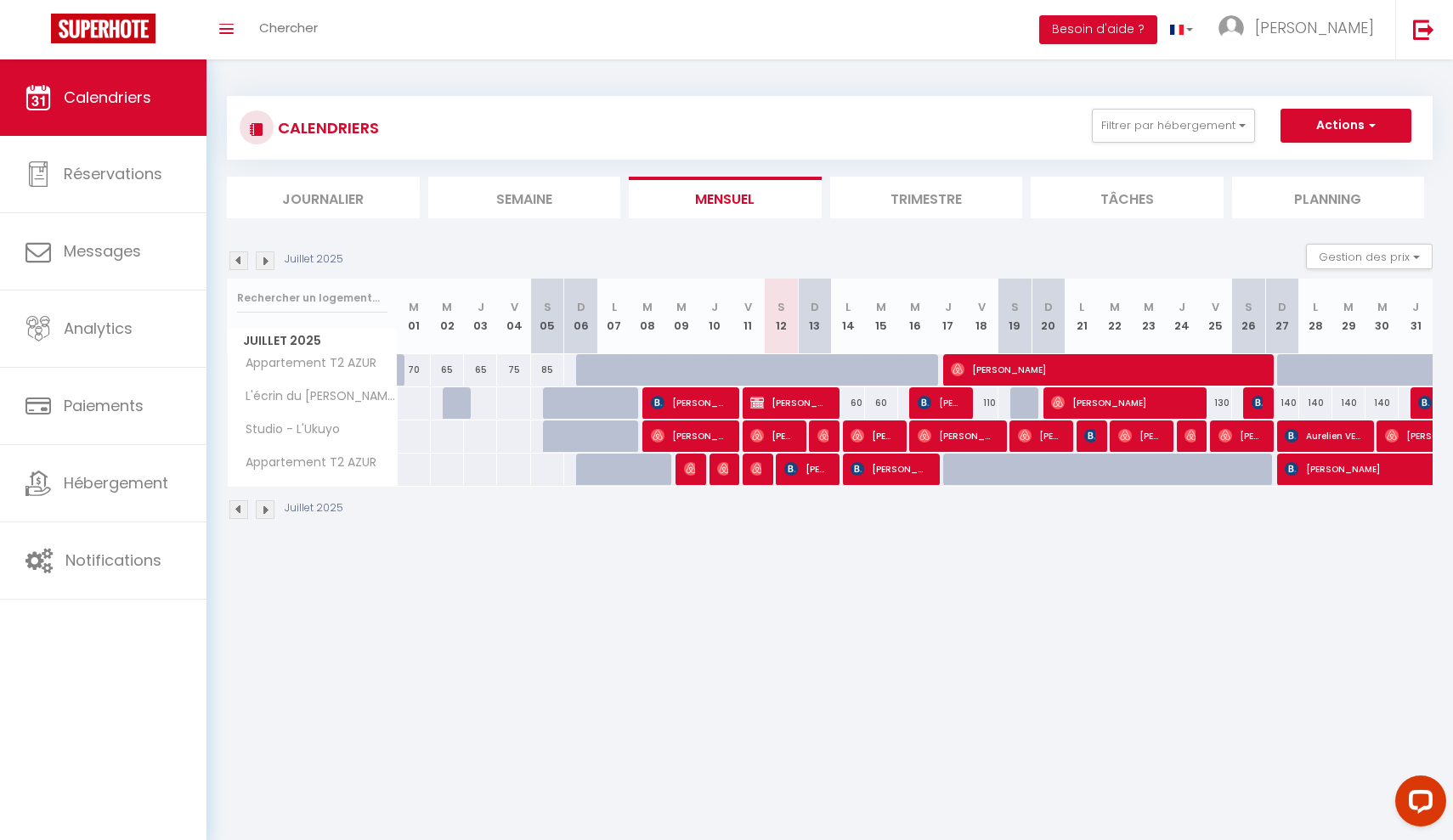 scroll, scrollTop: 0, scrollLeft: 0, axis: both 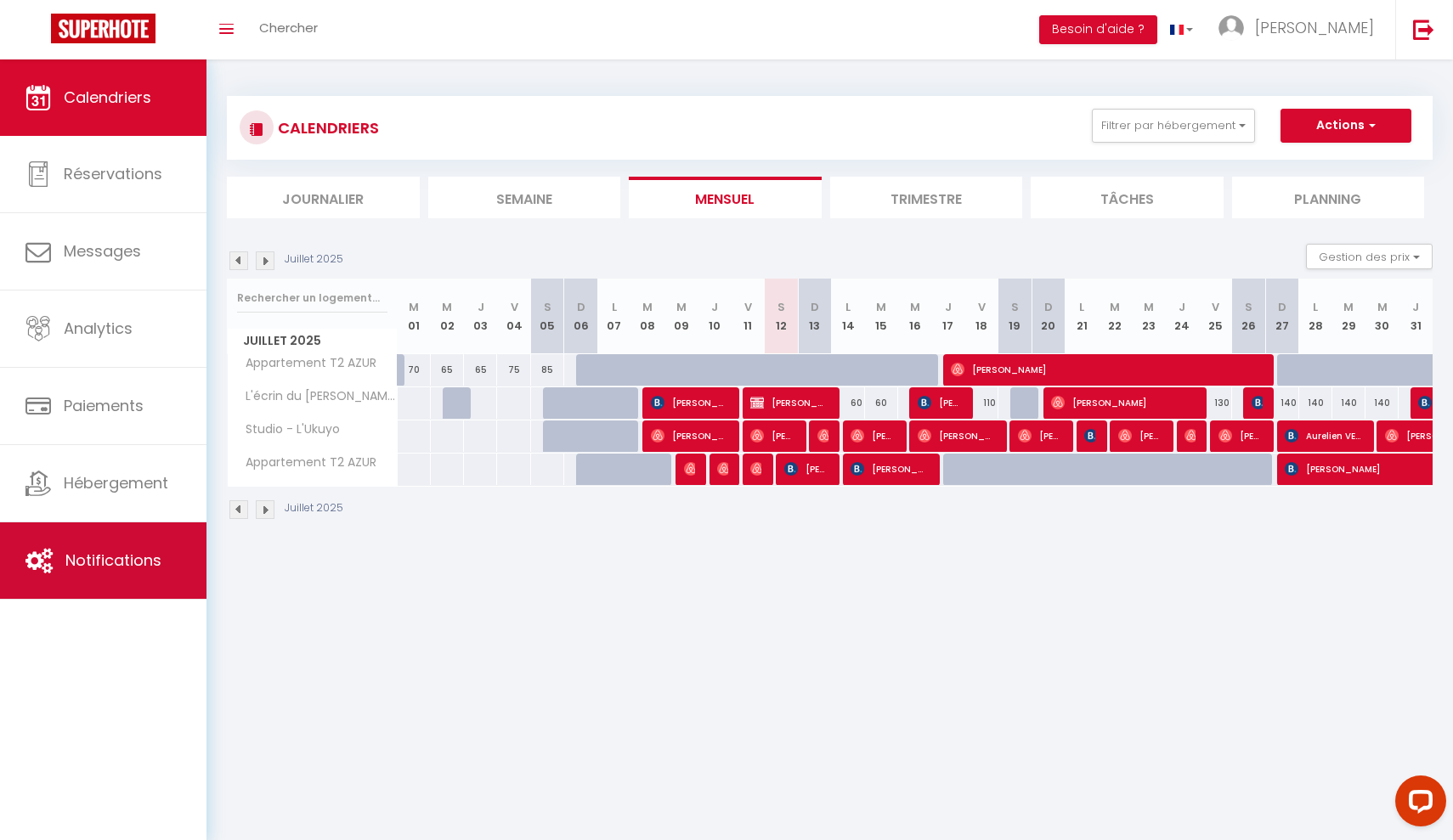 click on "Notifications" at bounding box center [113, 560] 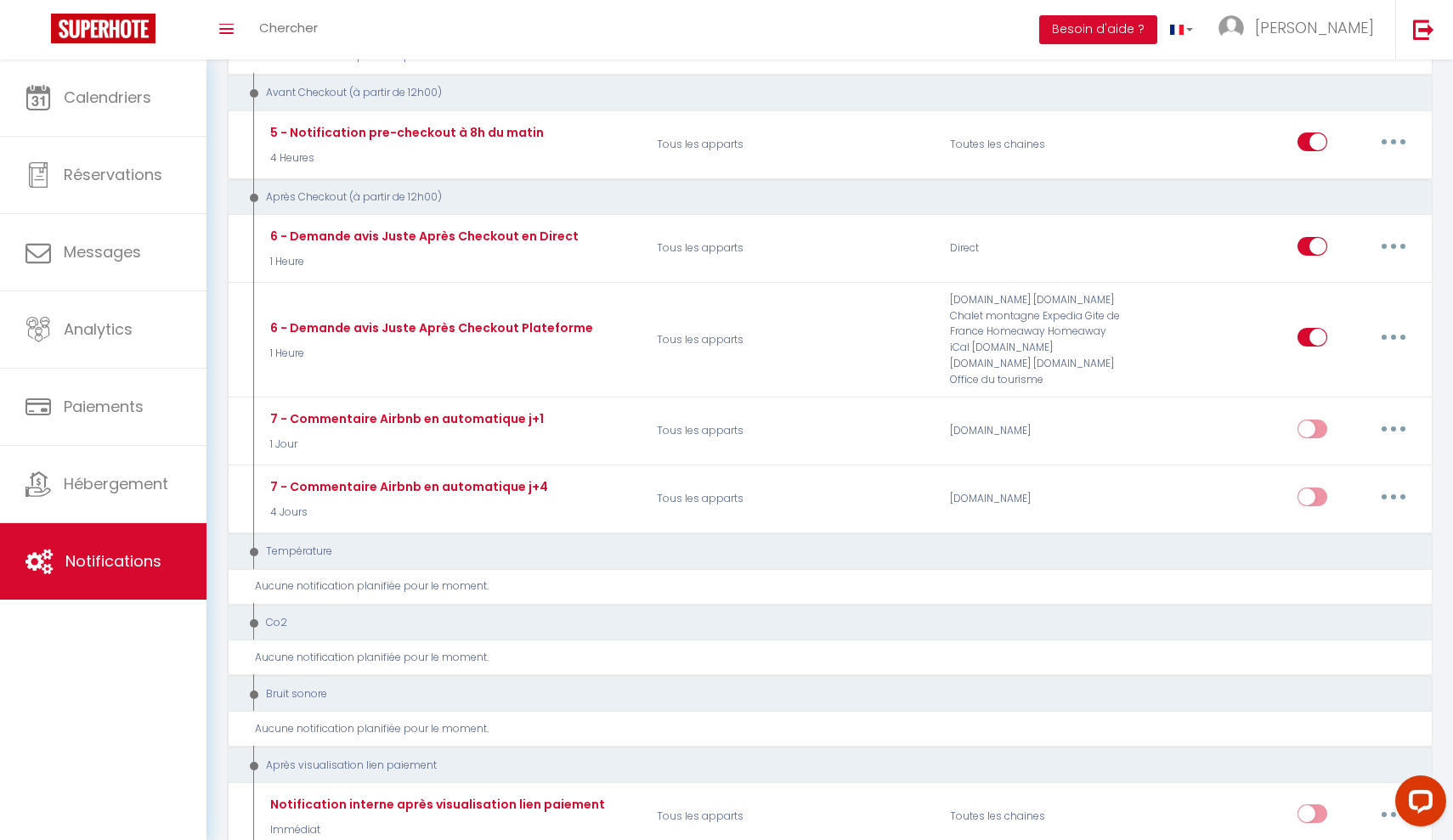 scroll, scrollTop: 961, scrollLeft: 0, axis: vertical 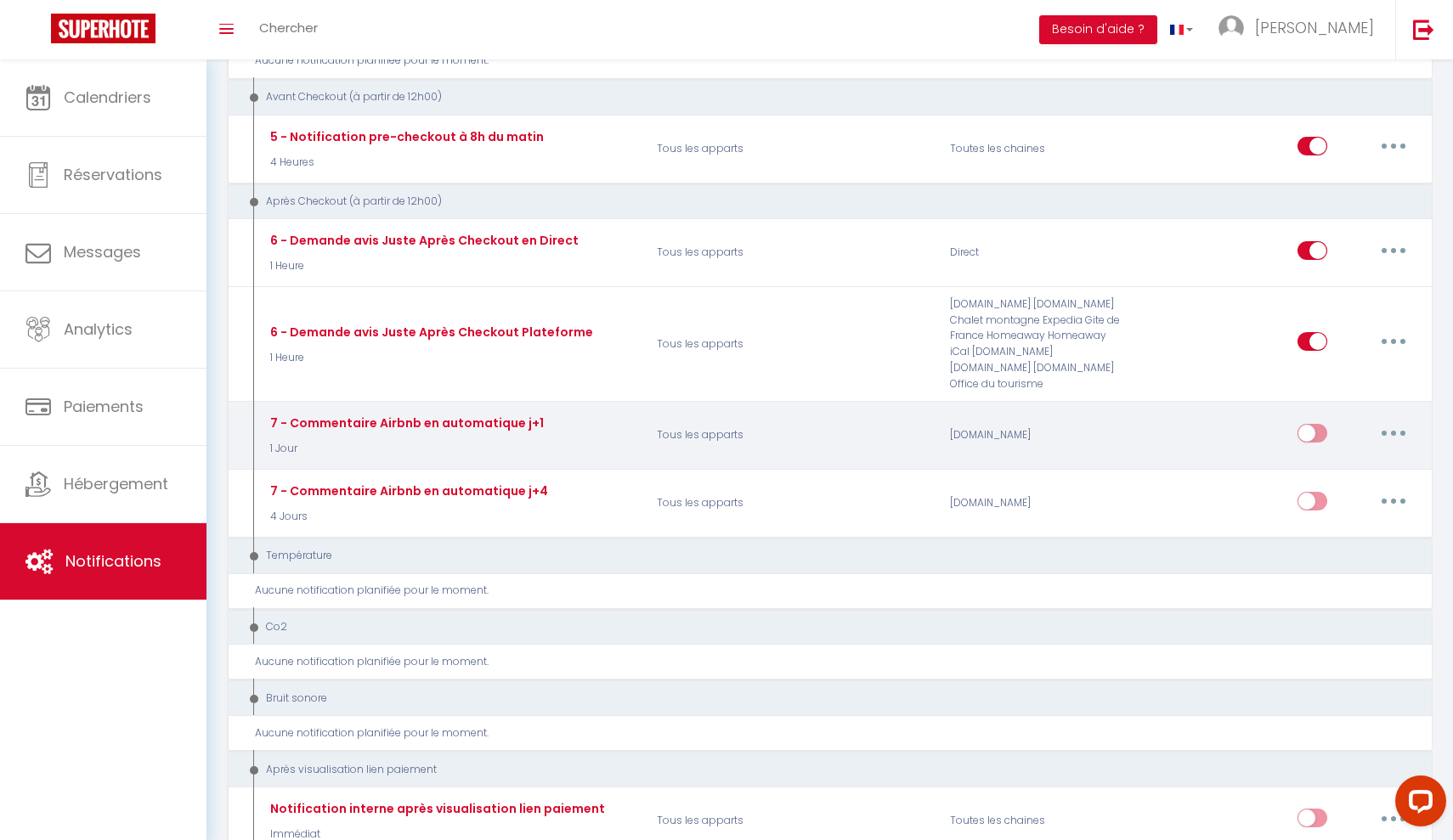 click at bounding box center [1394, 433] 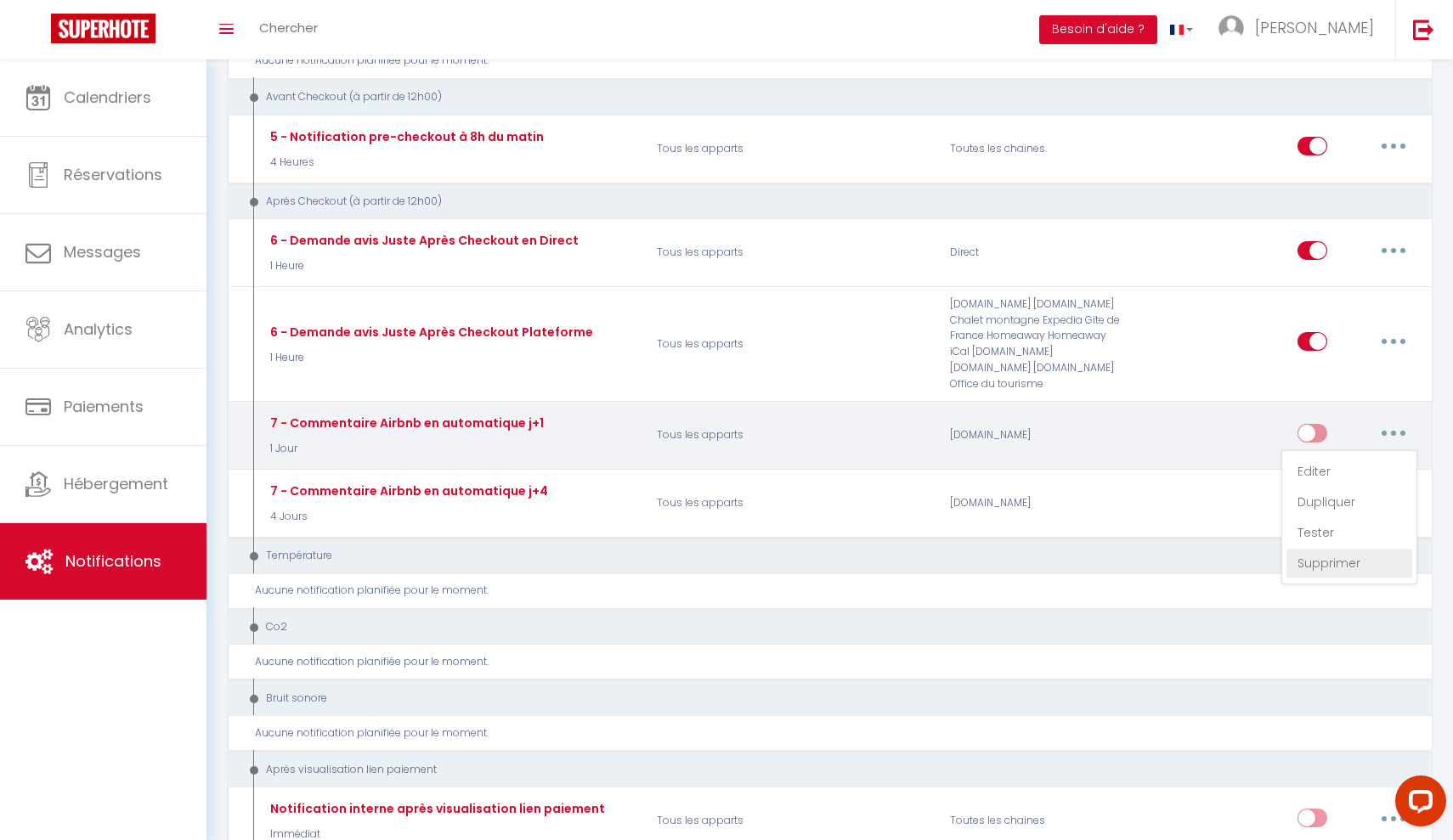 click on "Supprimer" at bounding box center [1349, 563] 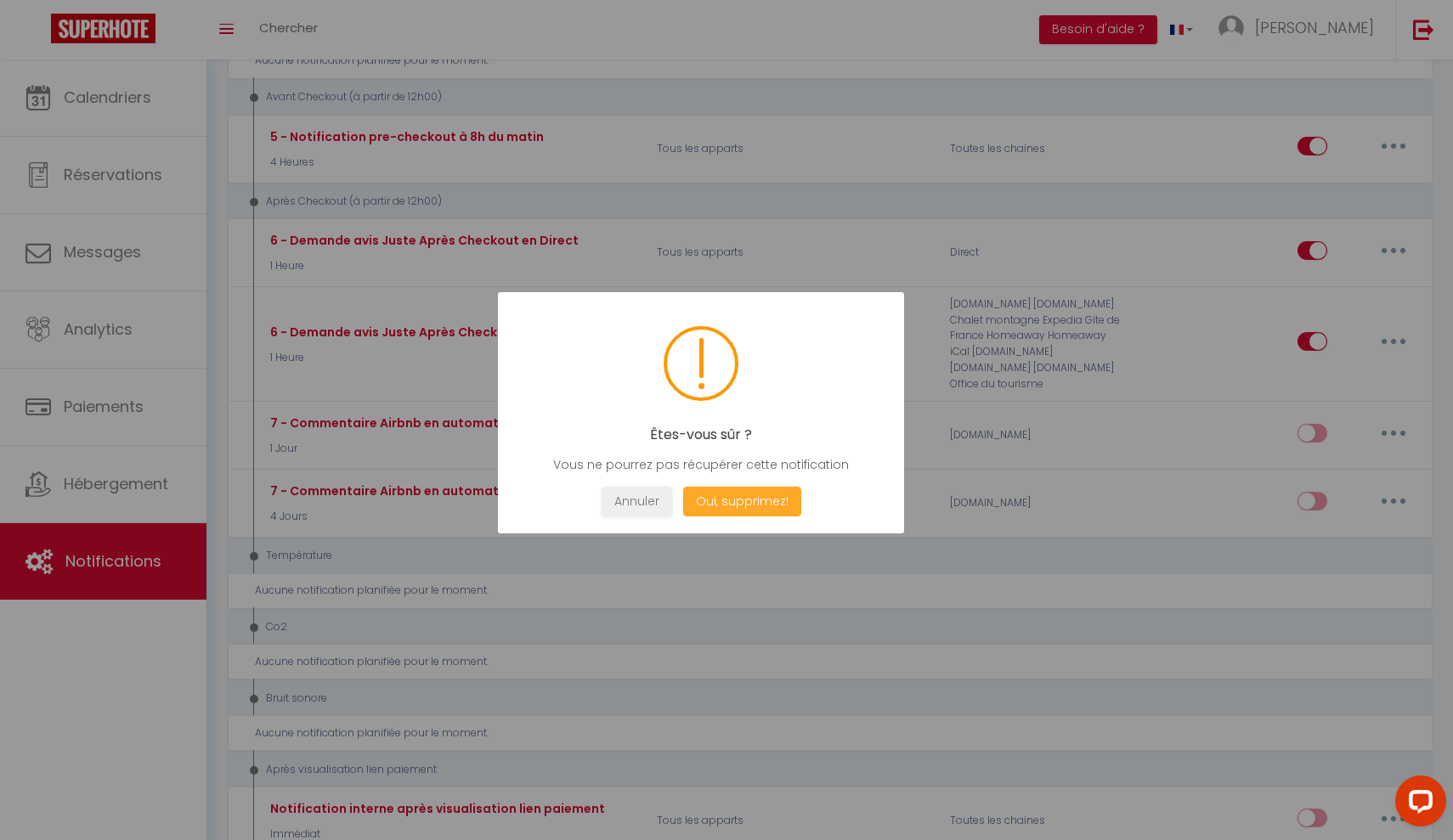 click on "Oui, supprimez!" at bounding box center (742, 501) 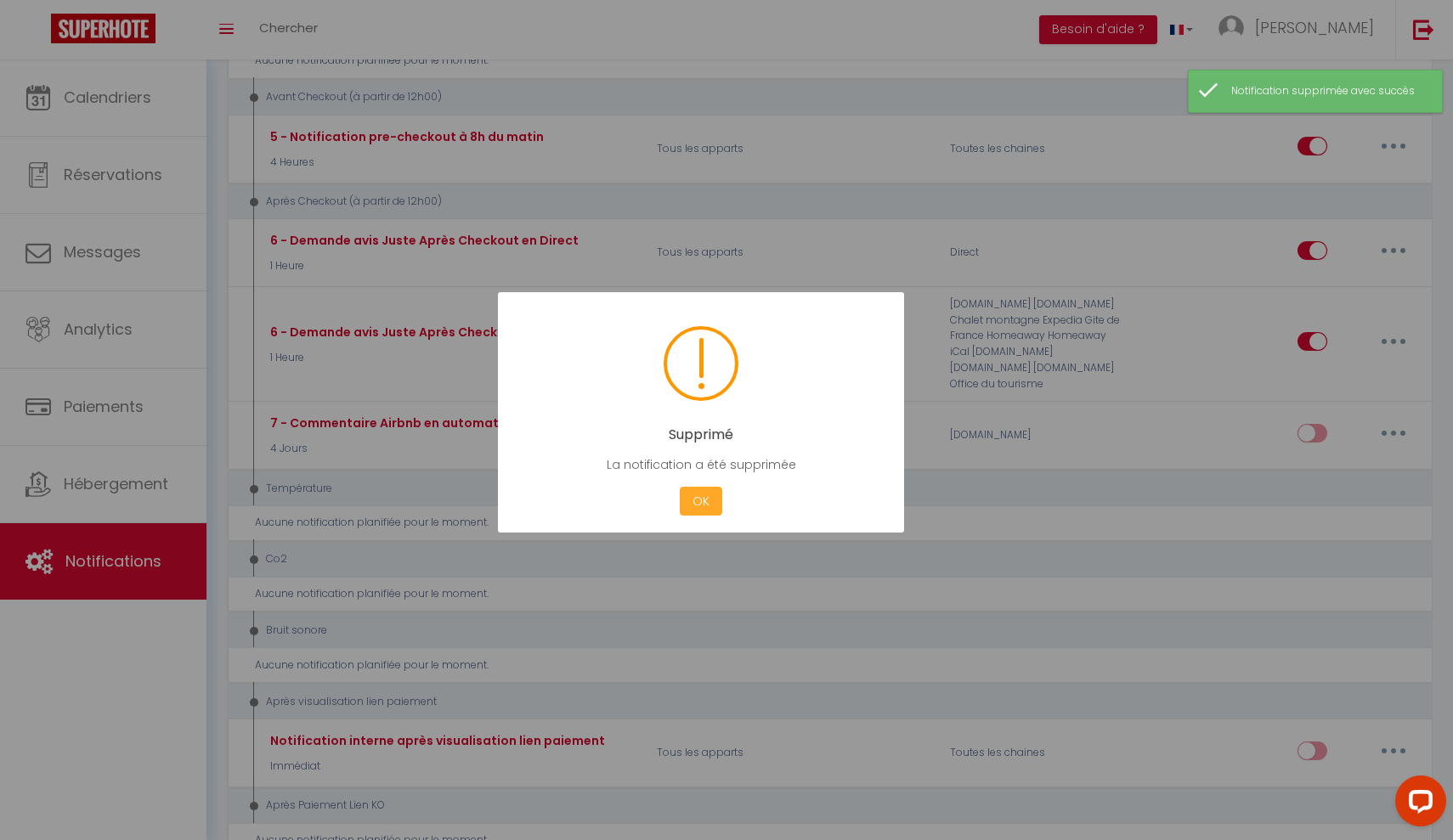 click on "OK" at bounding box center (701, 501) 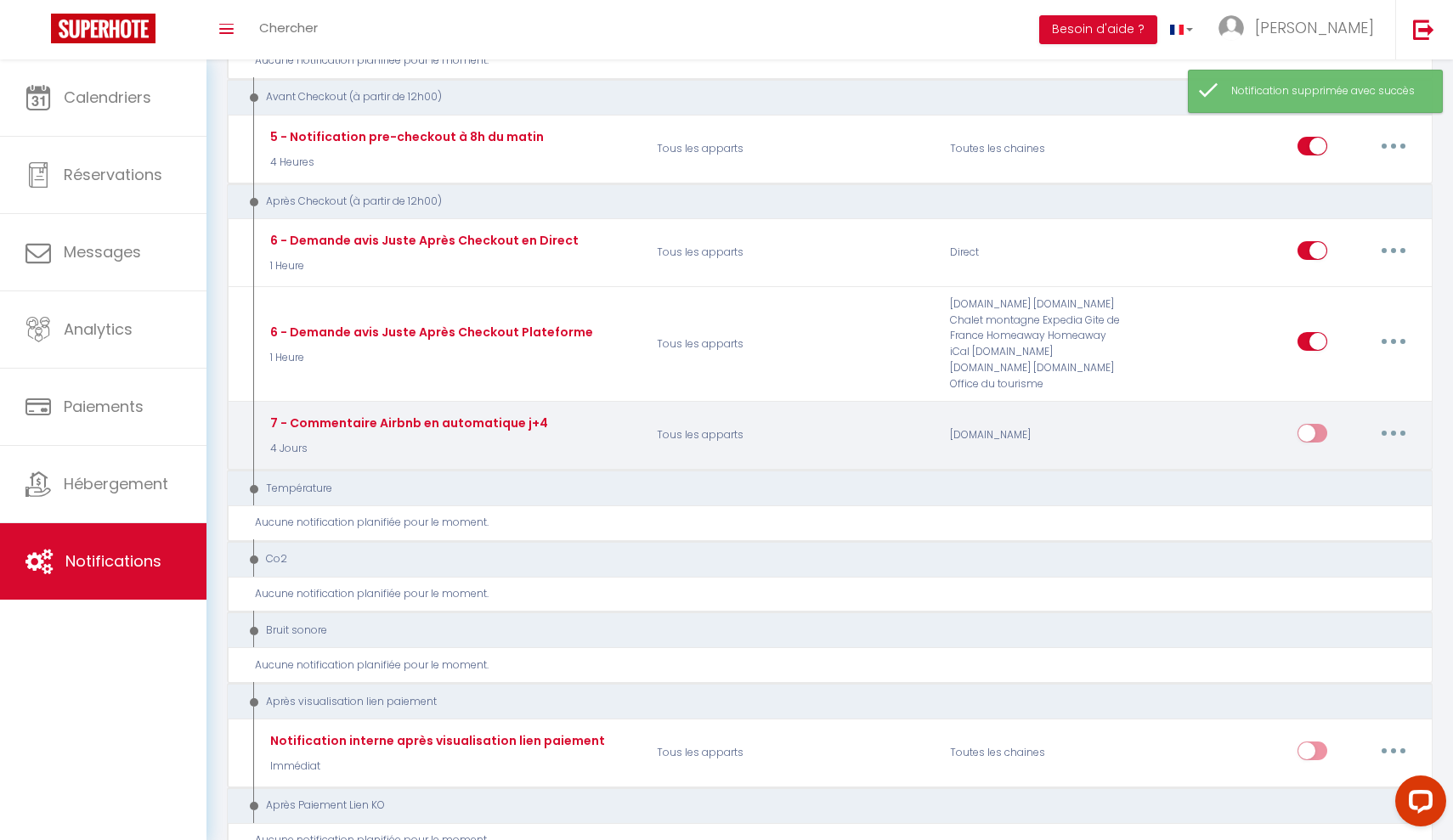 click at bounding box center (1394, 433) 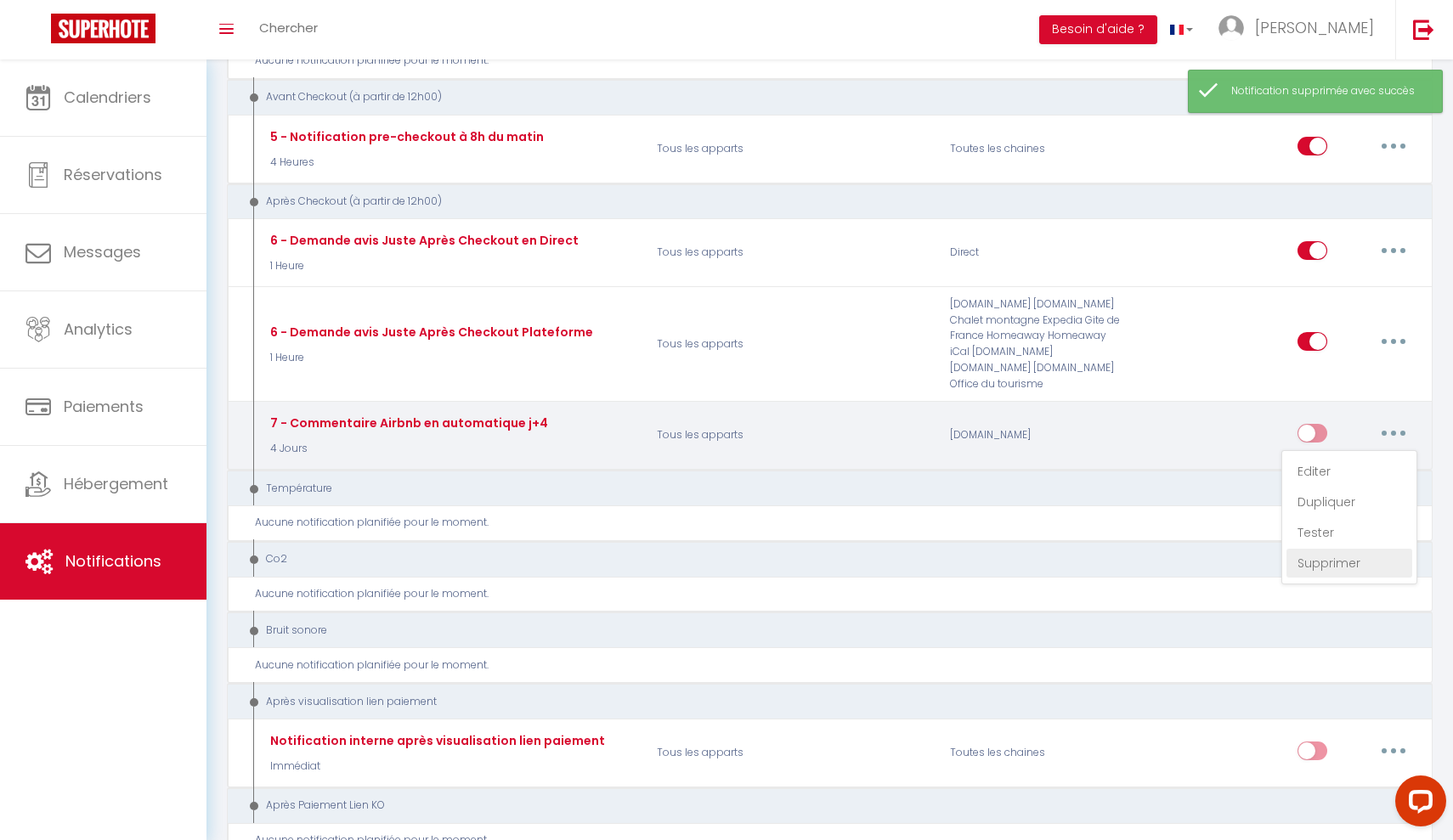 click on "Supprimer" at bounding box center (1349, 563) 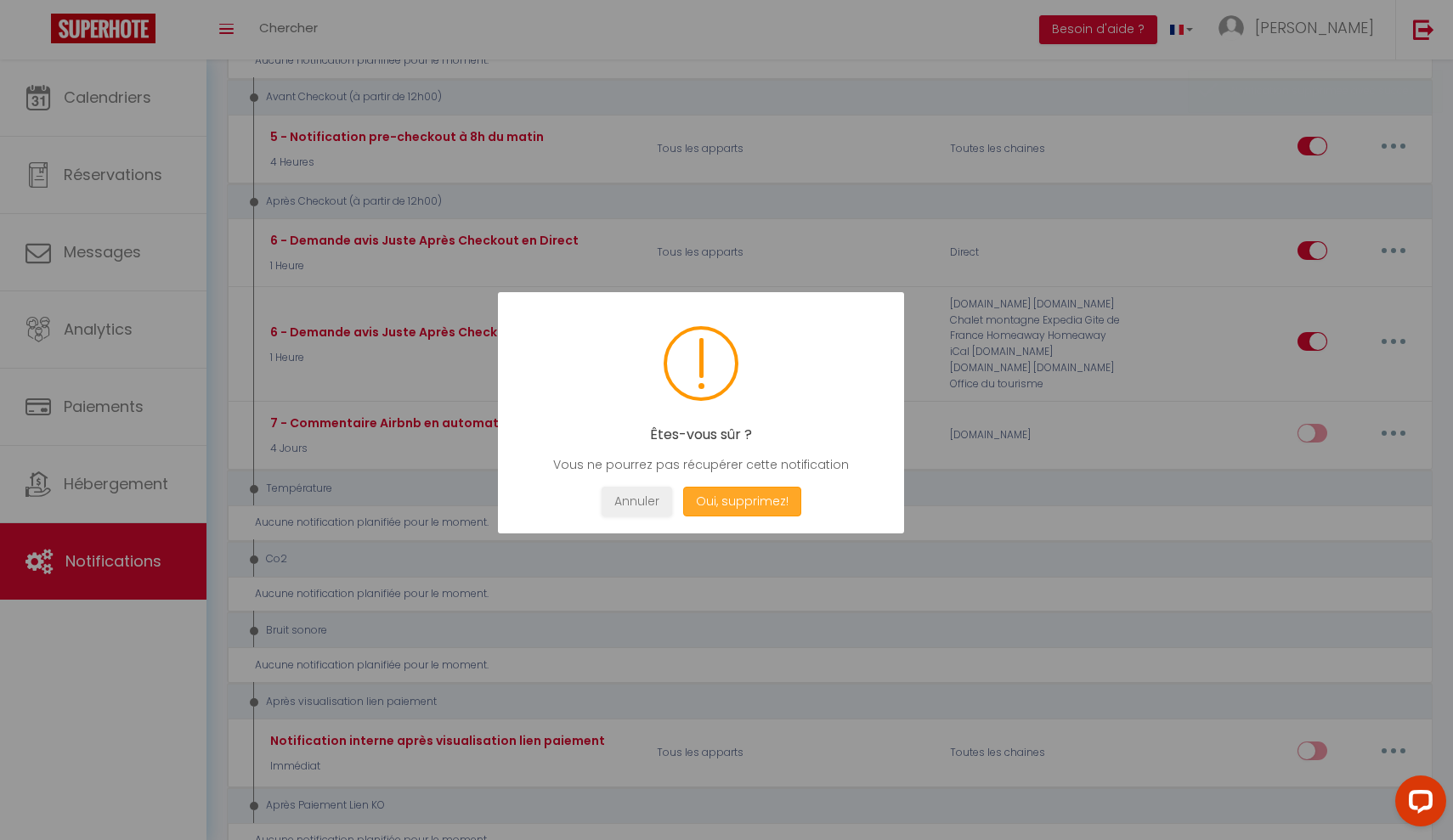 click on "Oui, supprimez!" at bounding box center [742, 501] 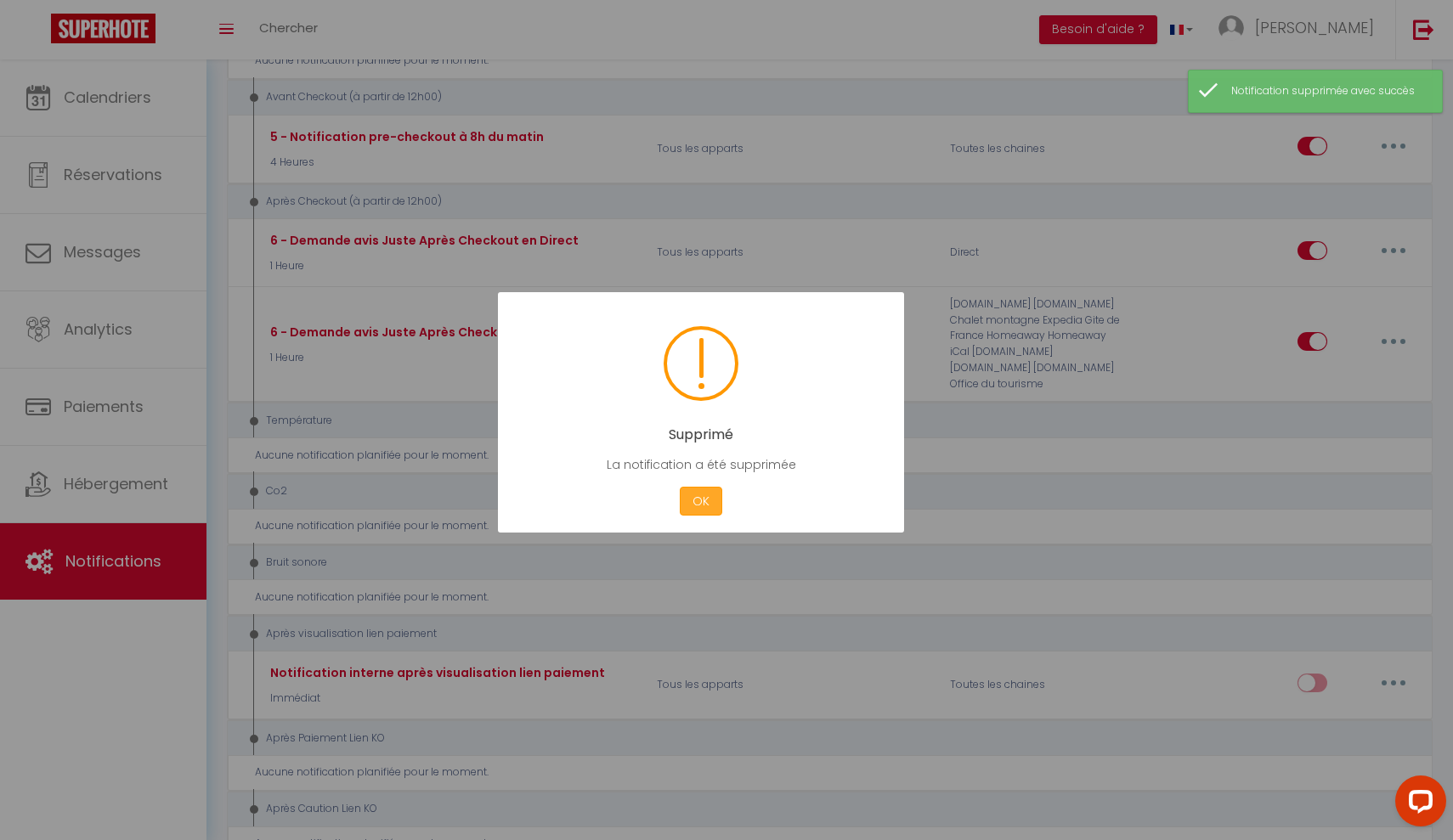 click on "OK" at bounding box center (701, 501) 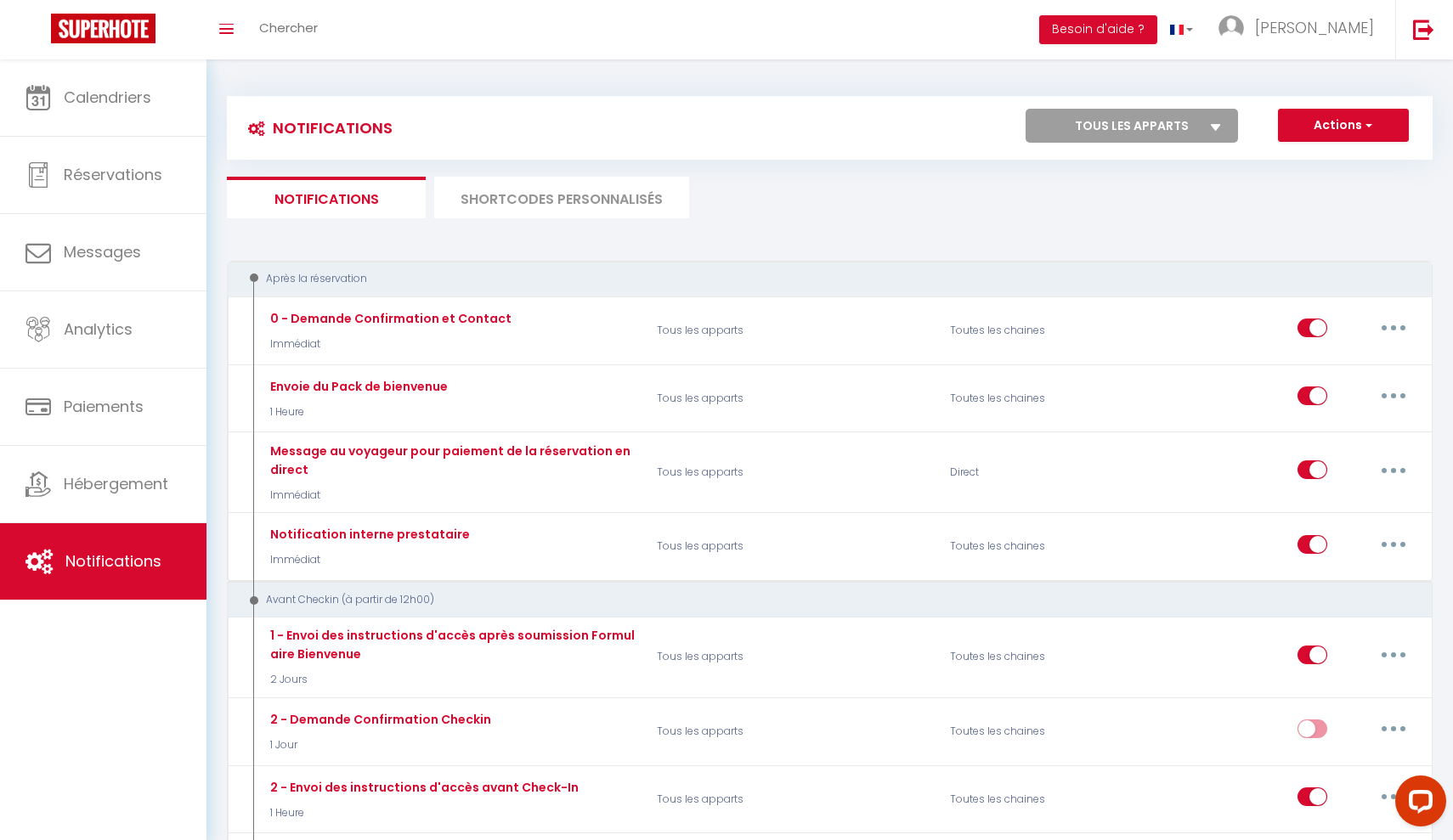 scroll, scrollTop: 0, scrollLeft: 0, axis: both 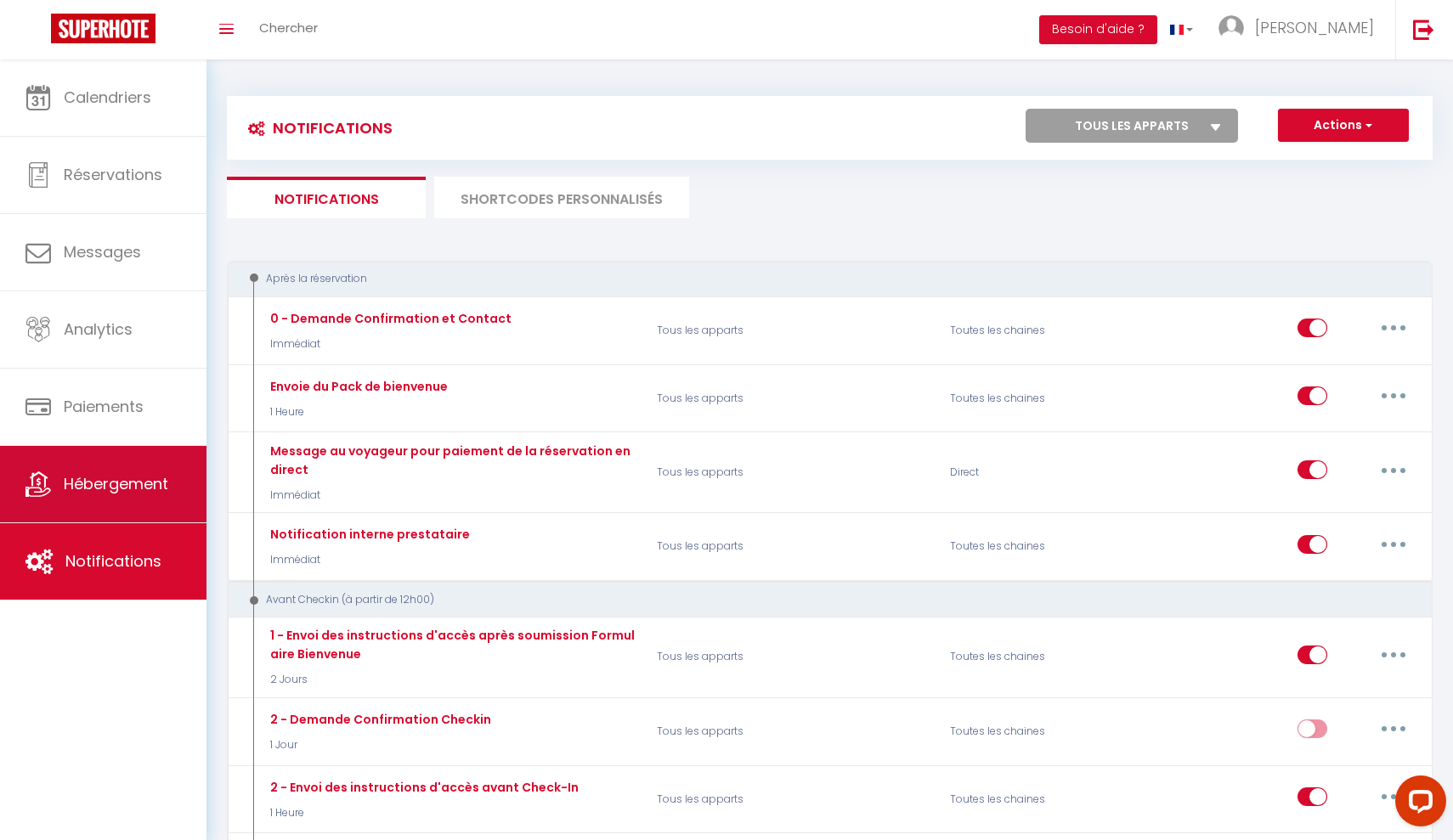 click on "Hébergement" at bounding box center (103, 484) 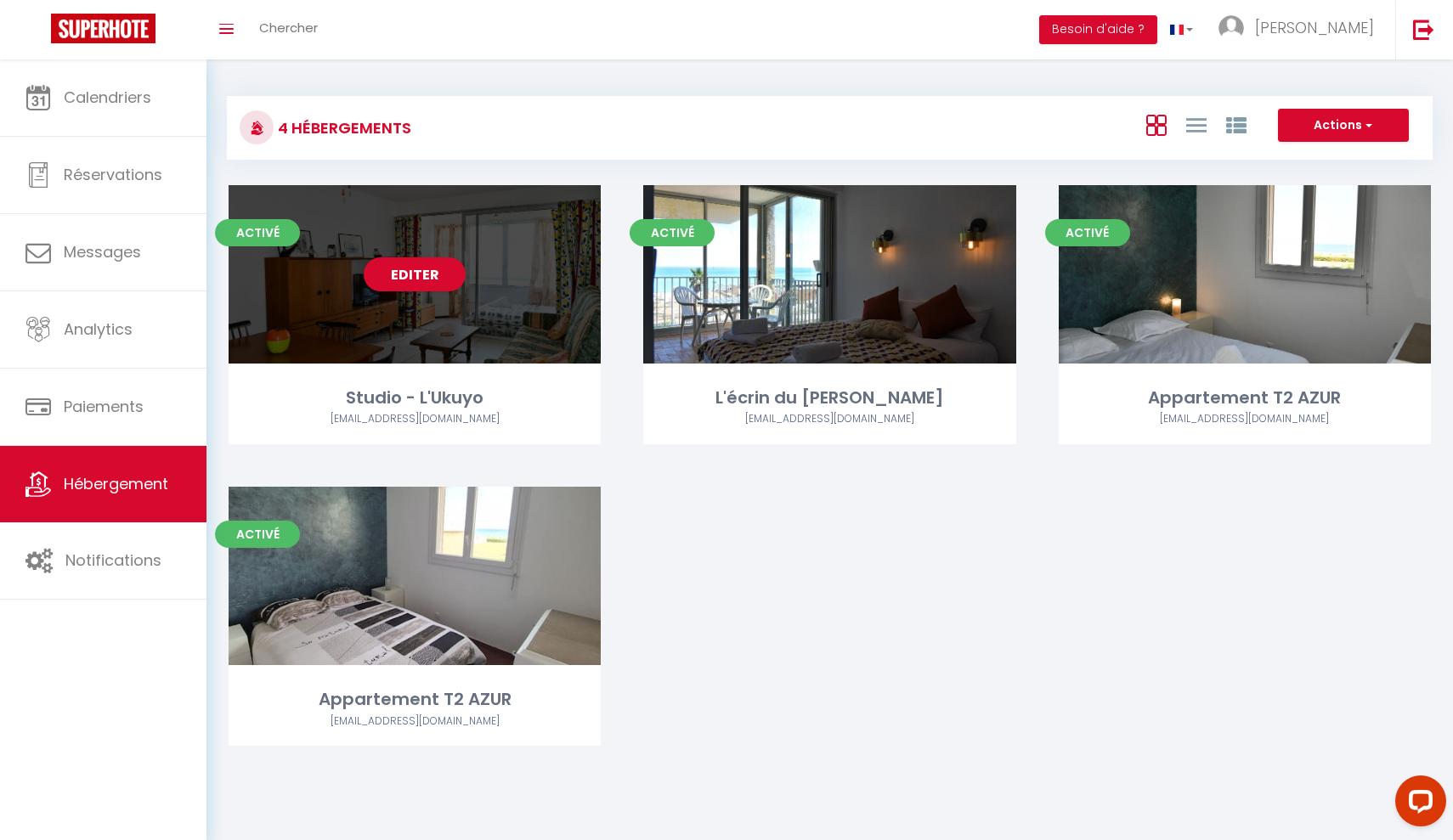 click on "Editer" at bounding box center (415, 274) 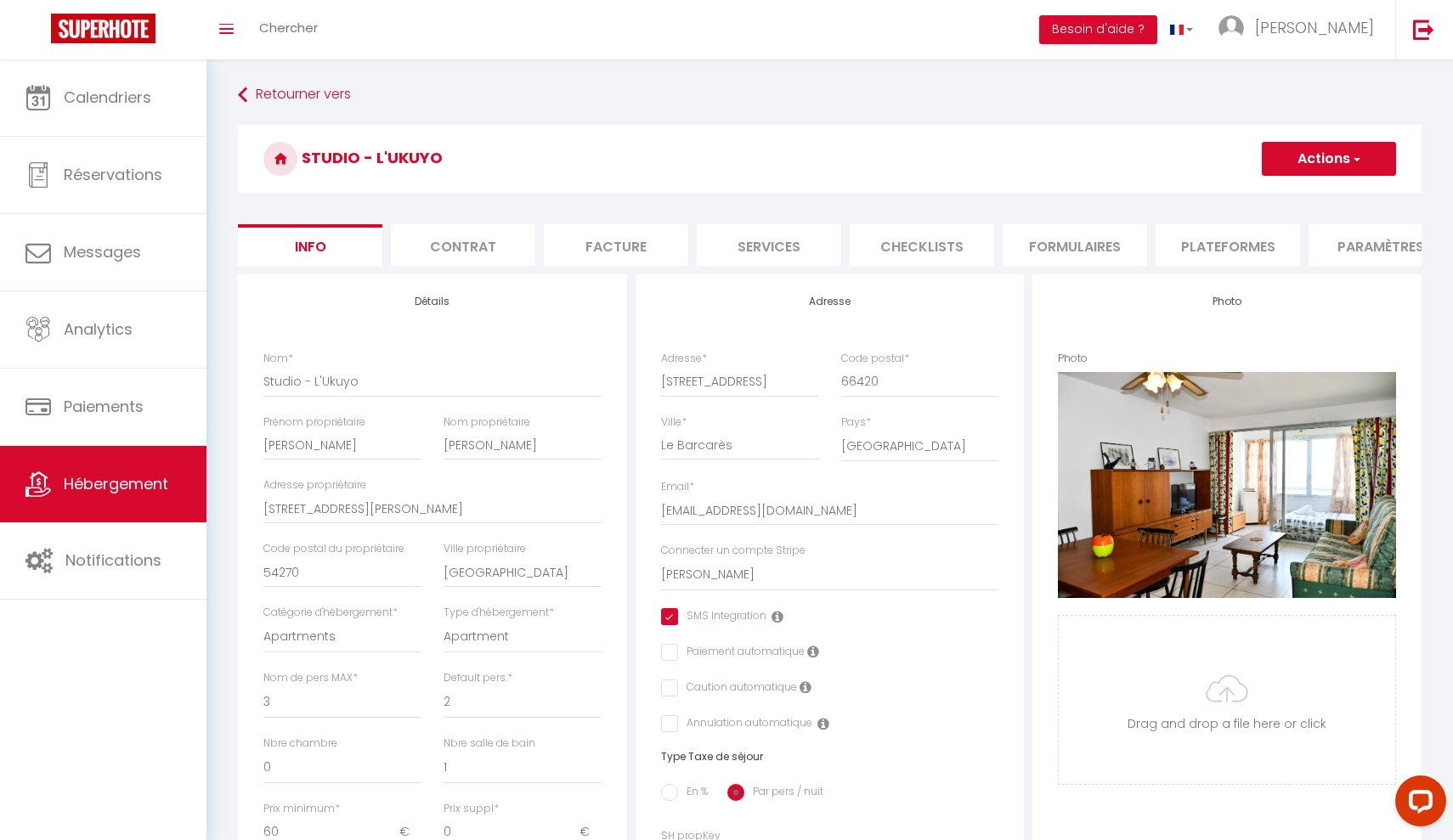 click on "Plateformes" at bounding box center (1228, 245) 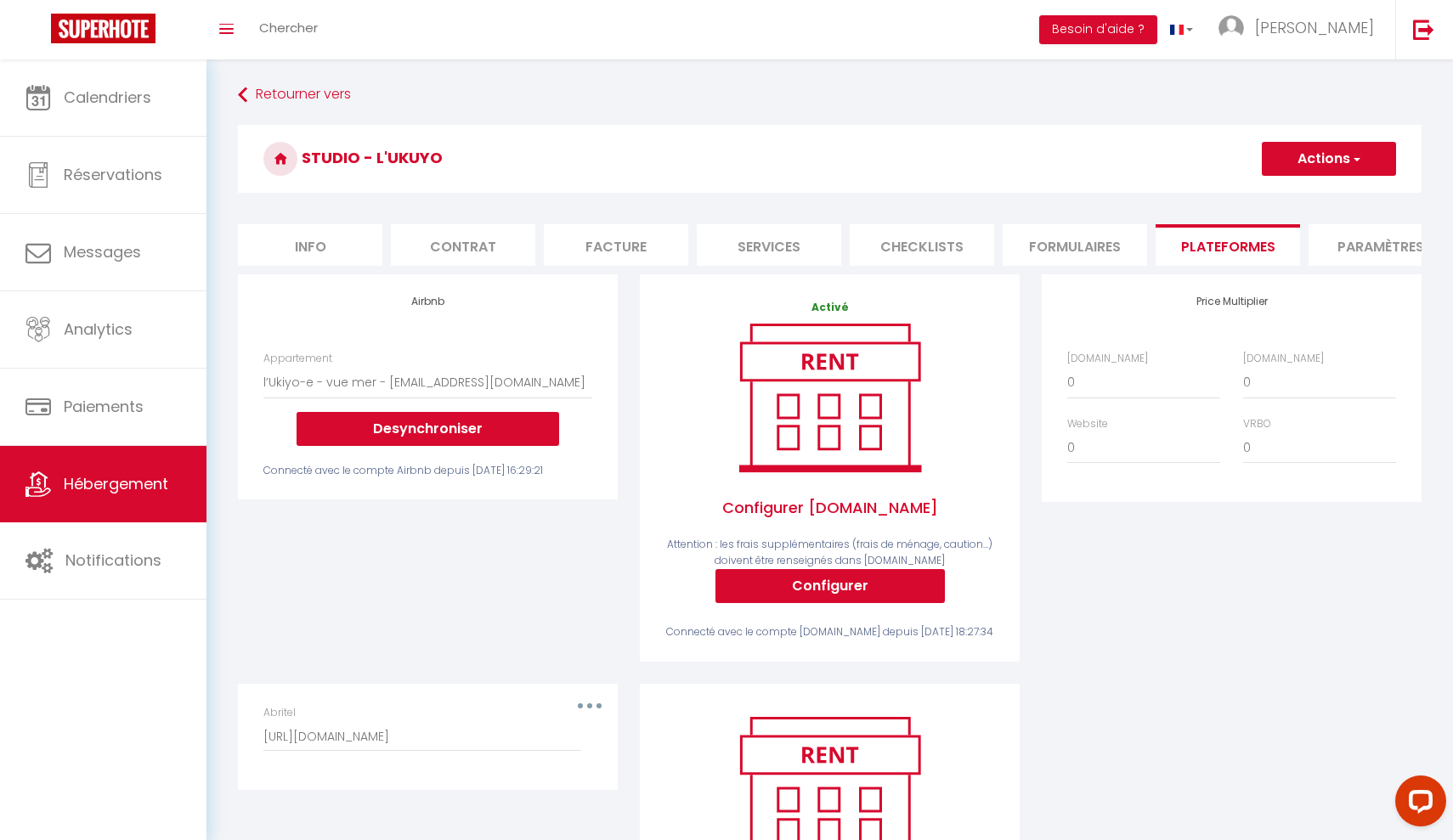 click on "Hébergement" at bounding box center [116, 483] 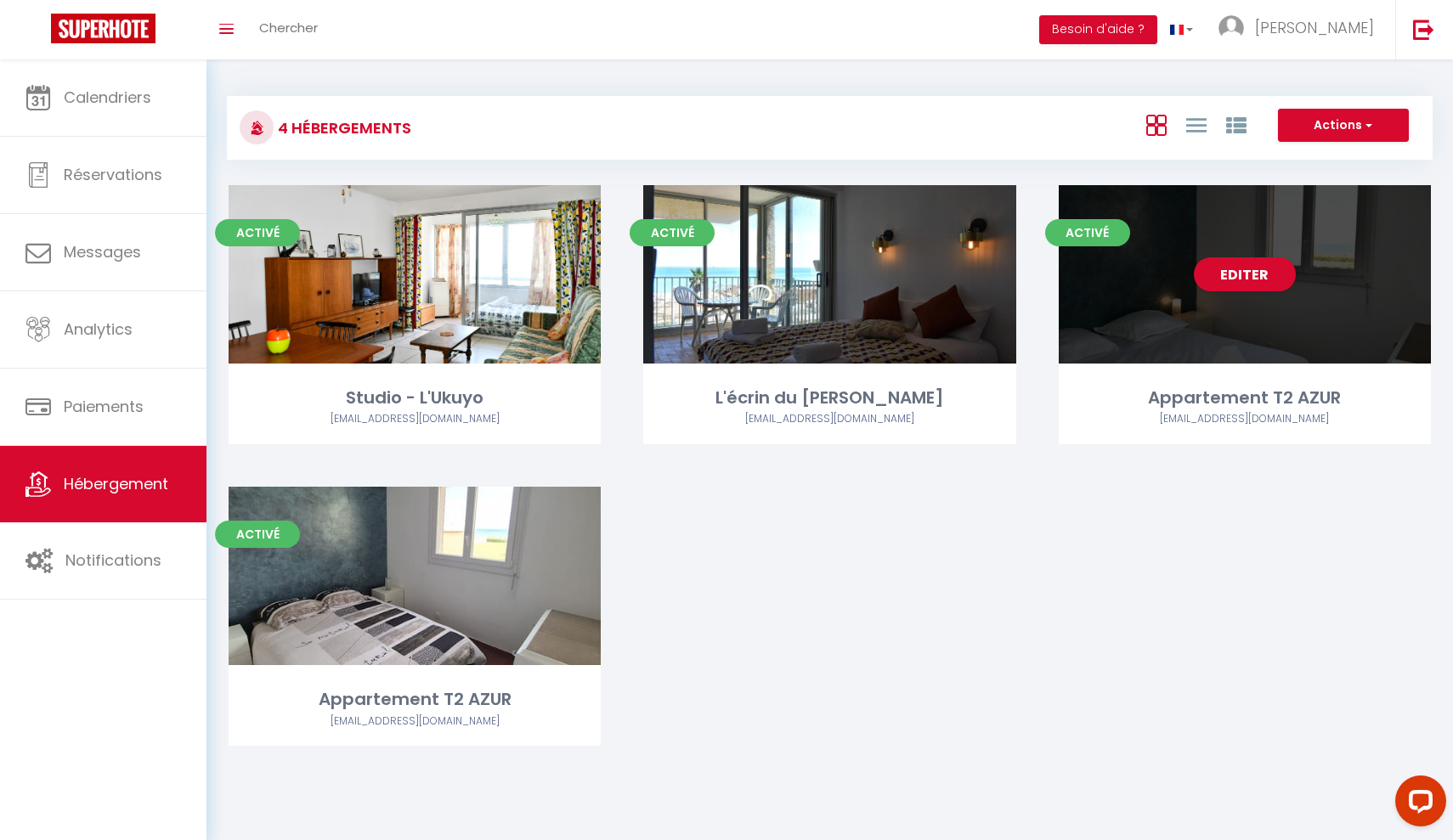 click on "Editer" at bounding box center [1245, 274] 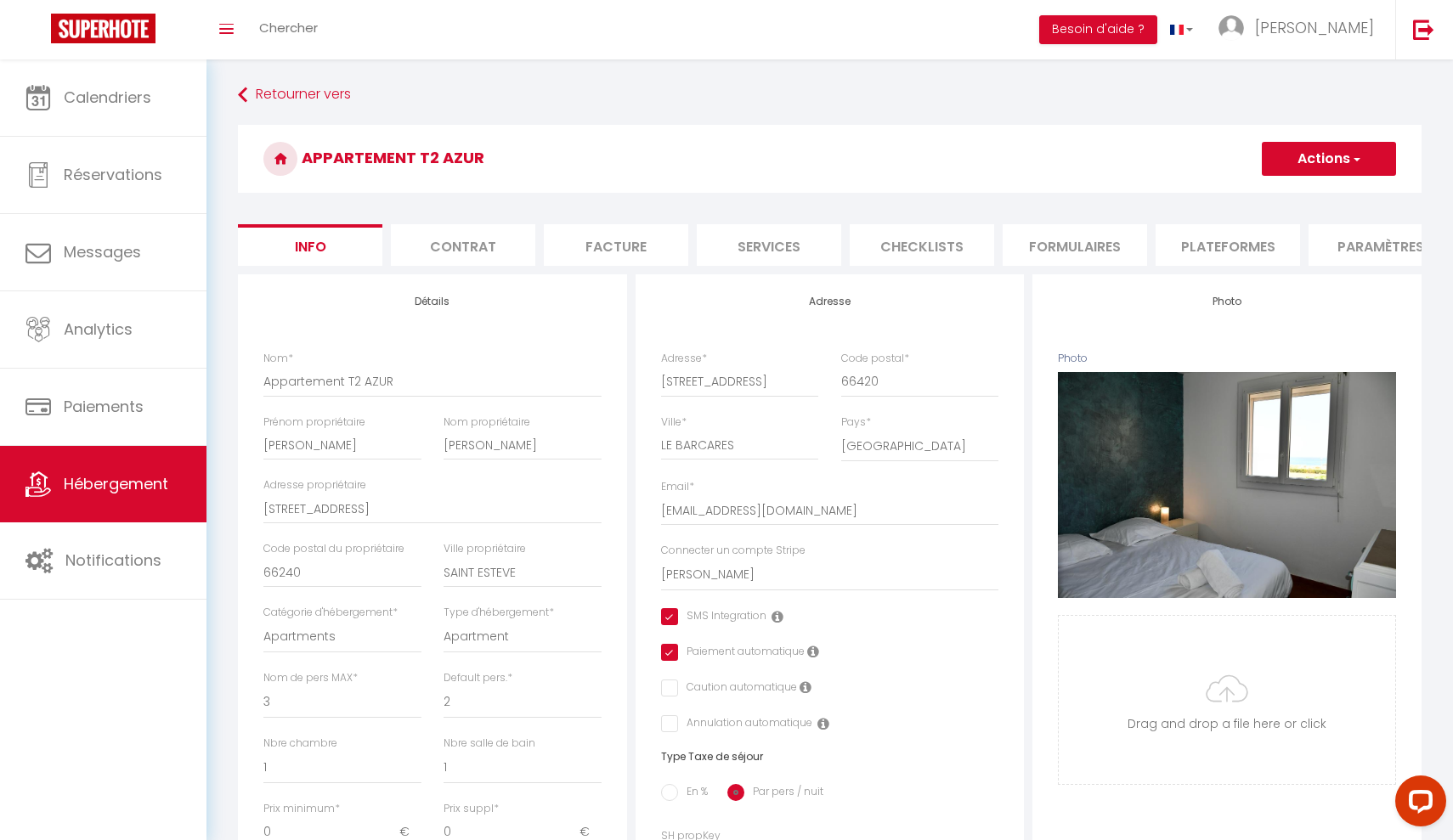 click on "Plateformes" at bounding box center [1228, 245] 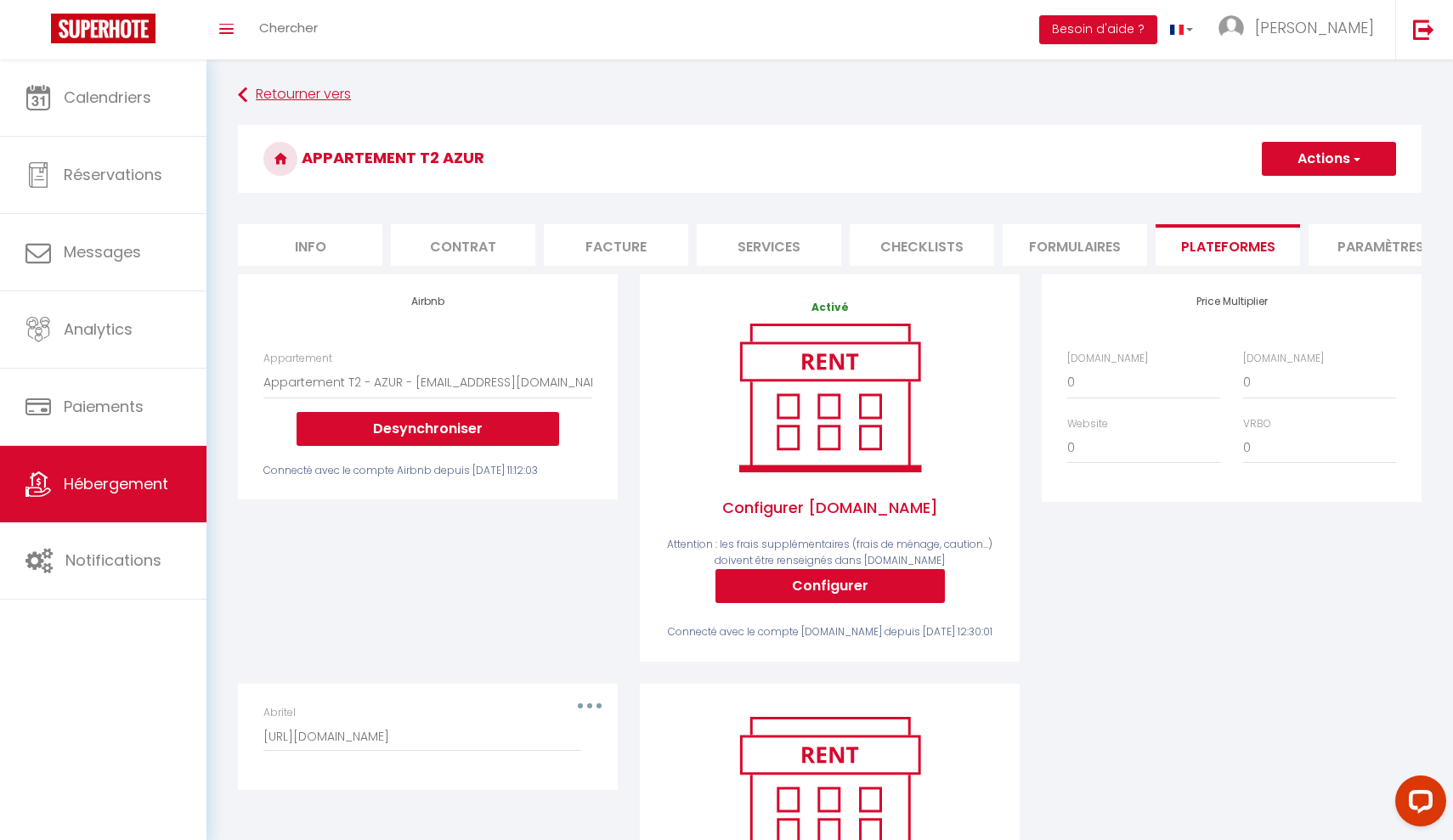 click on "Retourner vers" at bounding box center (829, 95) 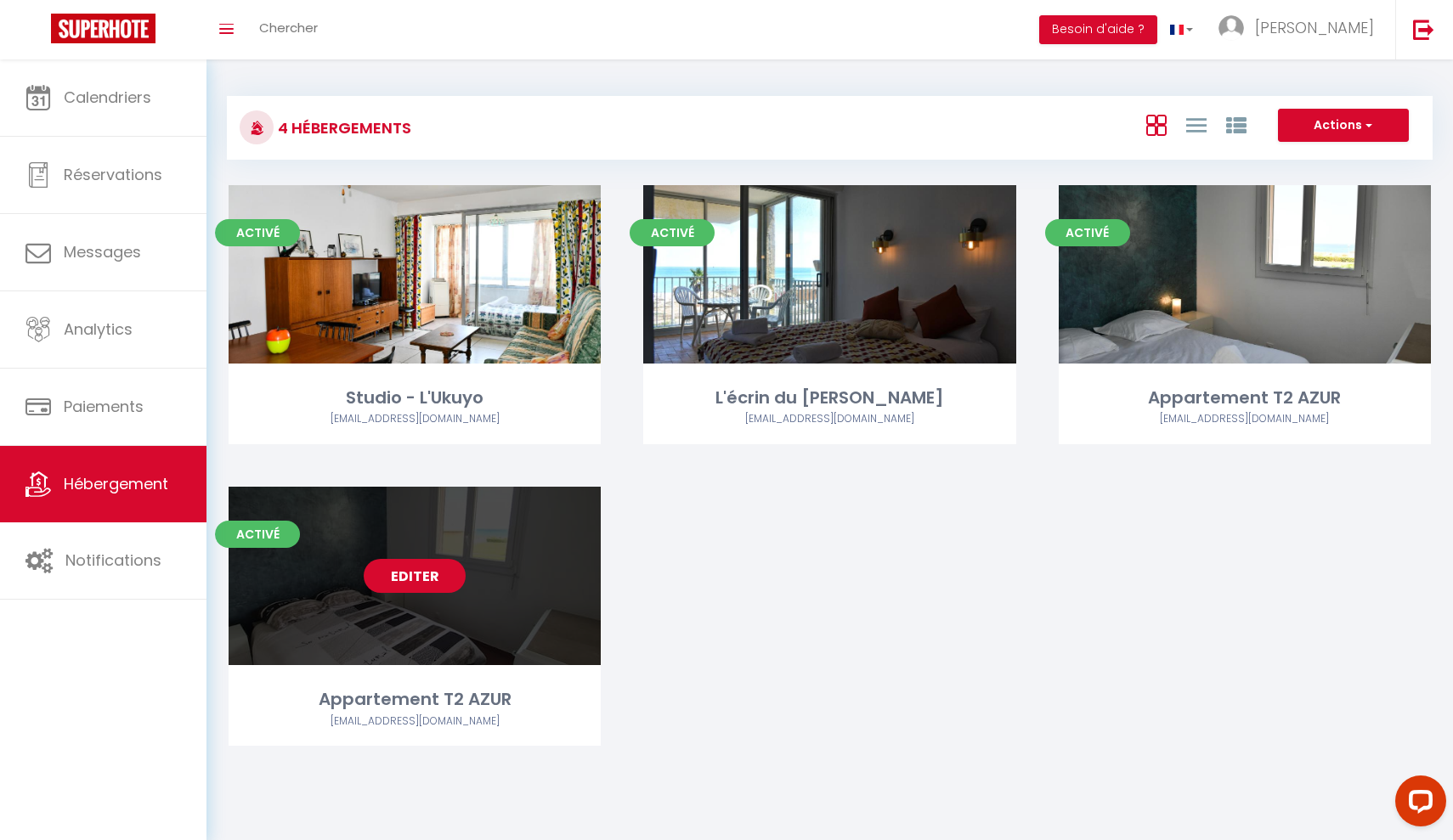 click on "Editer" at bounding box center [415, 576] 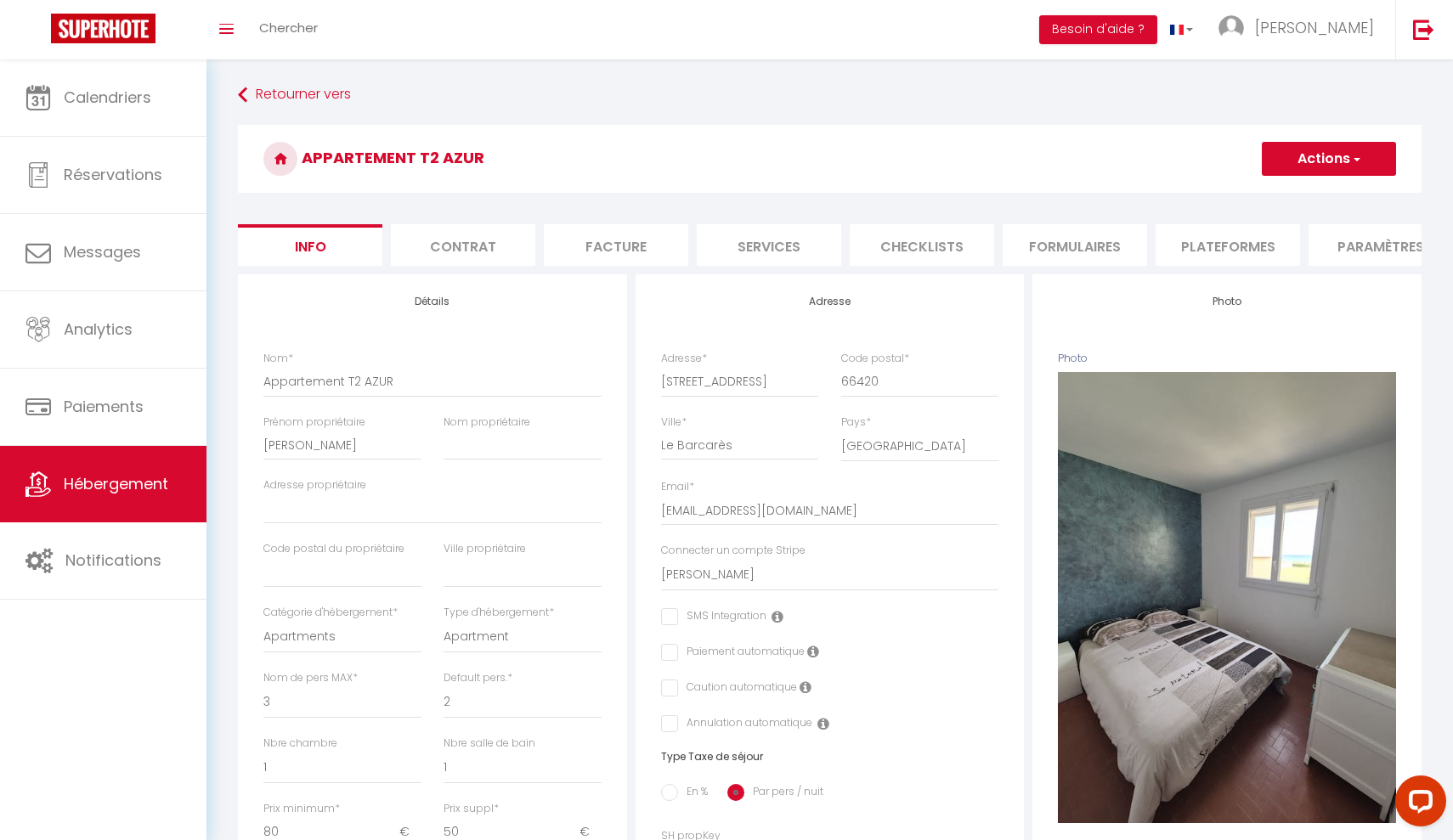 click on "Plateformes" at bounding box center [1228, 245] 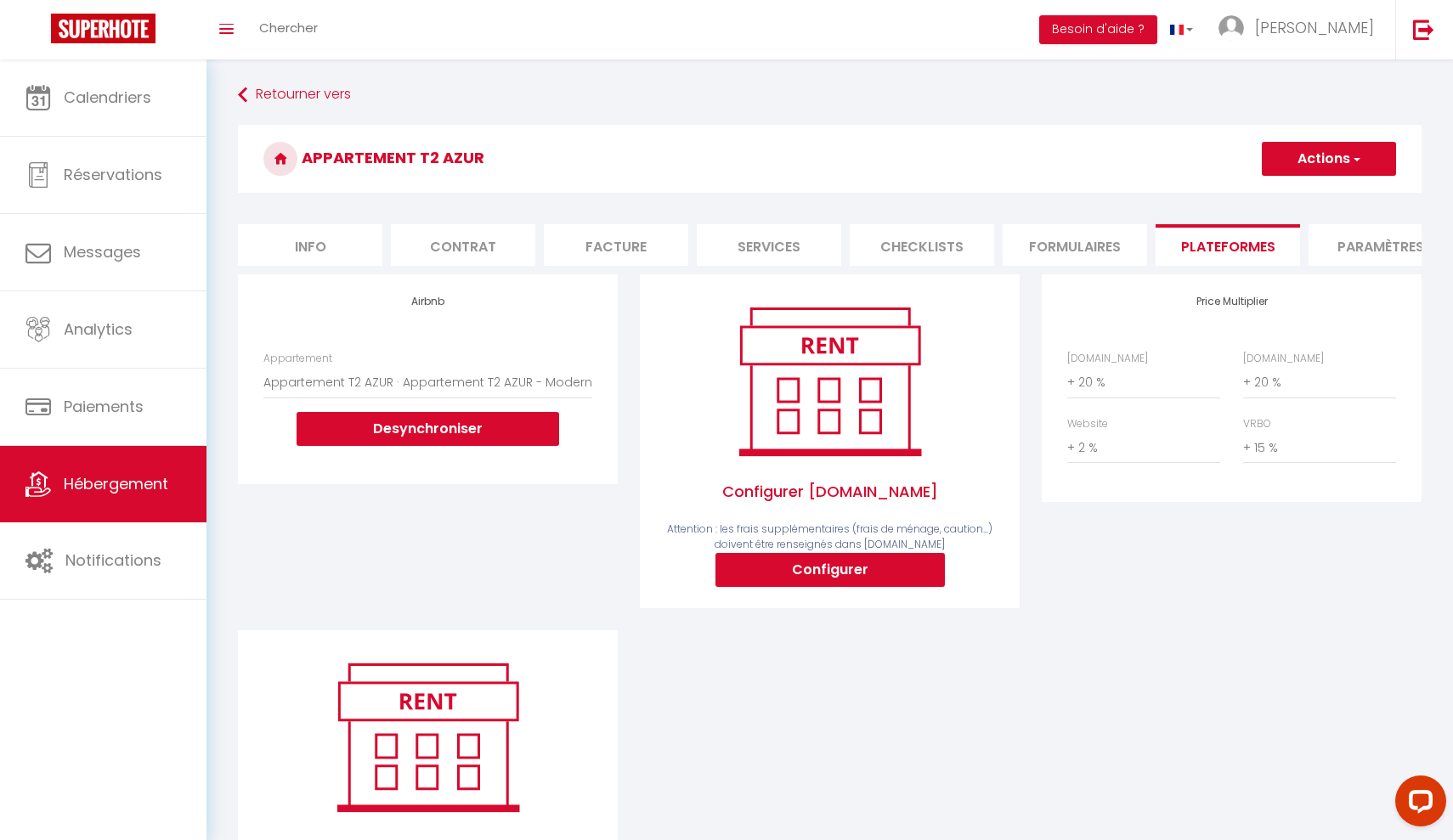 drag, startPoint x: 642, startPoint y: 82, endPoint x: 726, endPoint y: 152, distance: 109.3435 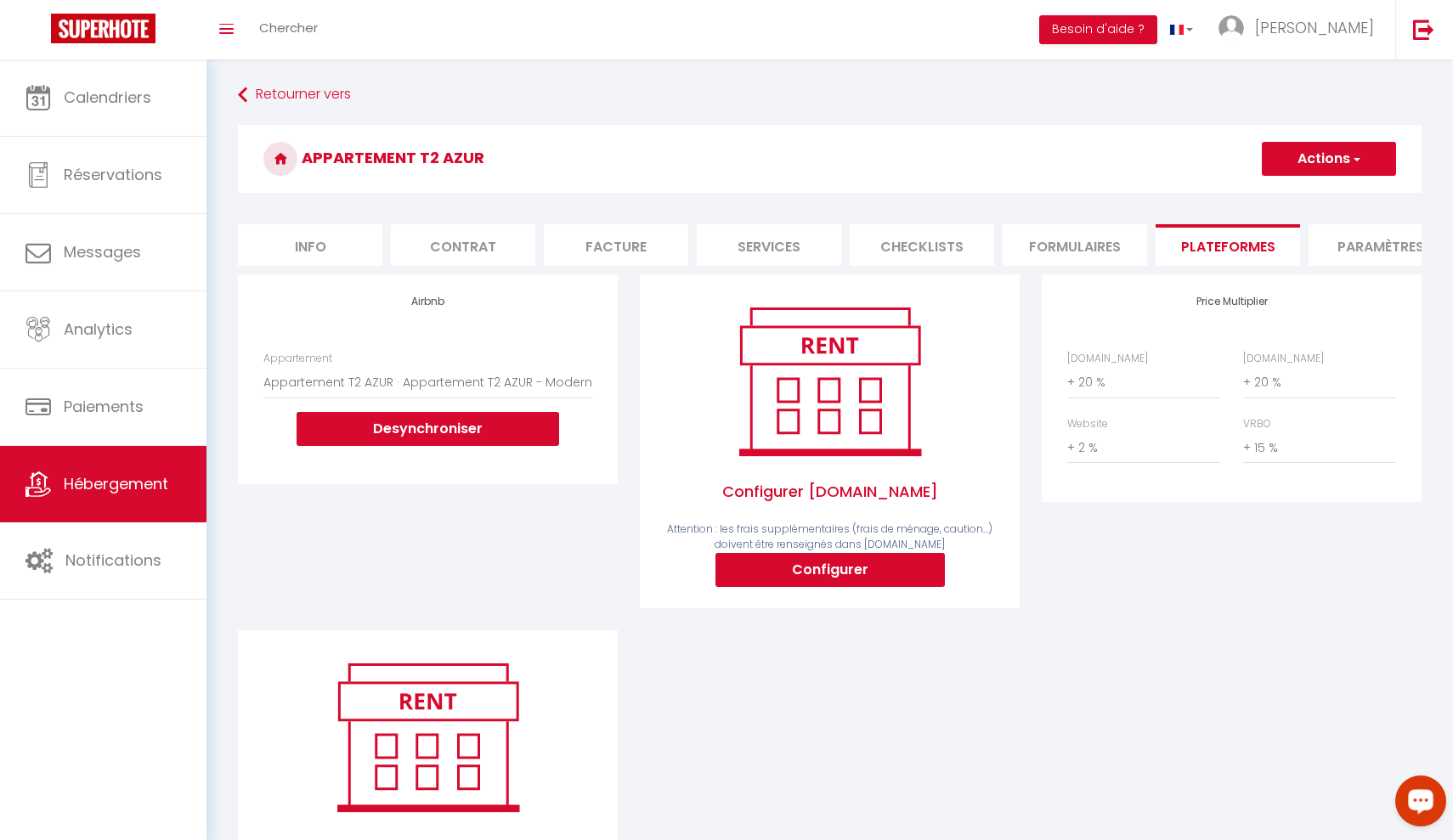 click 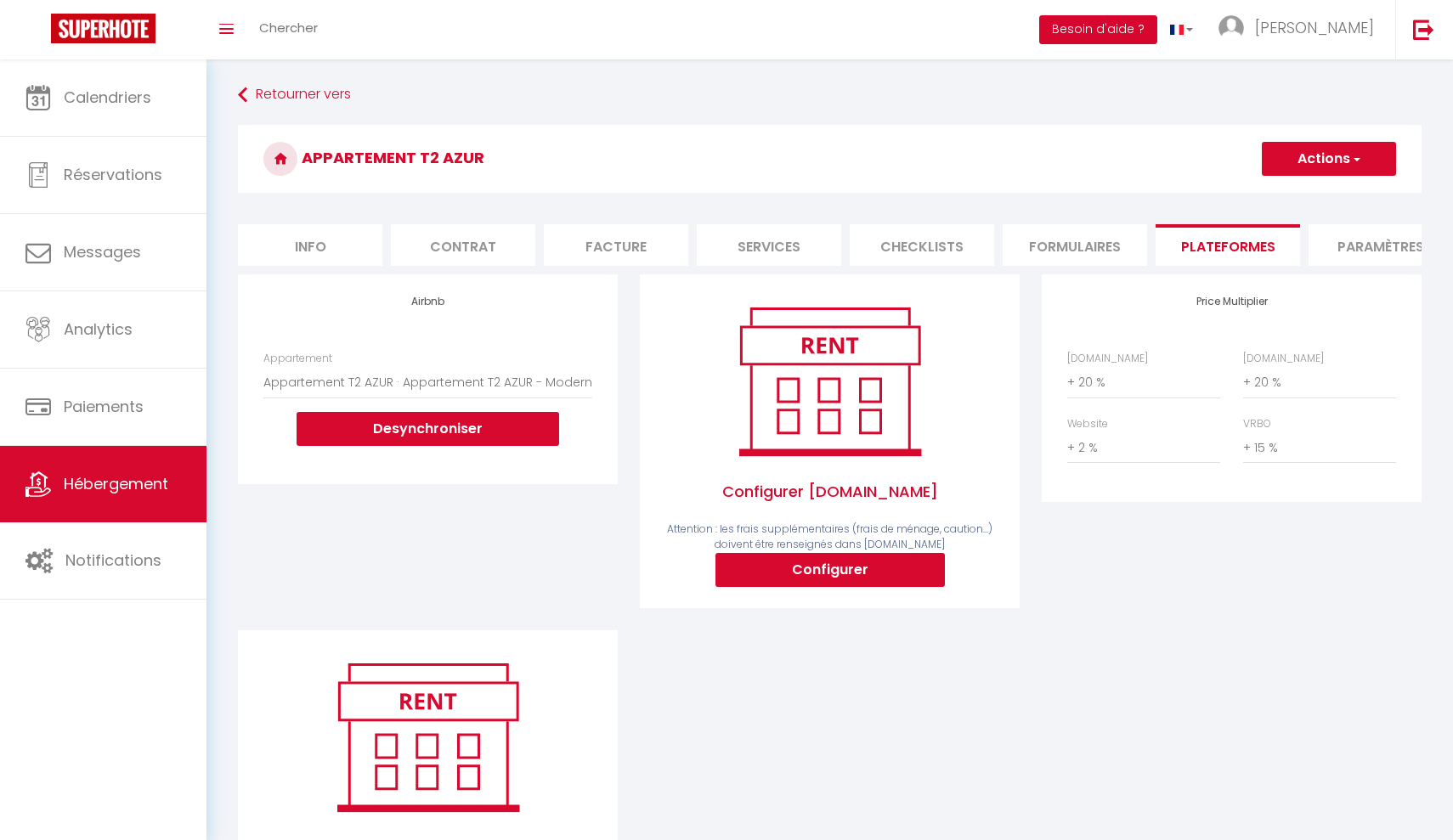 click on "Besoin d'aide ?" at bounding box center (1098, 30) 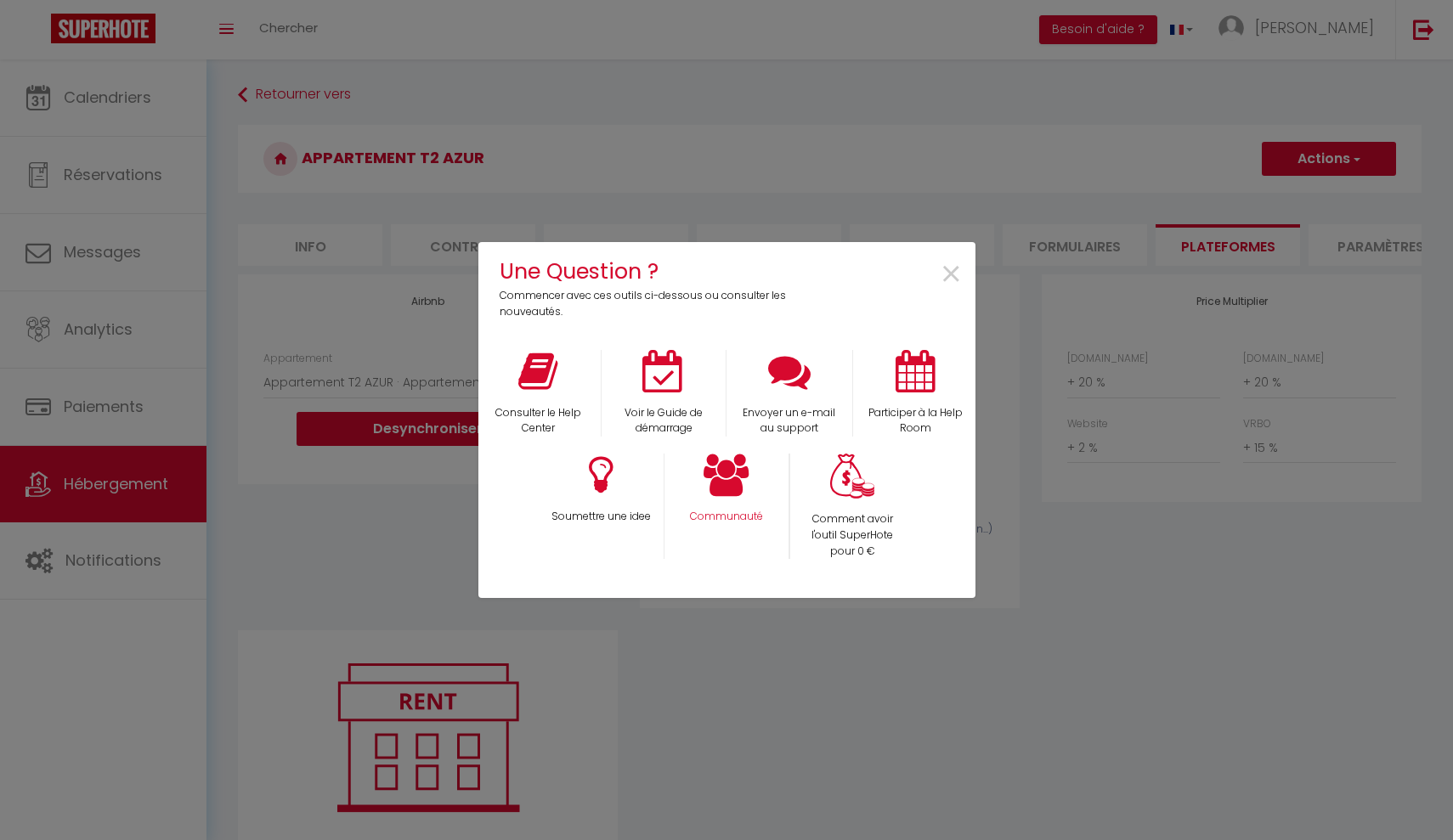click on "Communauté" at bounding box center [726, 506] 